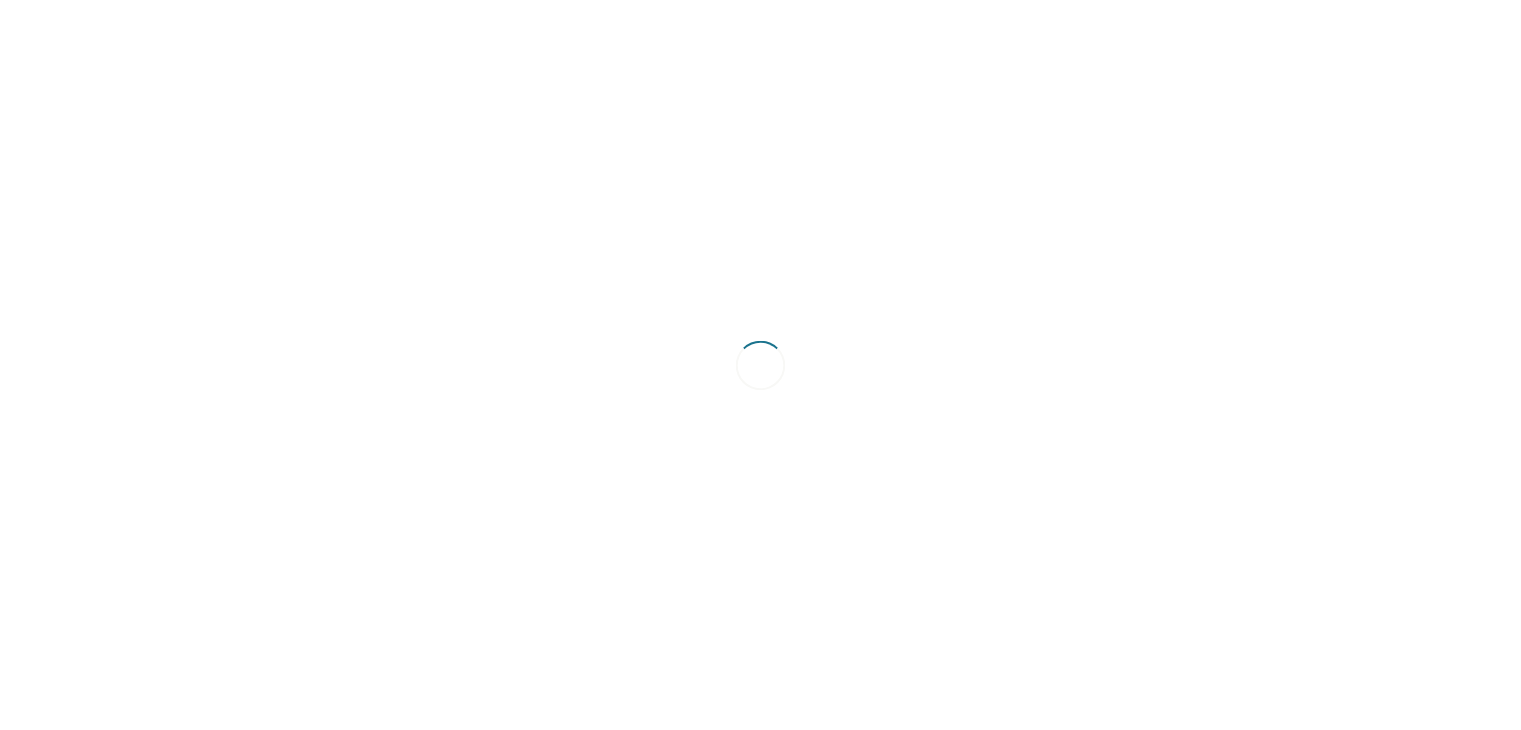 scroll, scrollTop: 0, scrollLeft: 0, axis: both 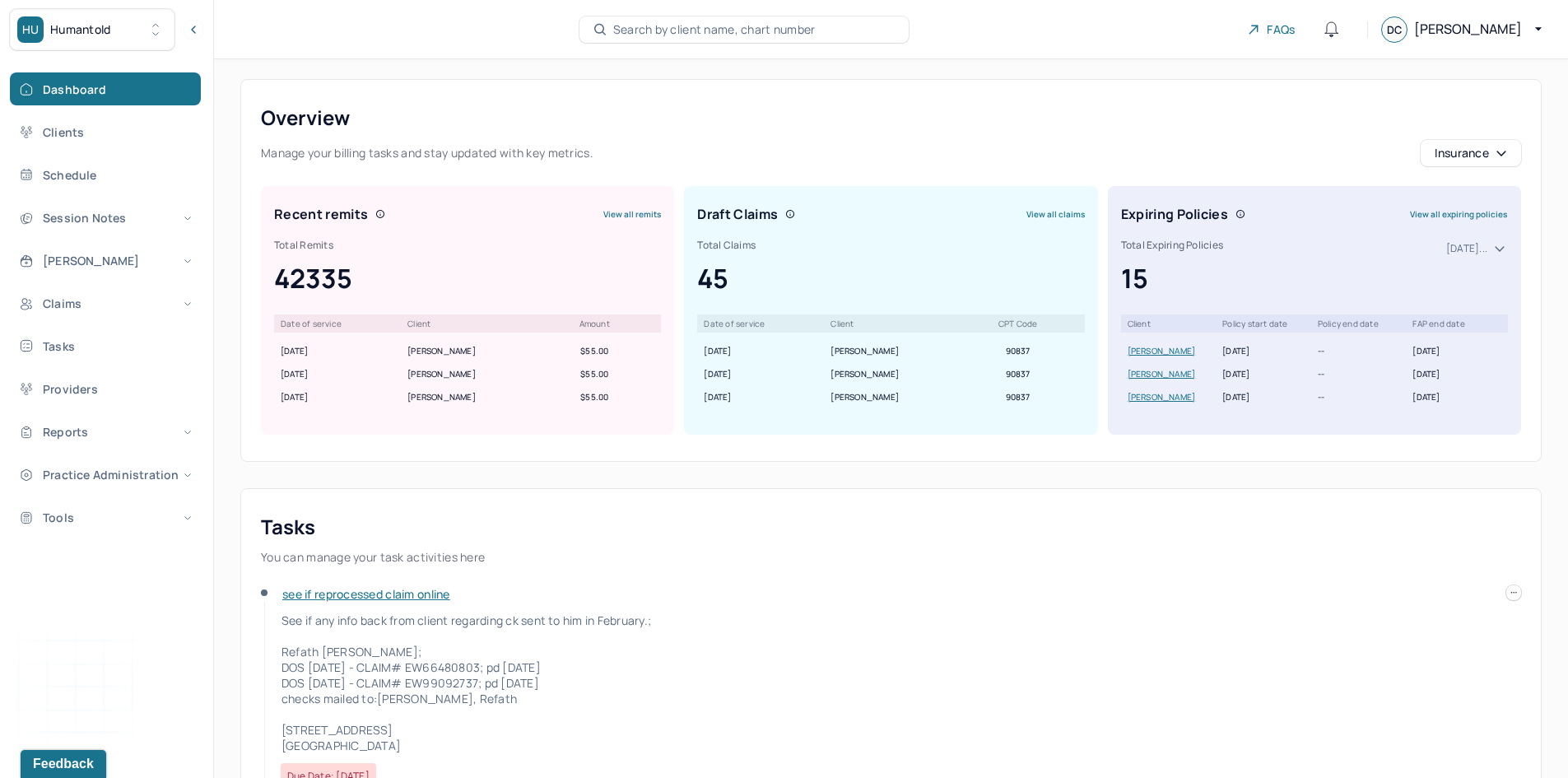 click on "View all claims" at bounding box center (1055, 214) 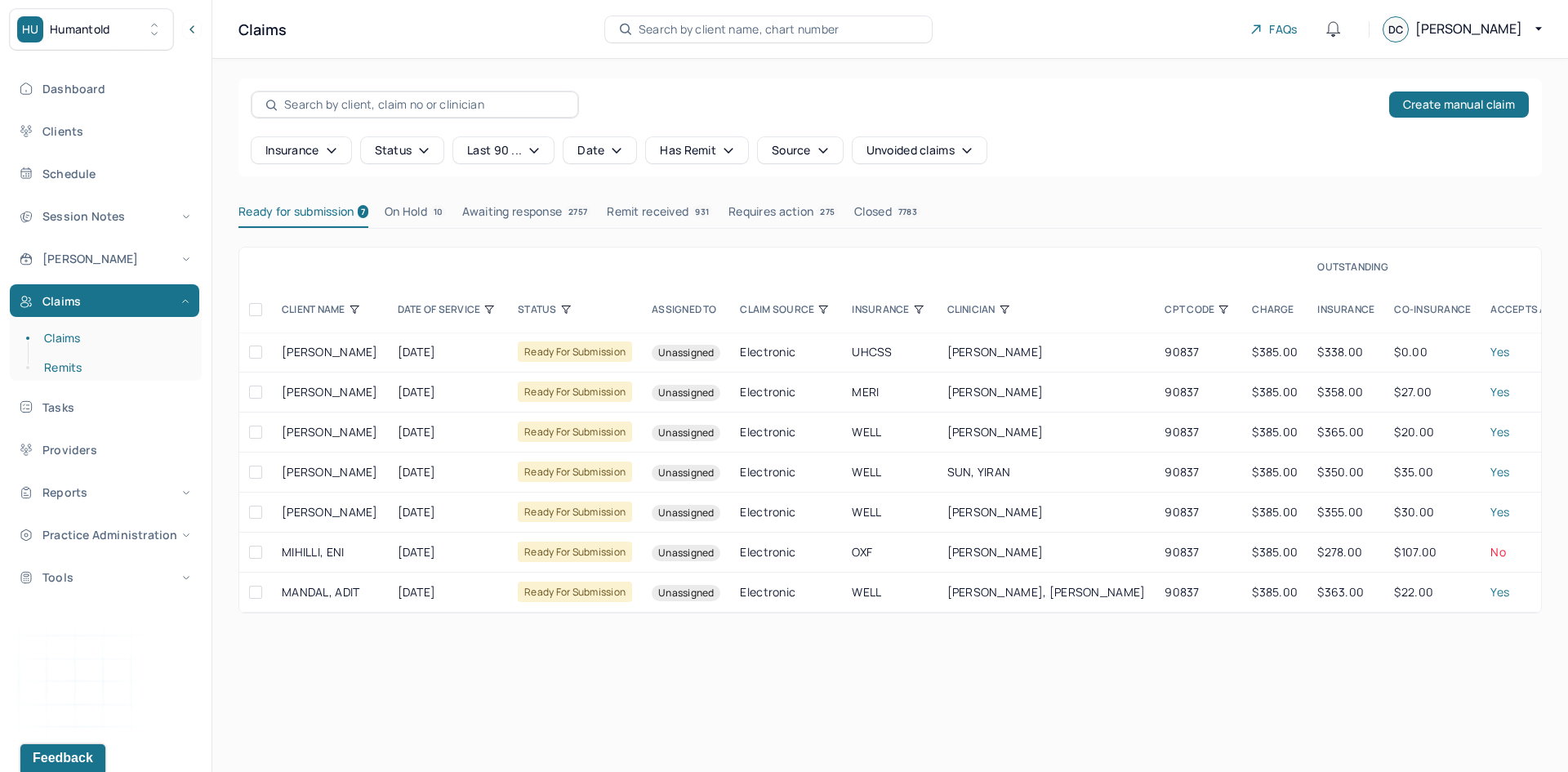 click on "Remits" at bounding box center (114, 368) 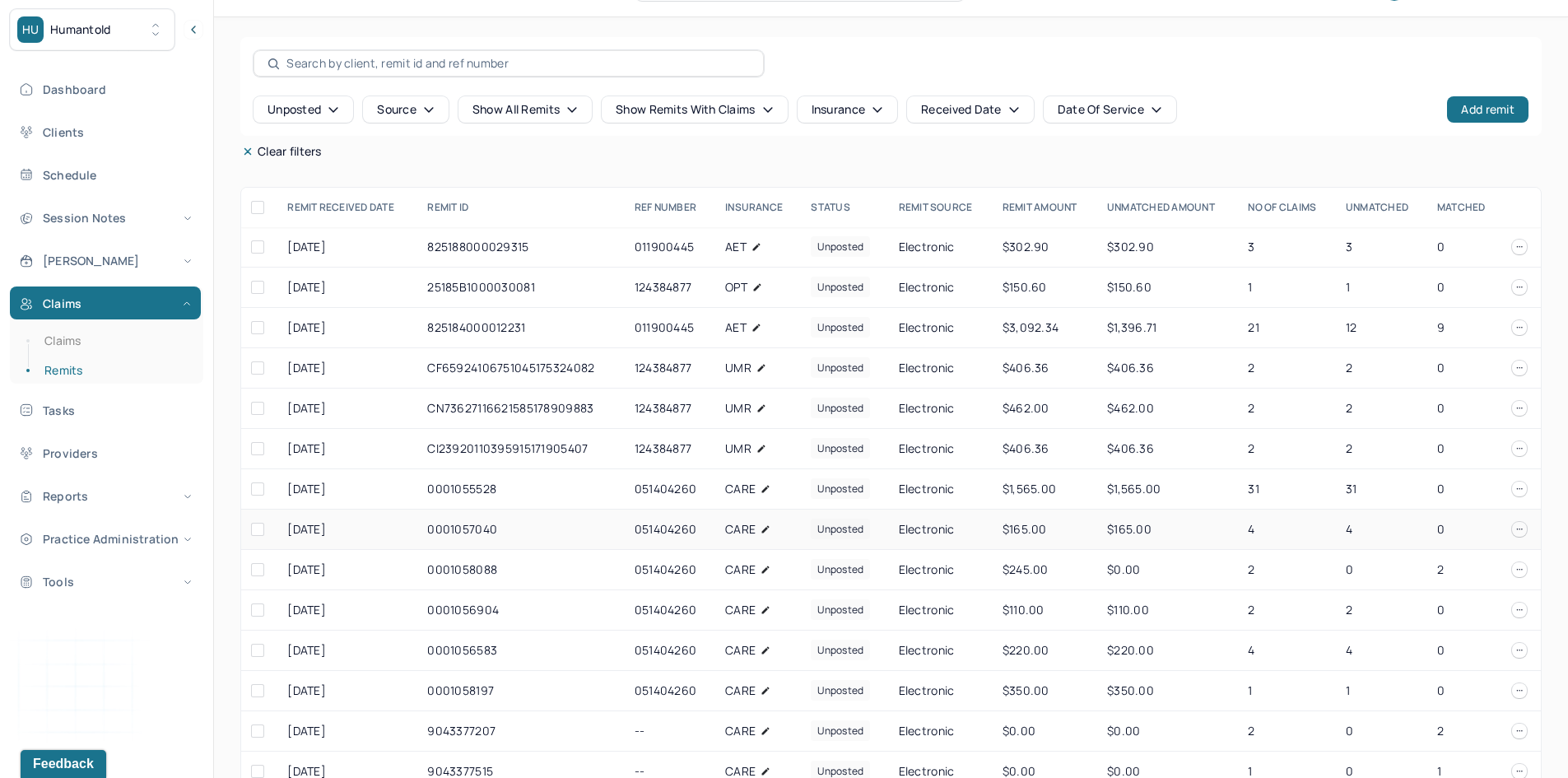 scroll, scrollTop: 77, scrollLeft: 0, axis: vertical 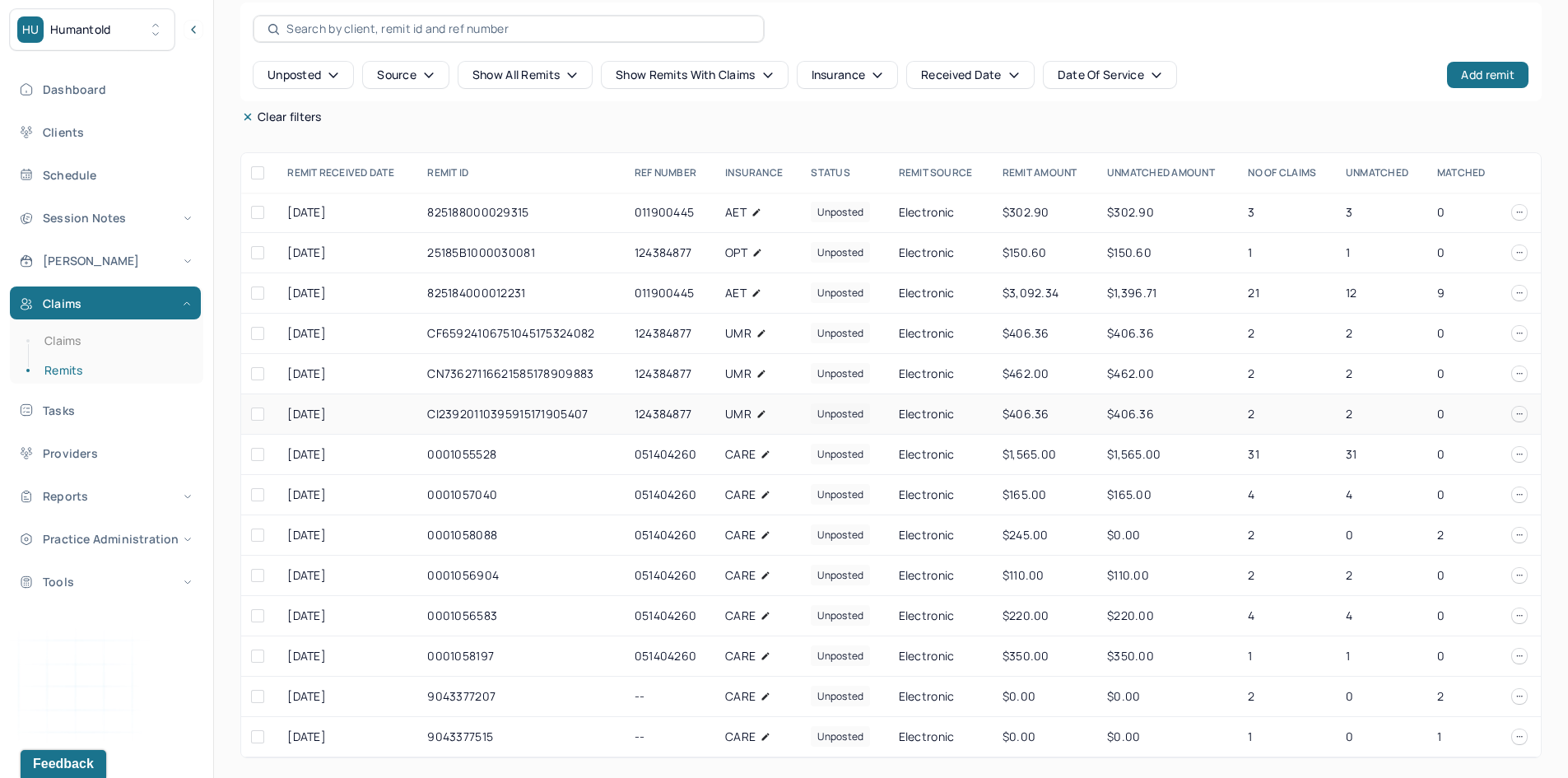 click on "124384877" at bounding box center [670, 414] 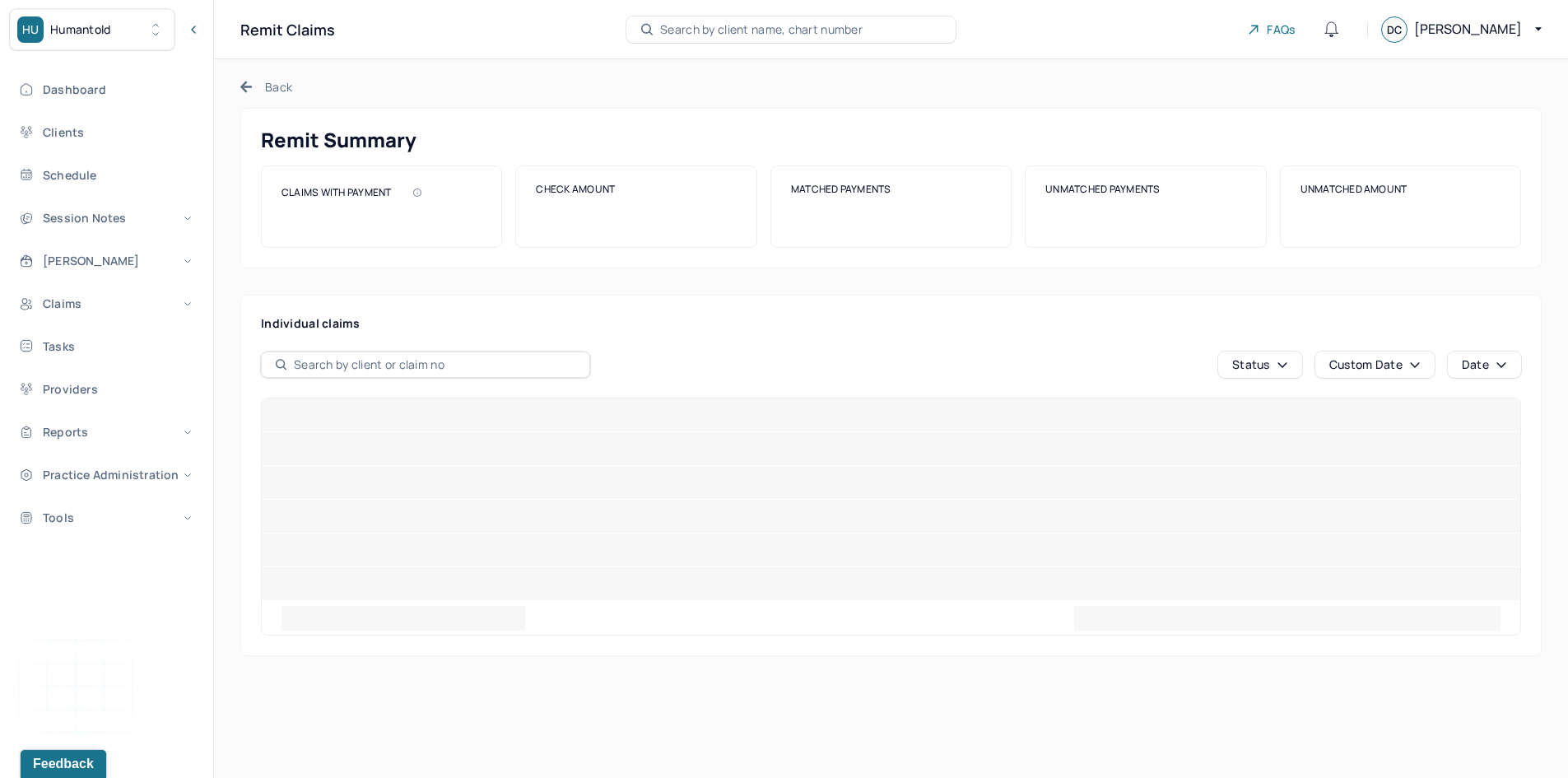 scroll, scrollTop: 0, scrollLeft: 0, axis: both 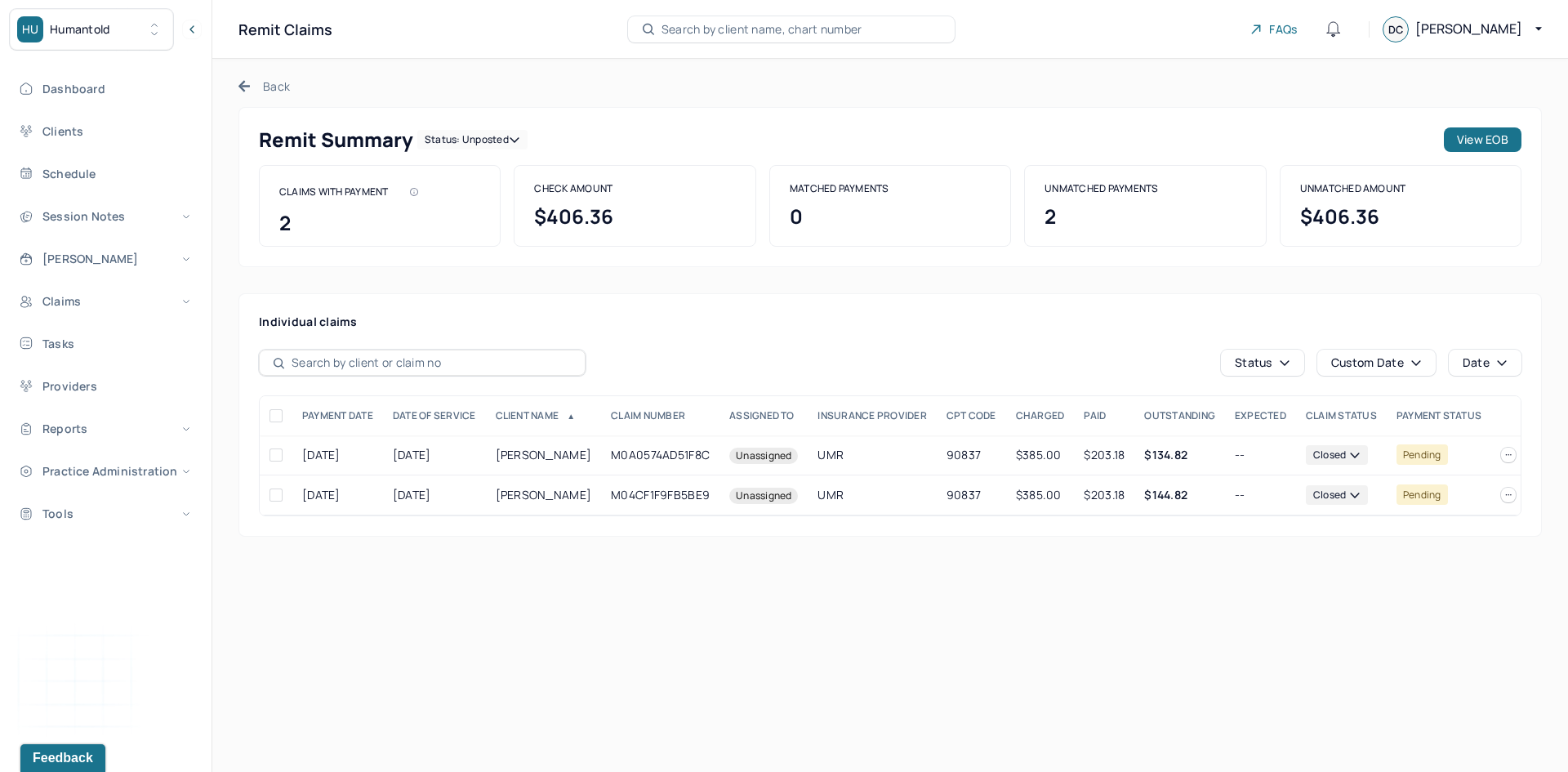 click 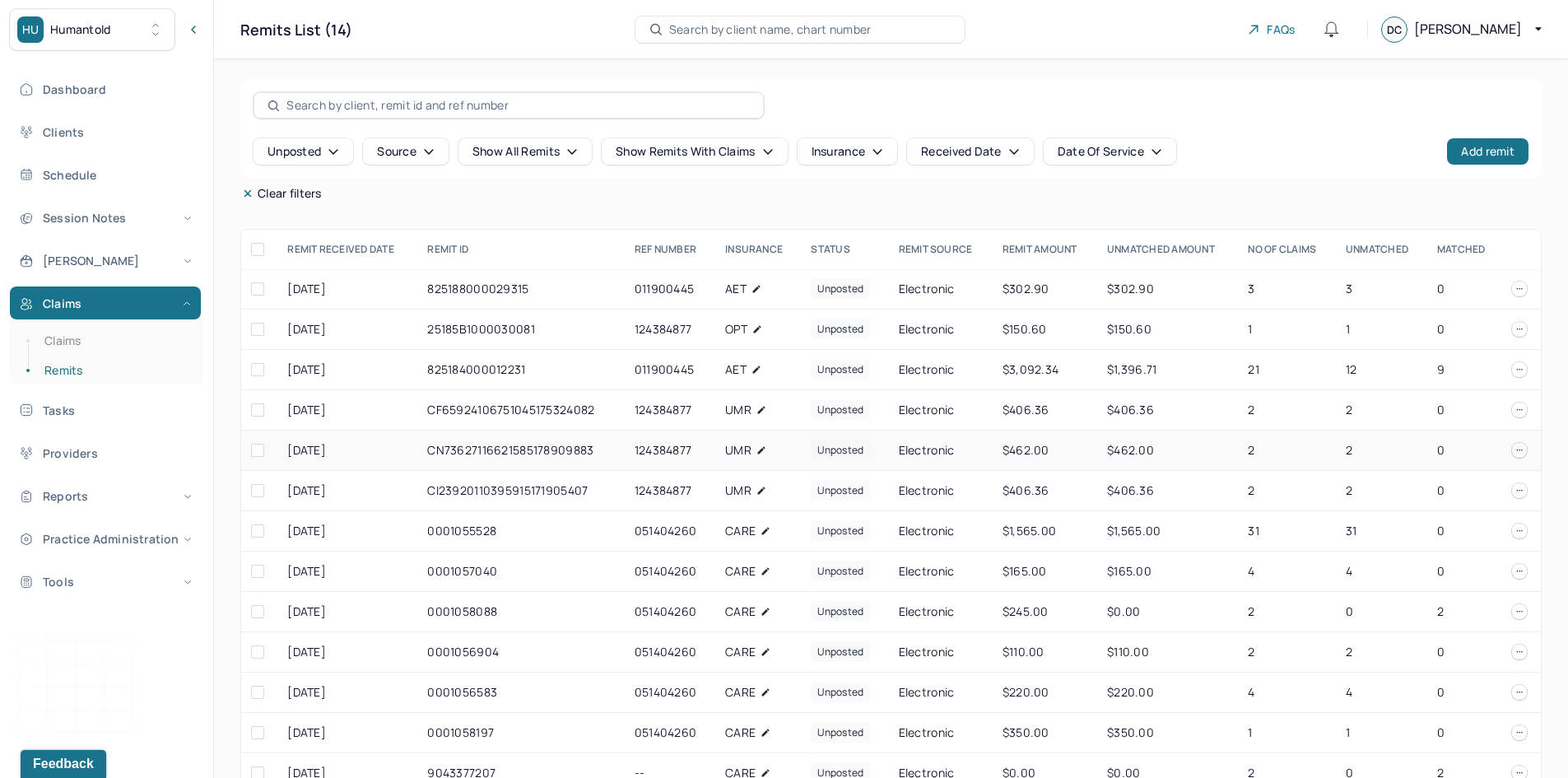click on "CN73627116621585178909883" at bounding box center [520, 450] 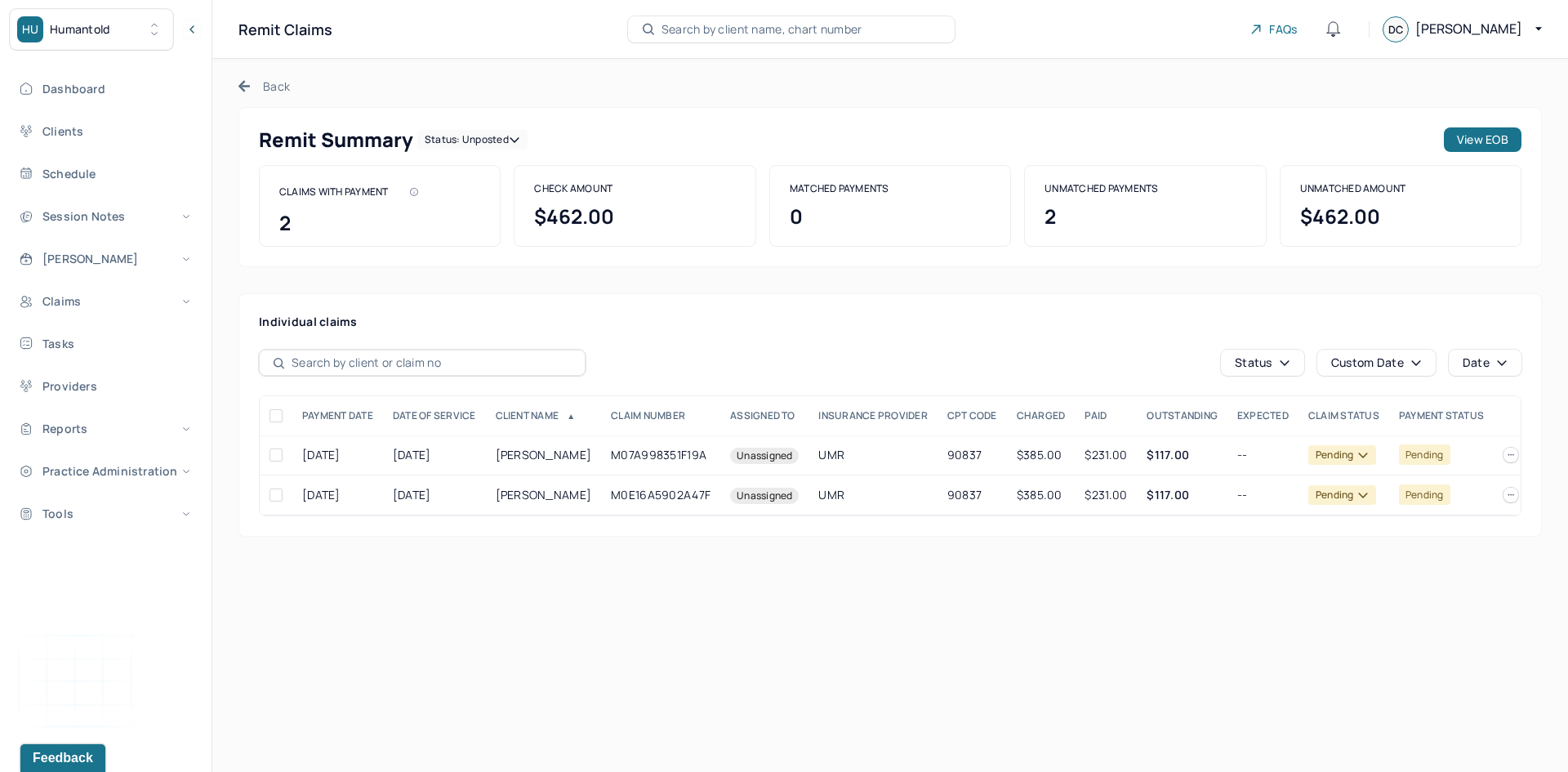 click 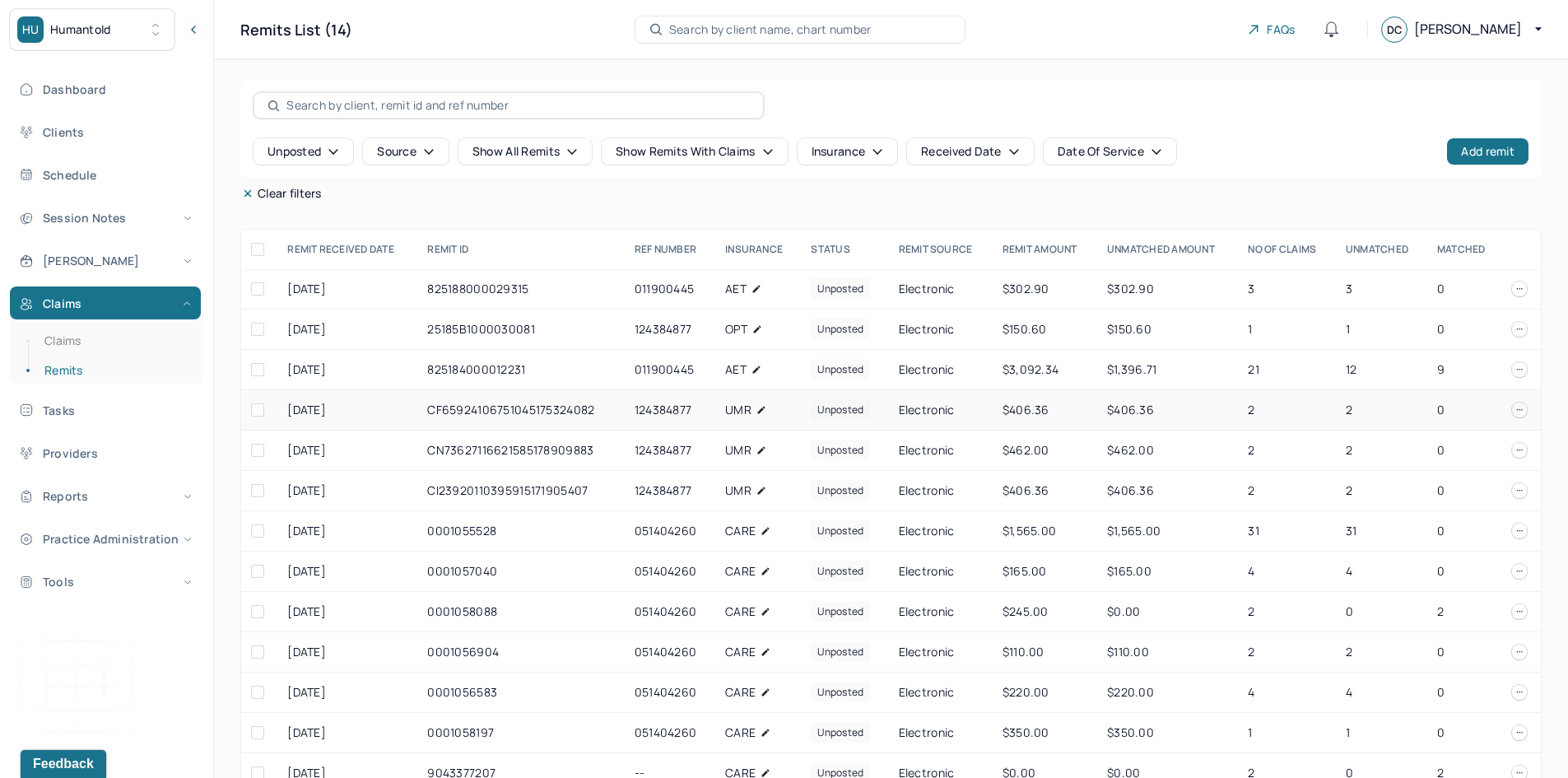 click on "CF65924106751045175324082" at bounding box center [520, 410] 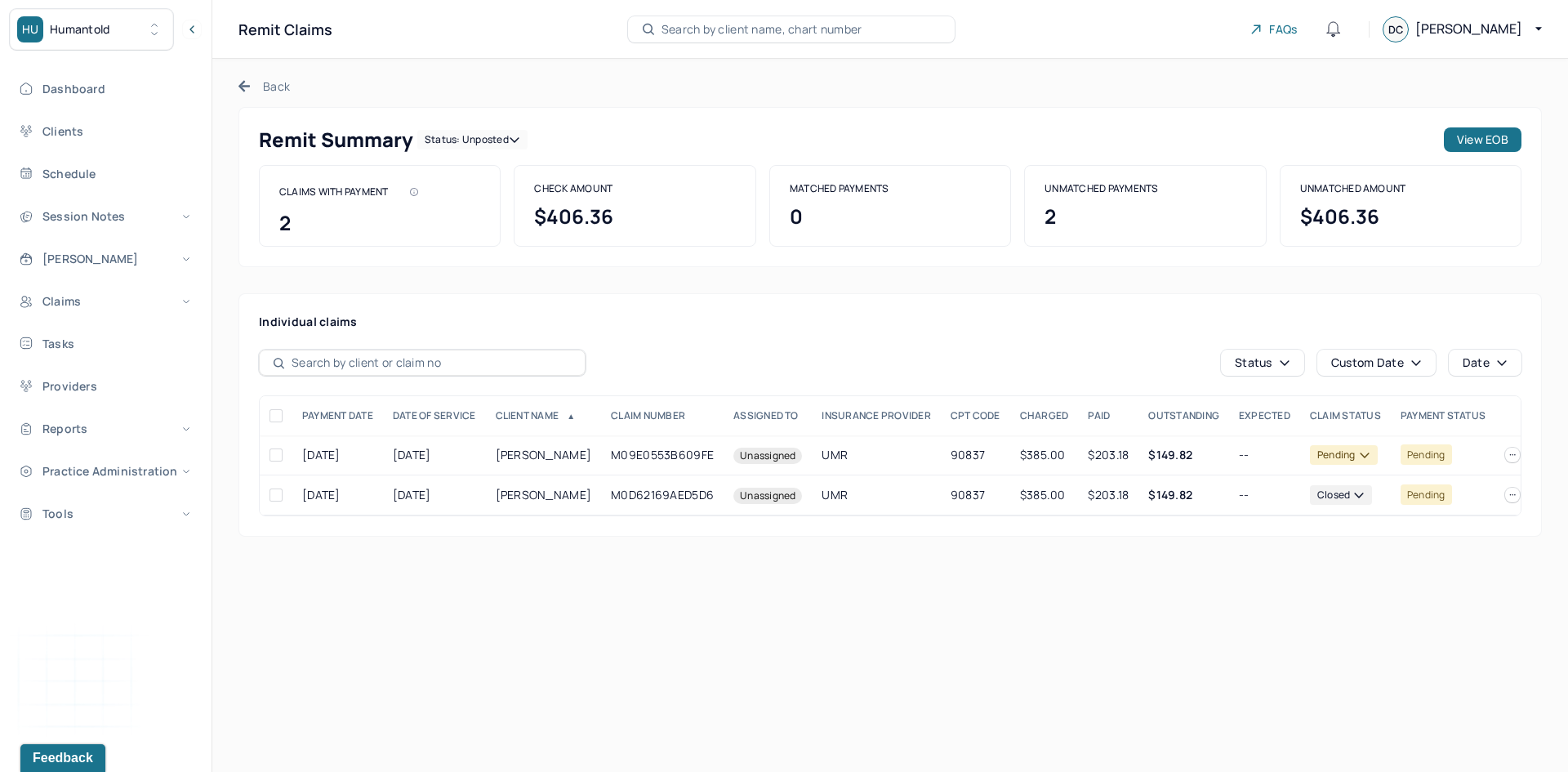 click 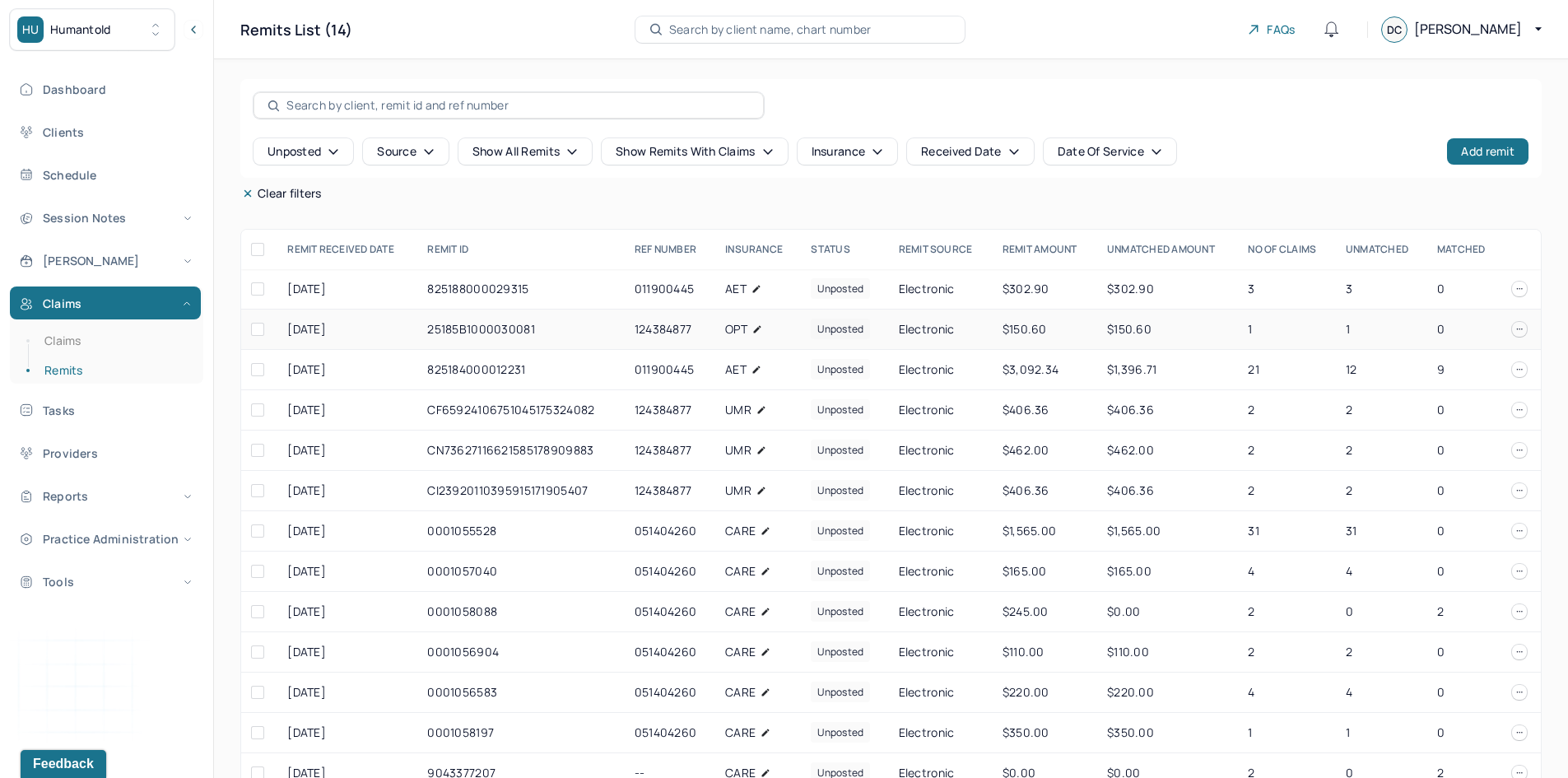 click on "124384877" at bounding box center (670, 329) 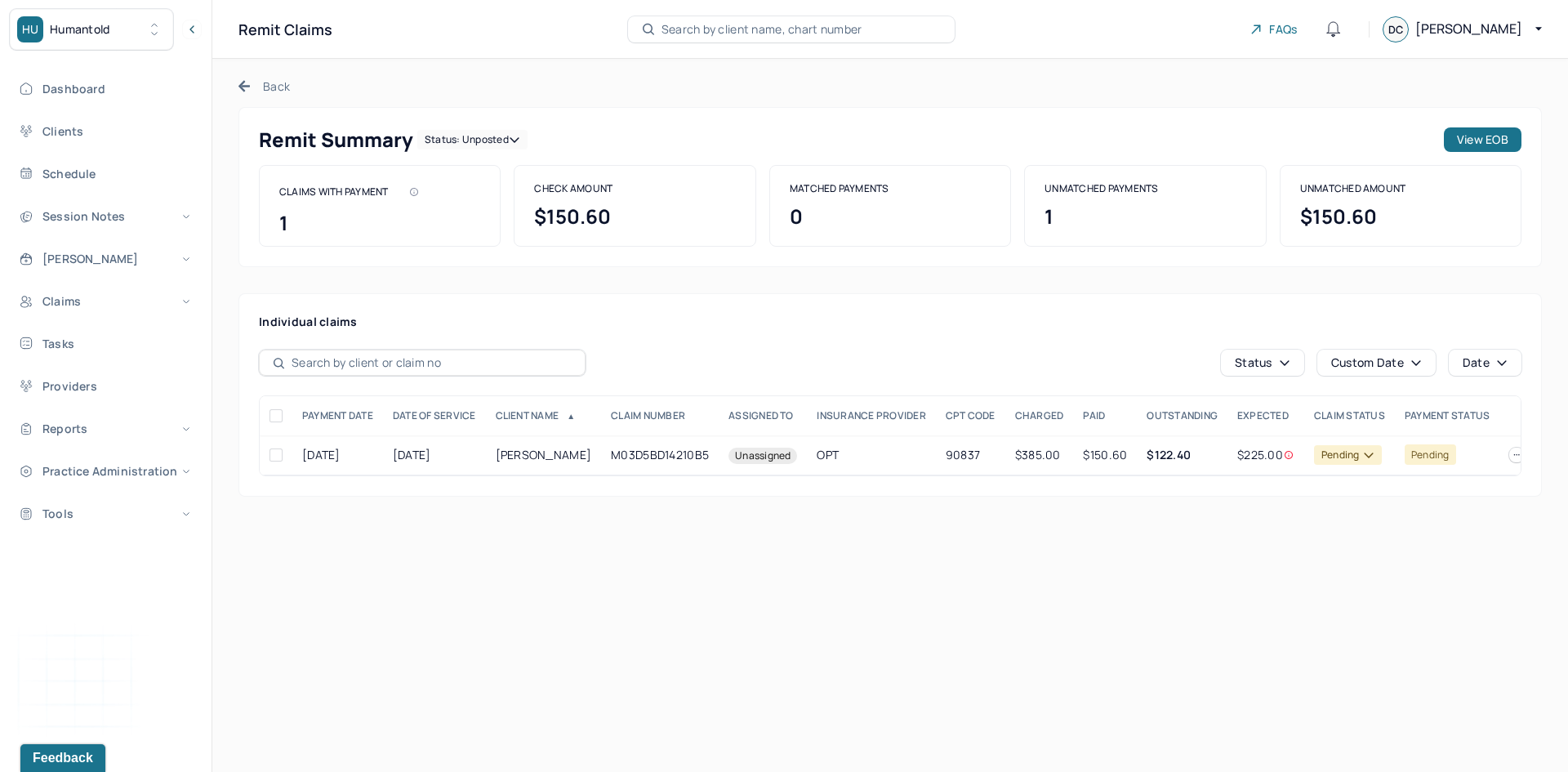 click 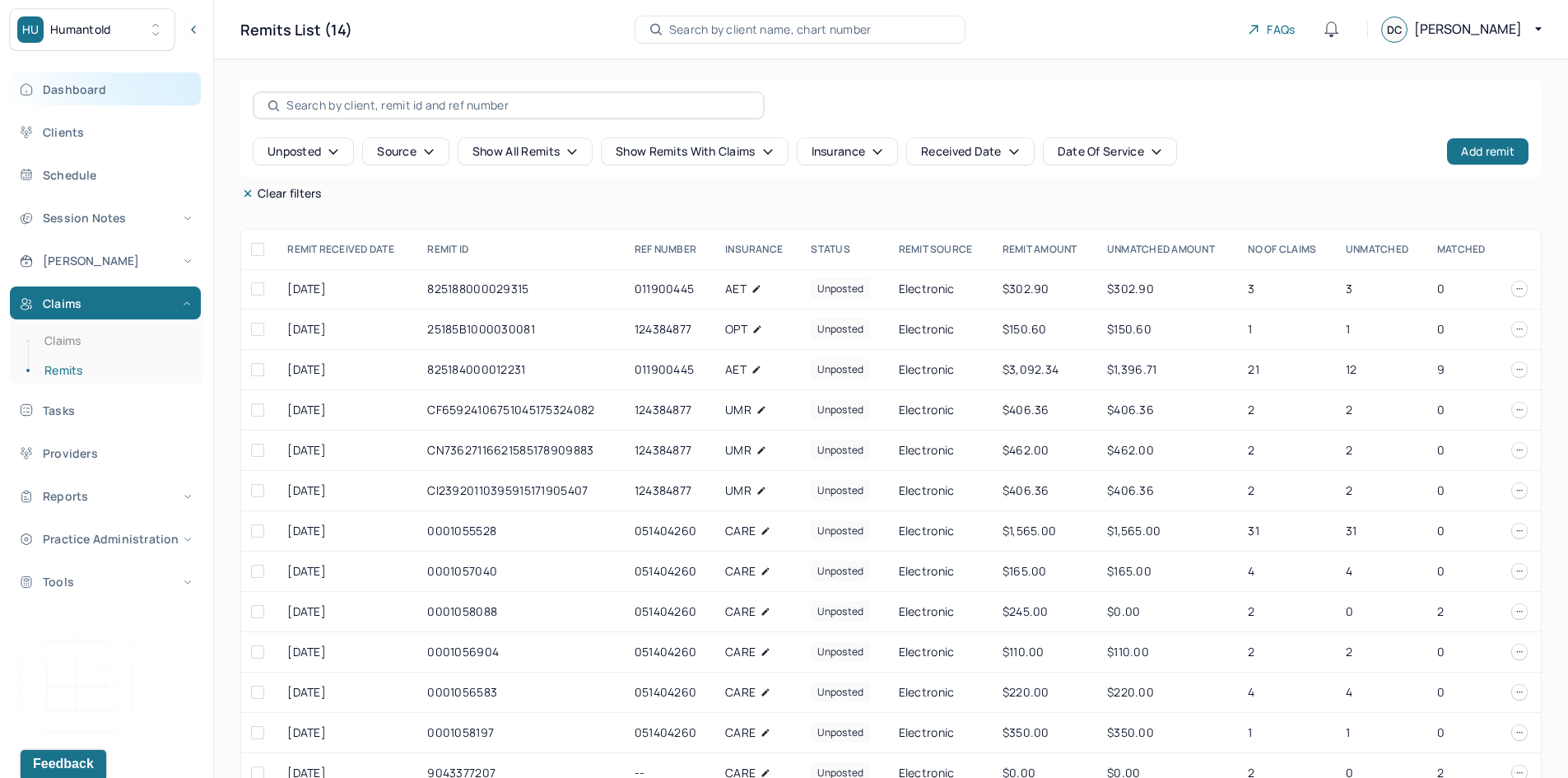 click on "Dashboard" at bounding box center [105, 89] 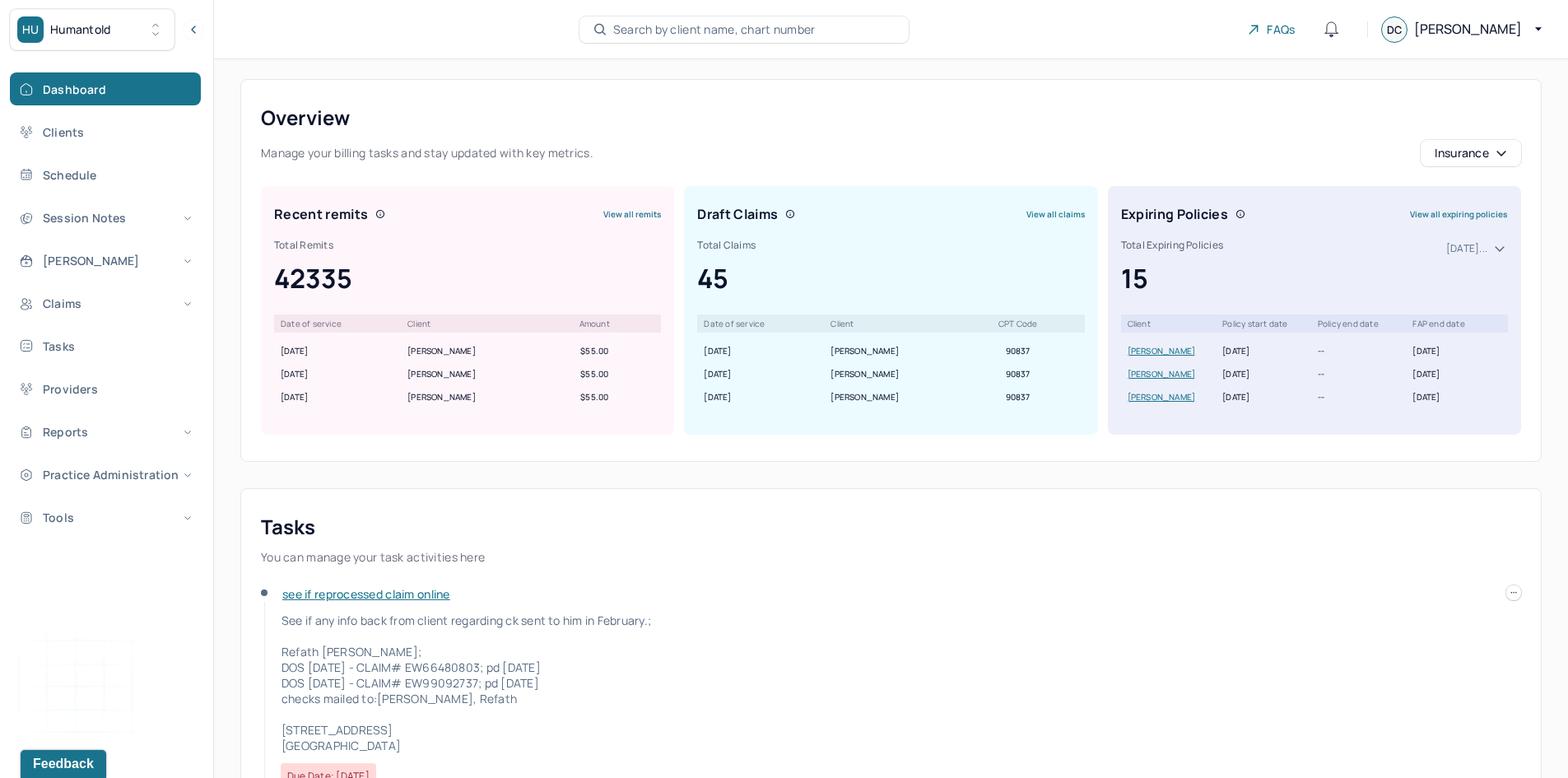 click on "Search by client name, chart number" at bounding box center (714, 30) 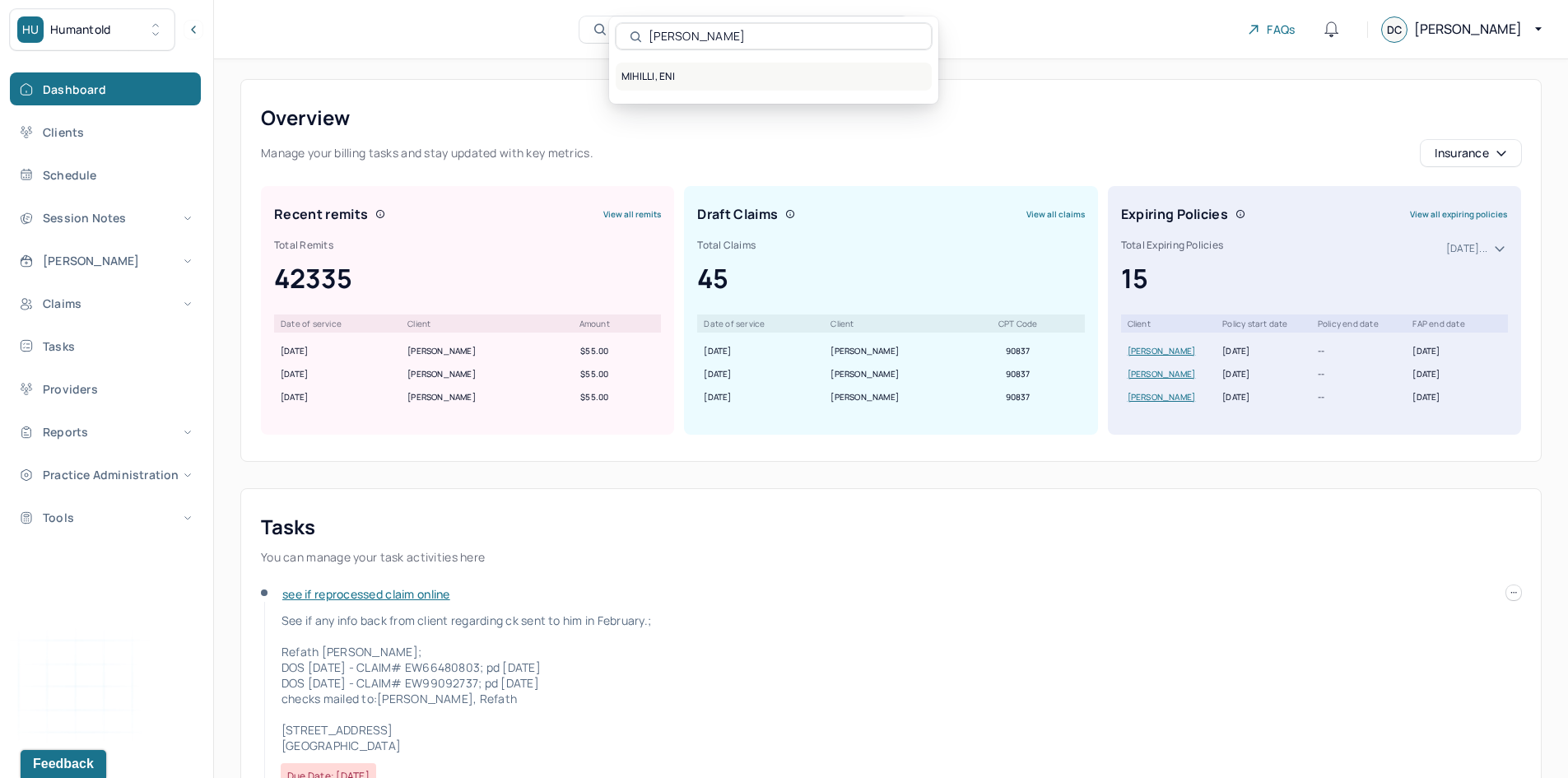 type on "mihill" 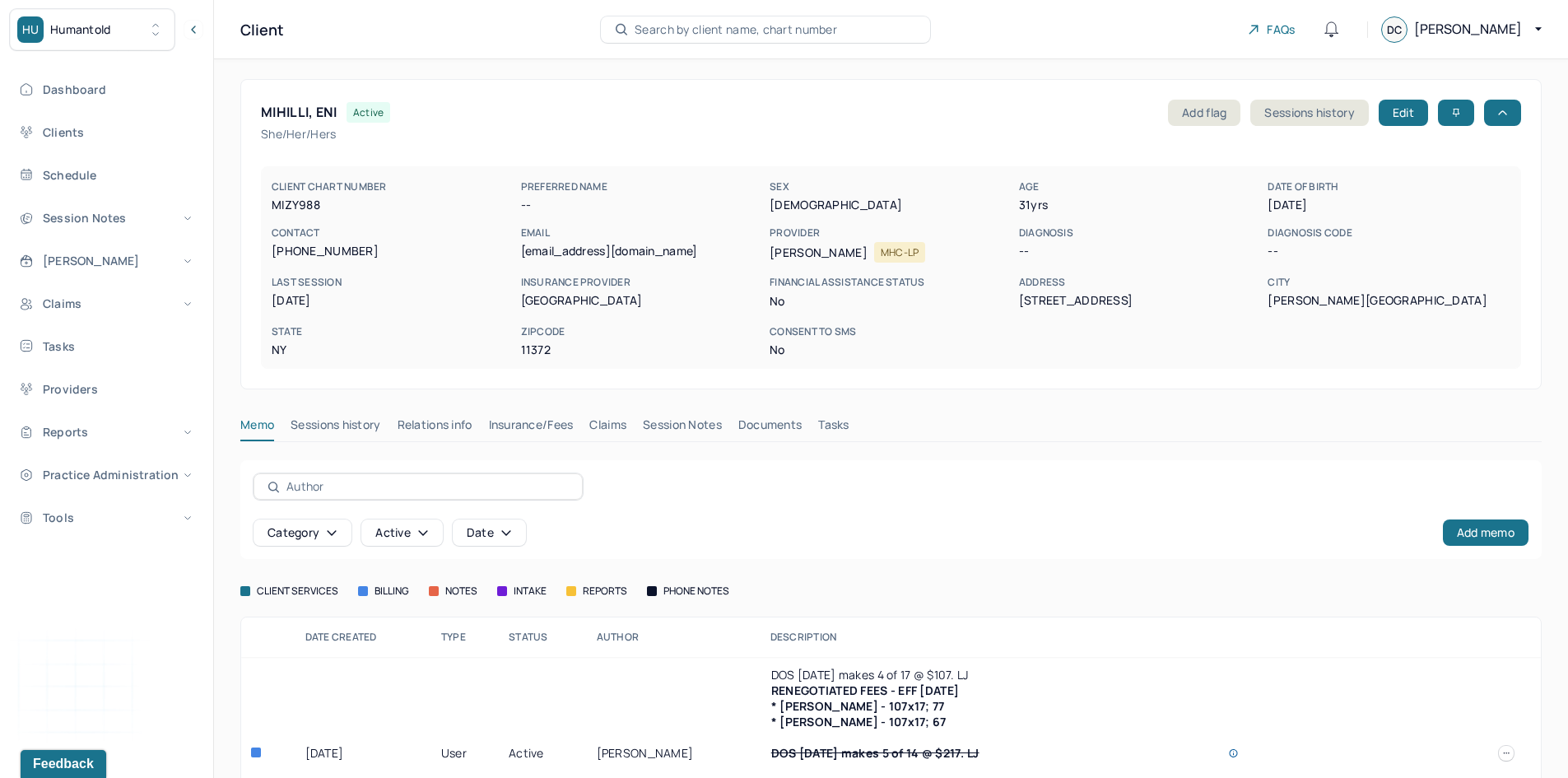 click on "Claims" at bounding box center [607, 428] 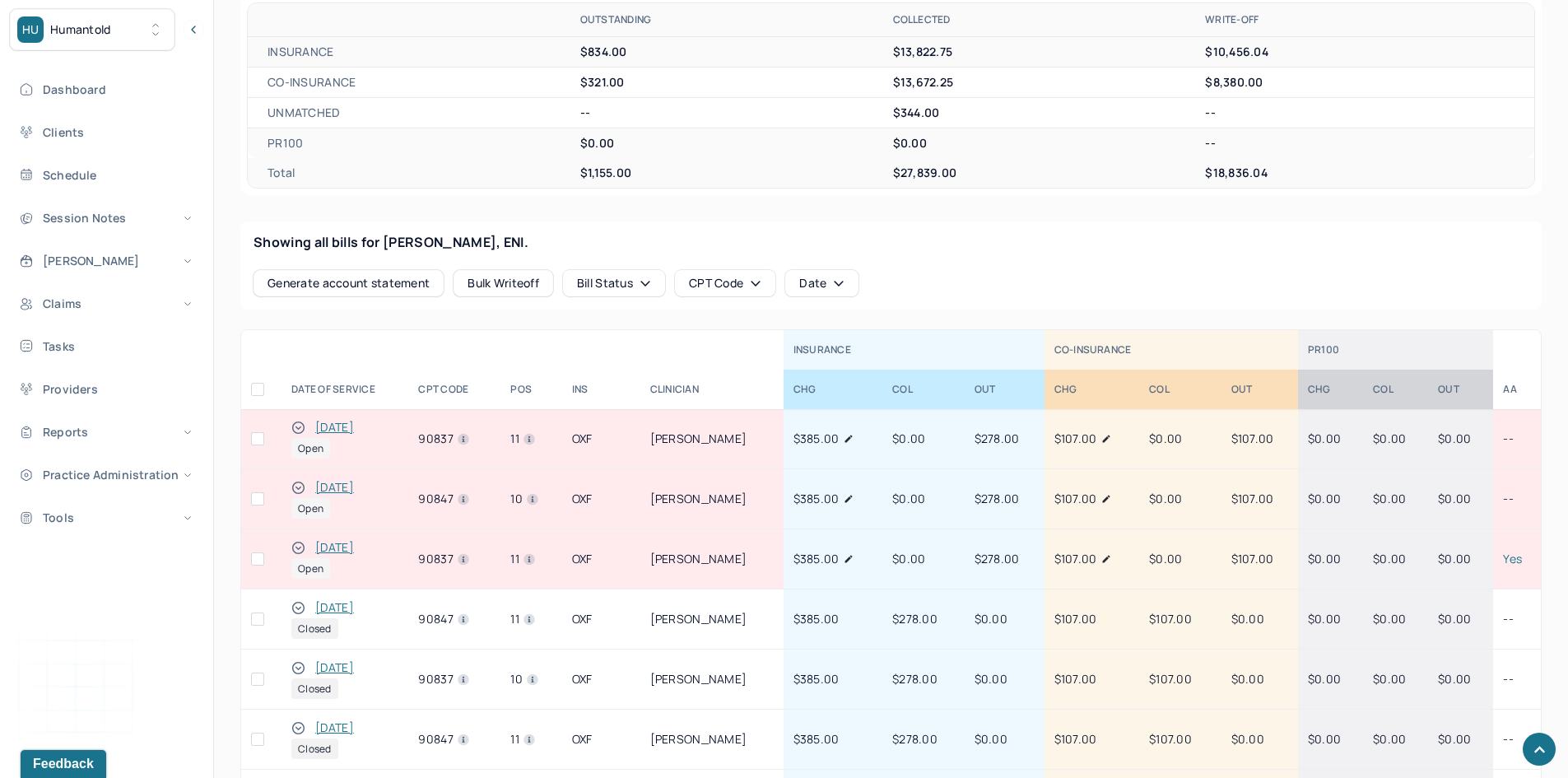 scroll, scrollTop: 576, scrollLeft: 0, axis: vertical 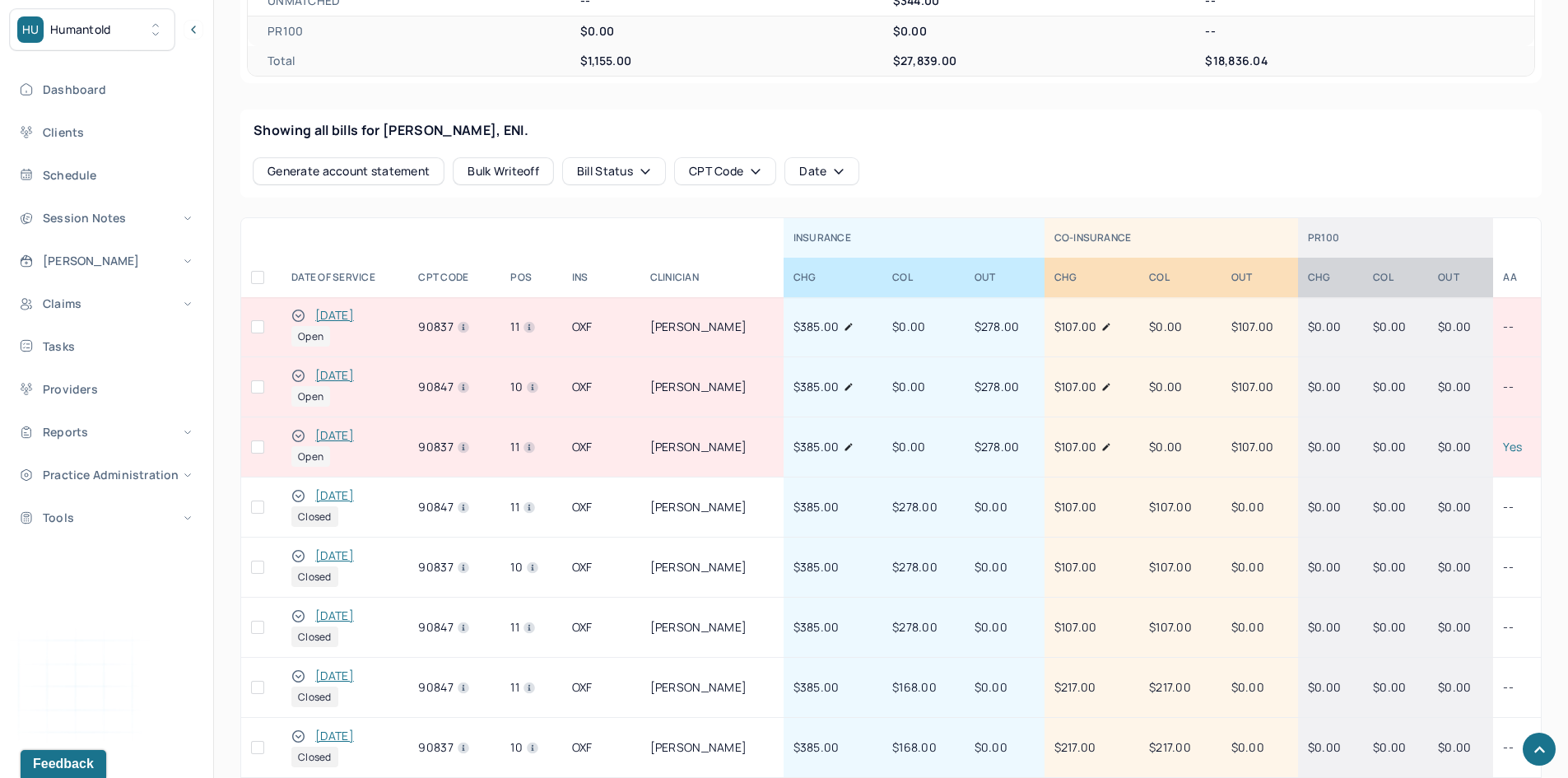 click on "06/20/2025" at bounding box center (334, 436) 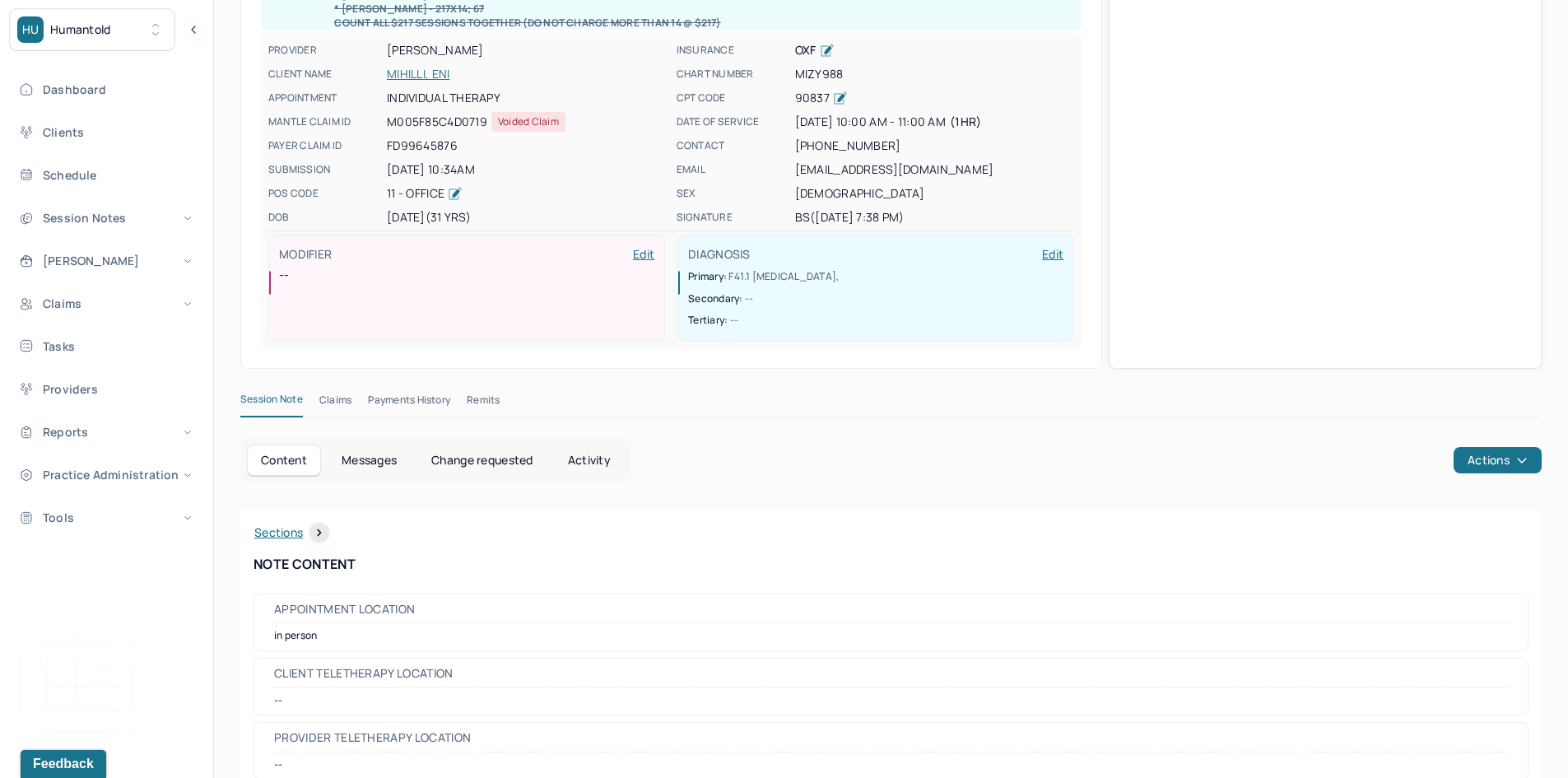 scroll, scrollTop: 247, scrollLeft: 0, axis: vertical 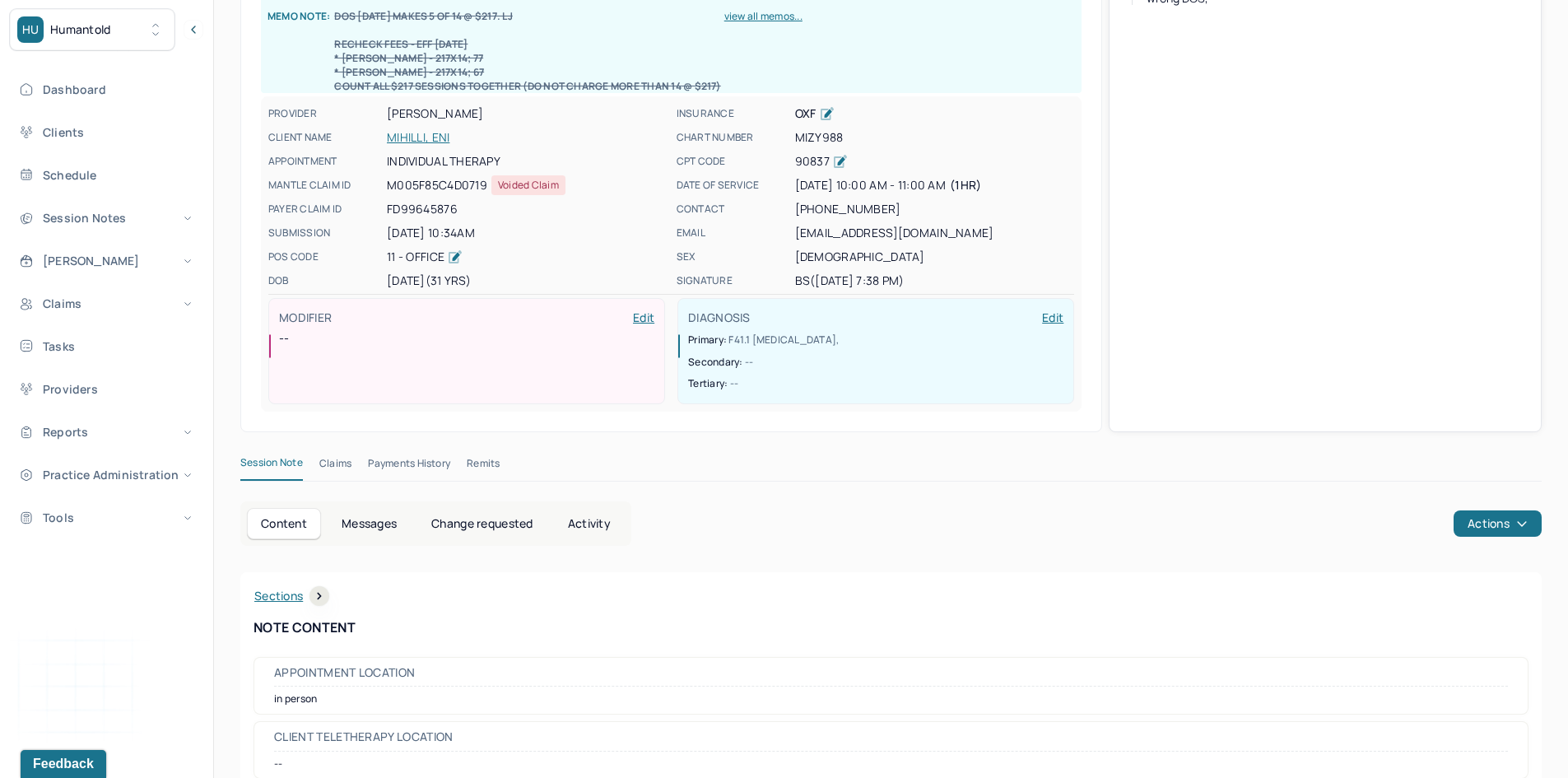 click on "Claims" at bounding box center (335, 467) 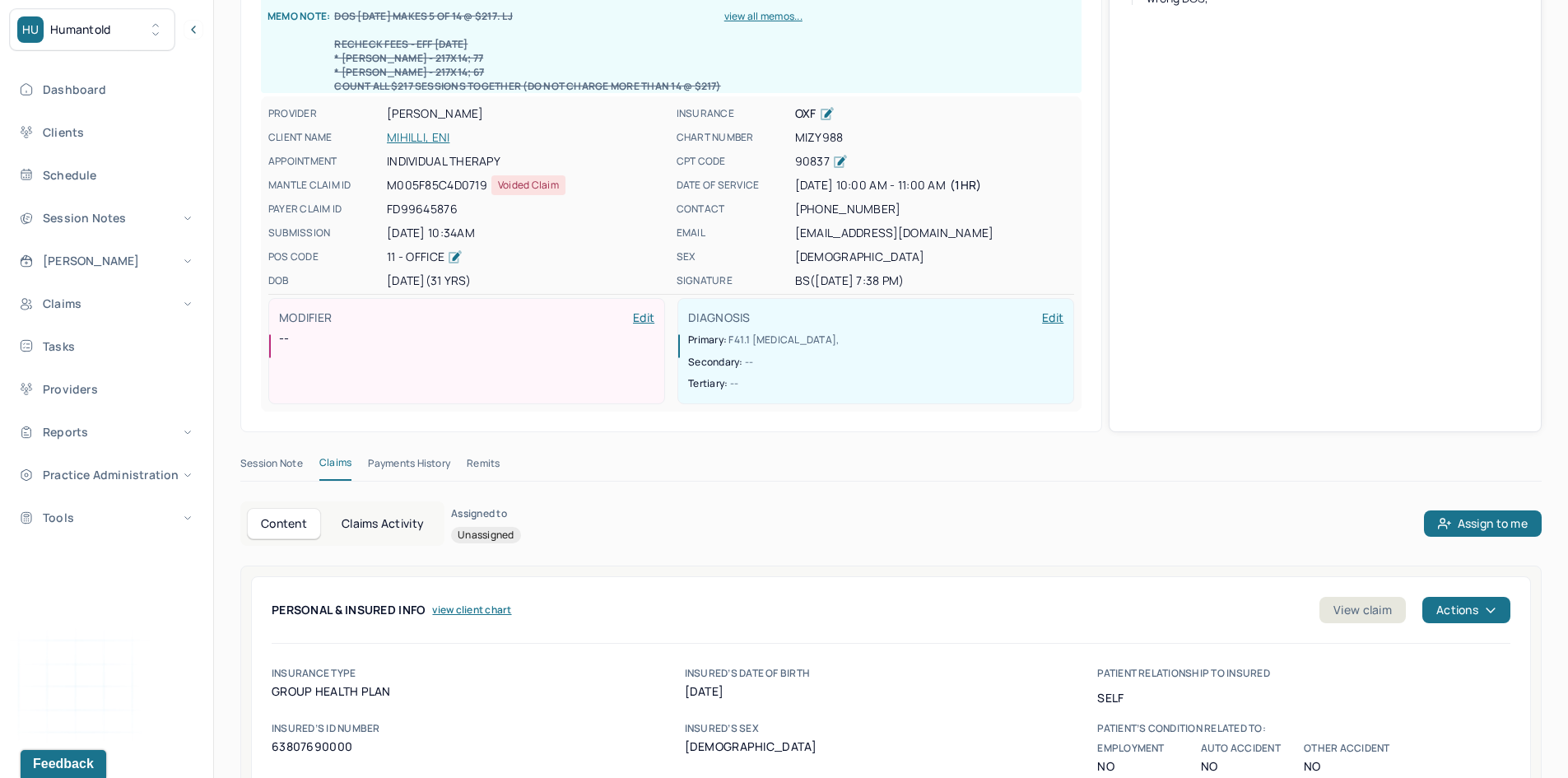 scroll, scrollTop: 0, scrollLeft: 0, axis: both 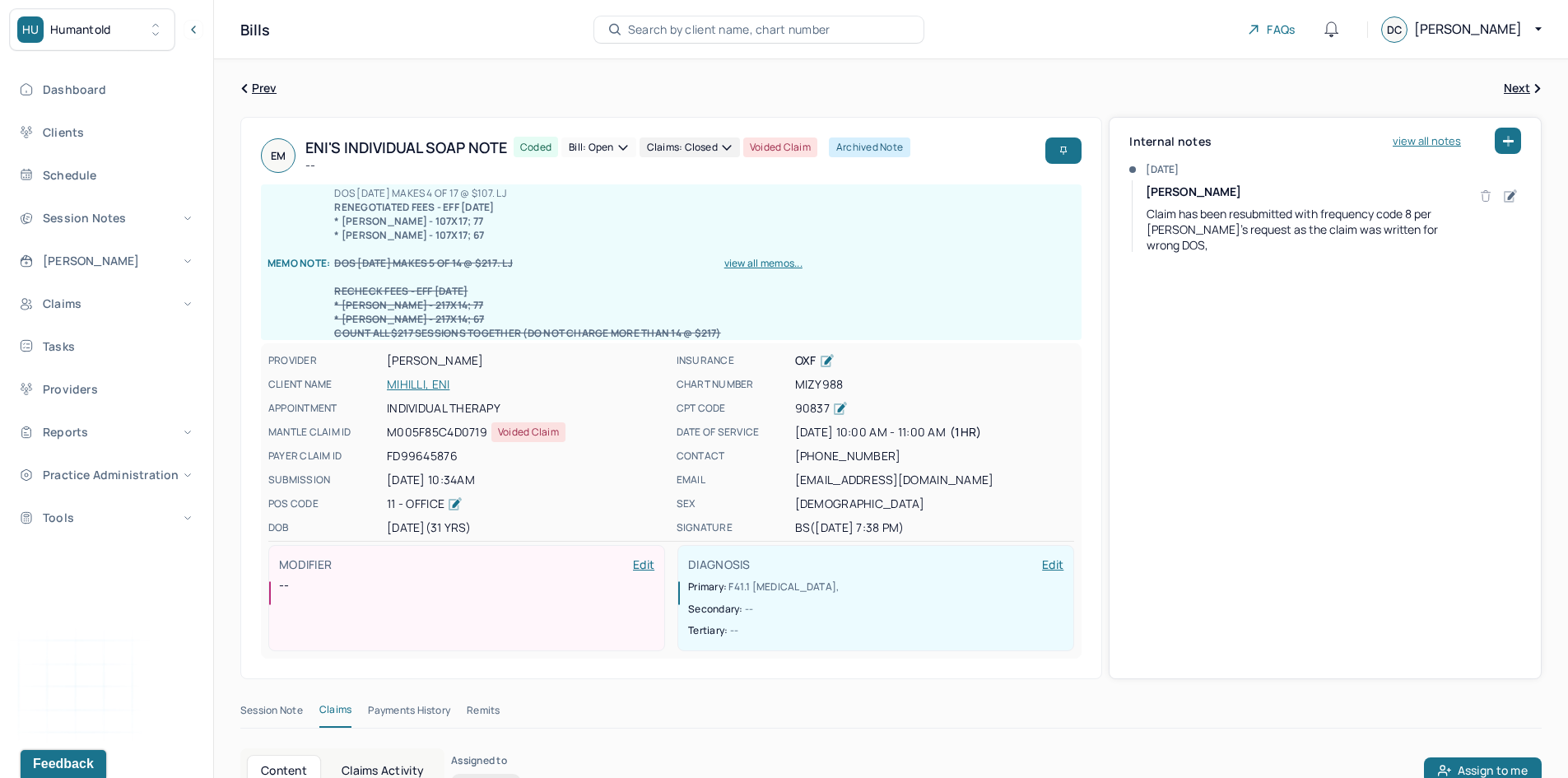 click on "MIHILLI, ENI" at bounding box center (527, 384) 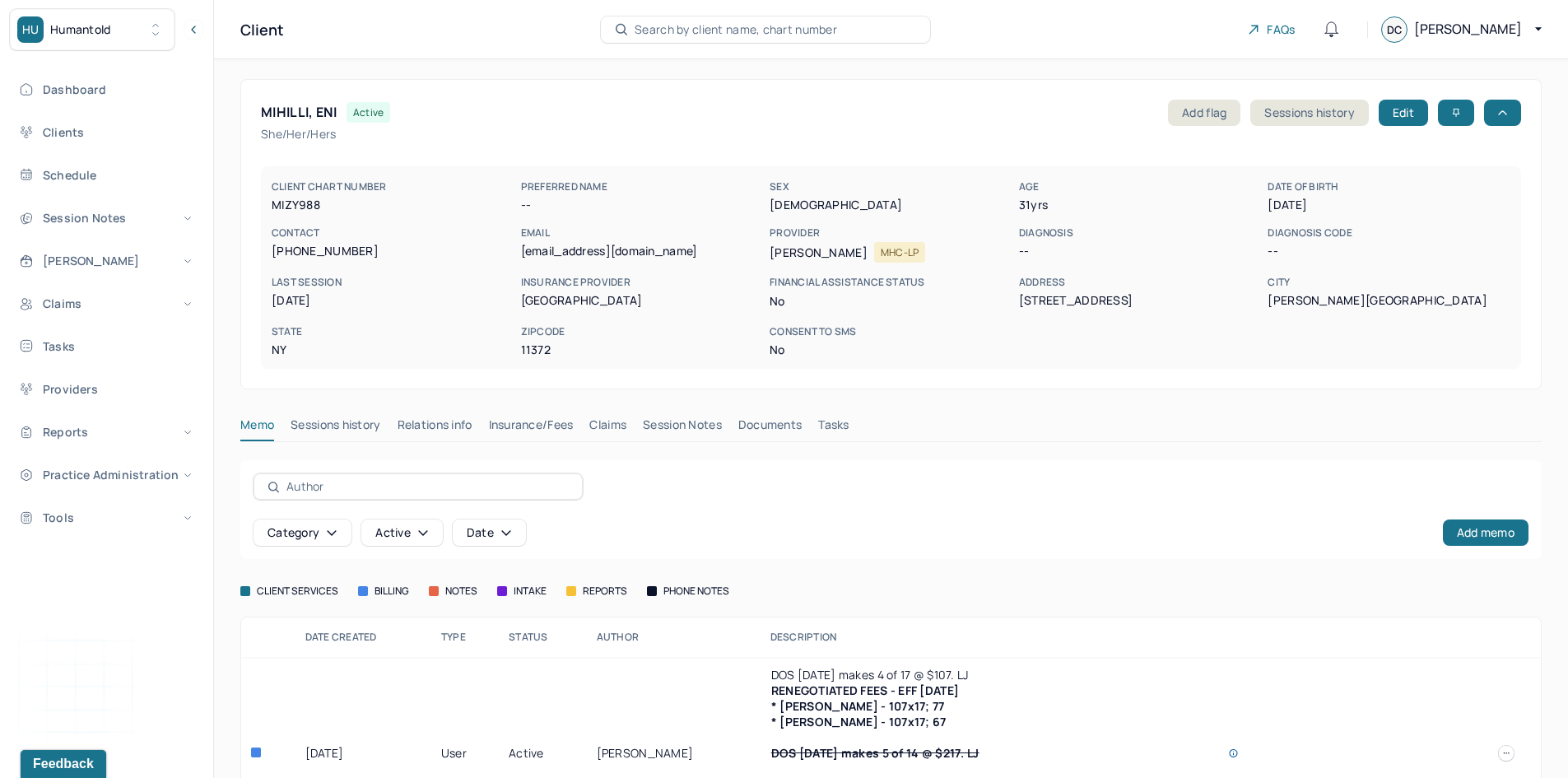 click on "Claims" at bounding box center [607, 428] 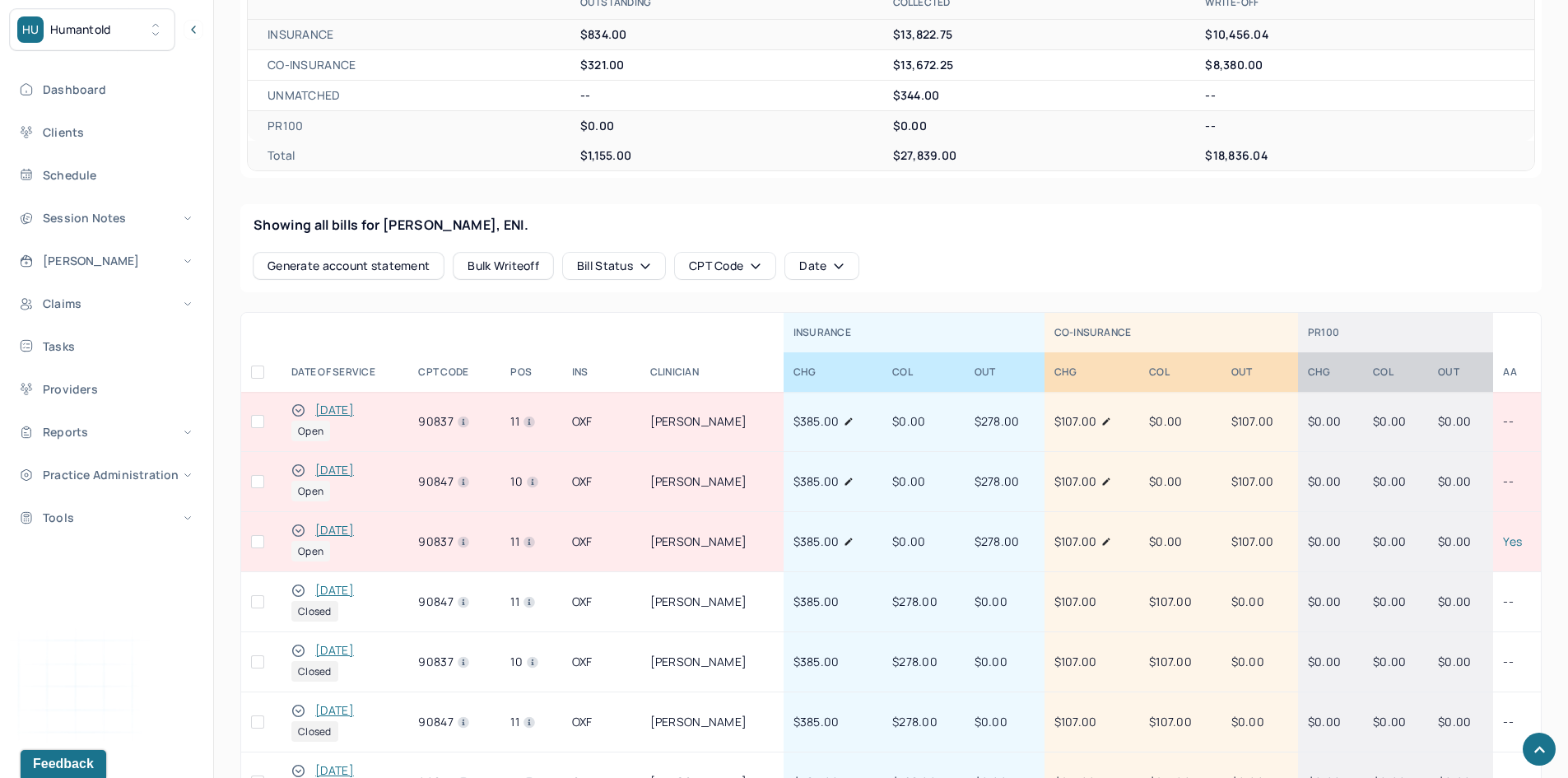 scroll, scrollTop: 659, scrollLeft: 0, axis: vertical 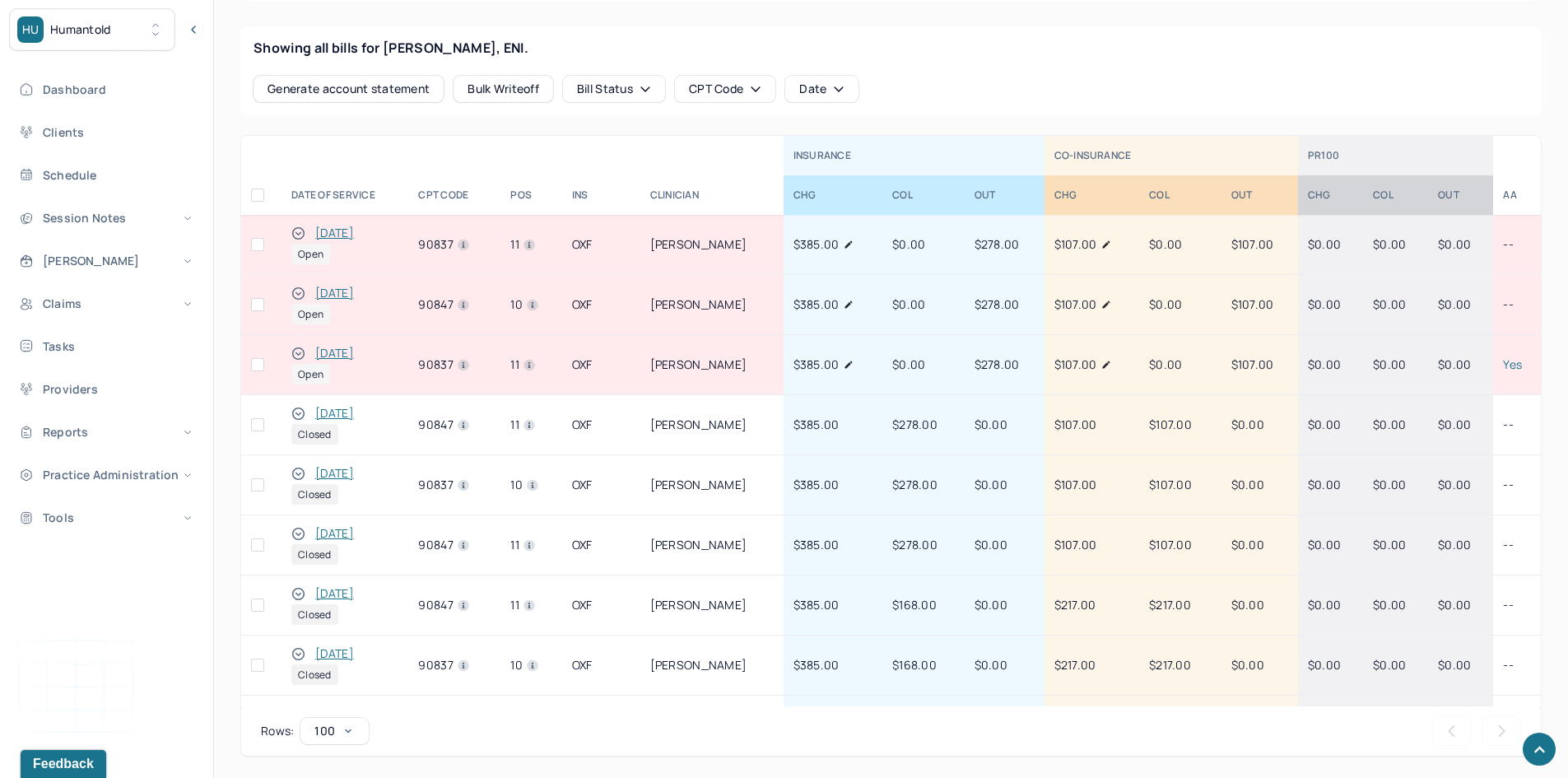 click 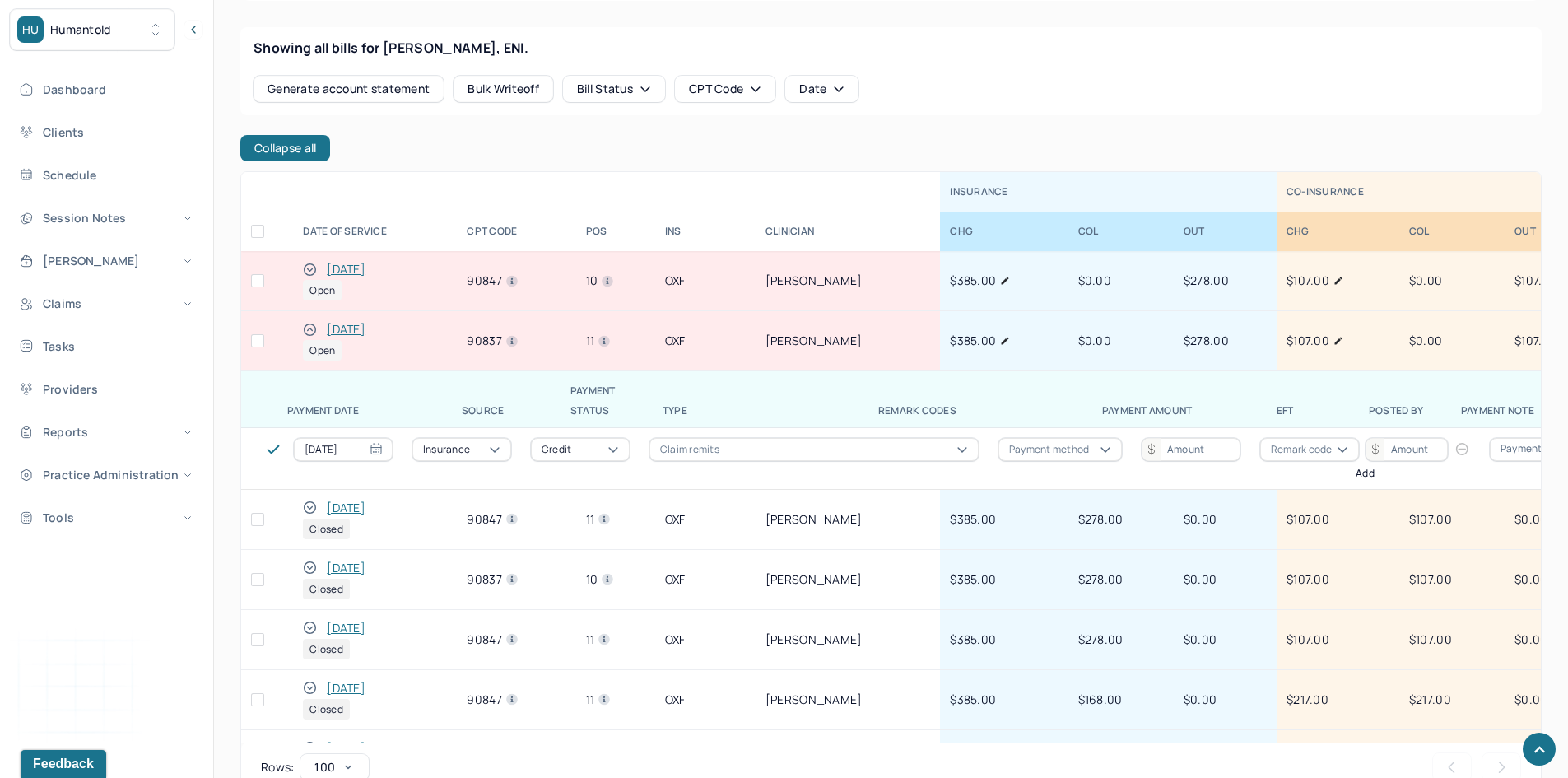 scroll, scrollTop: 0, scrollLeft: 0, axis: both 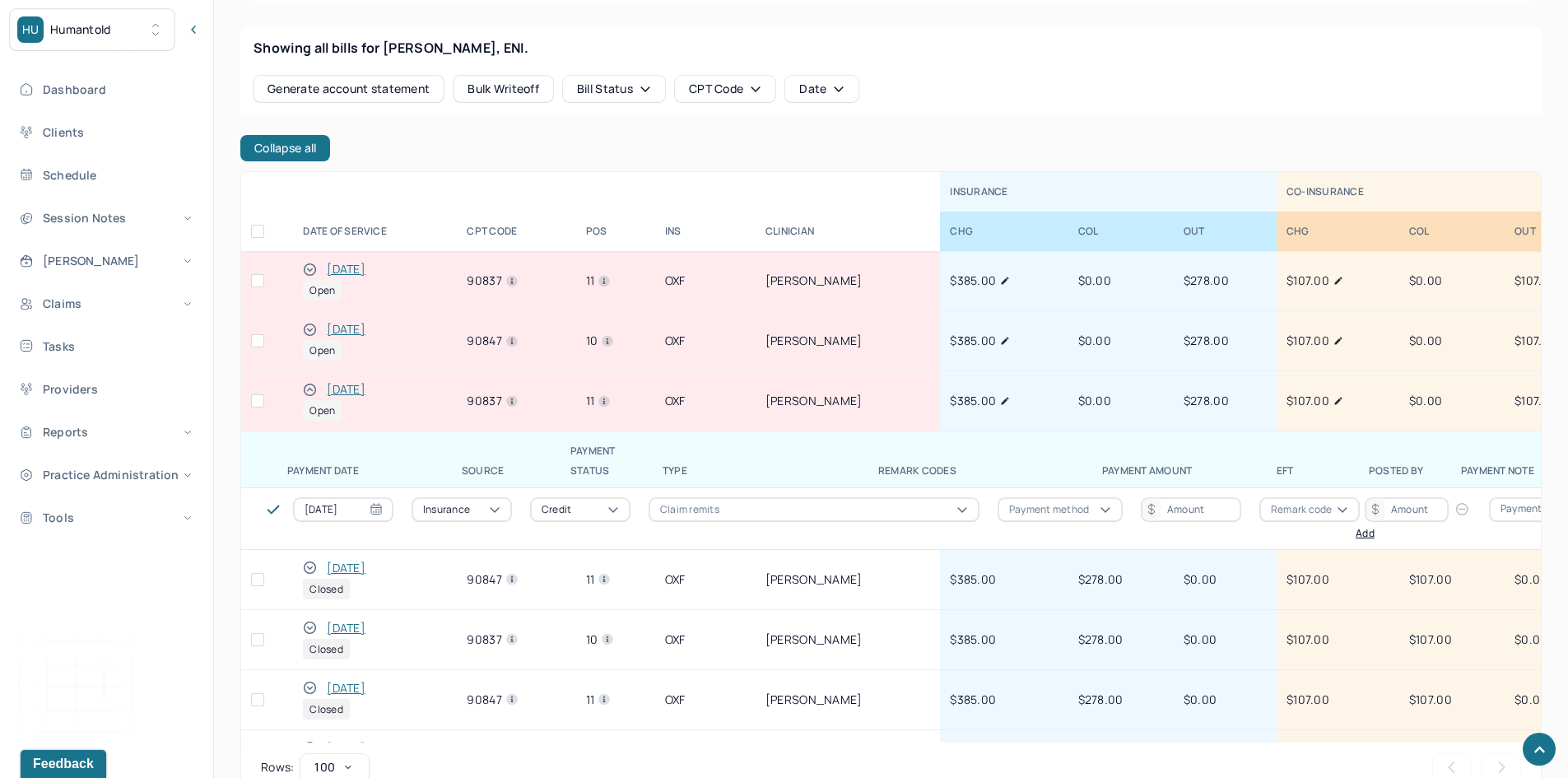 click 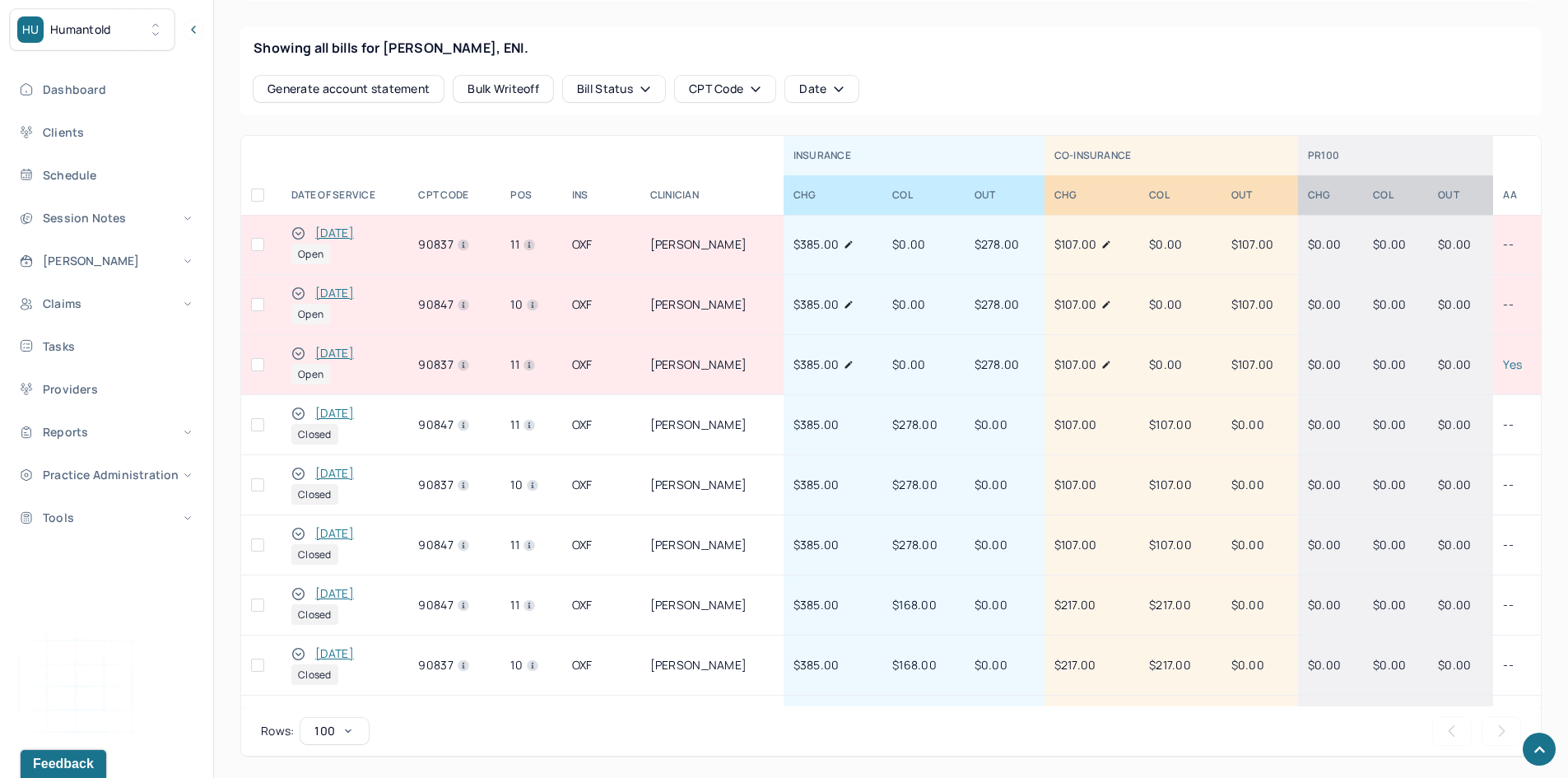 click on "06/20/2025 Open" at bounding box center [345, 365] 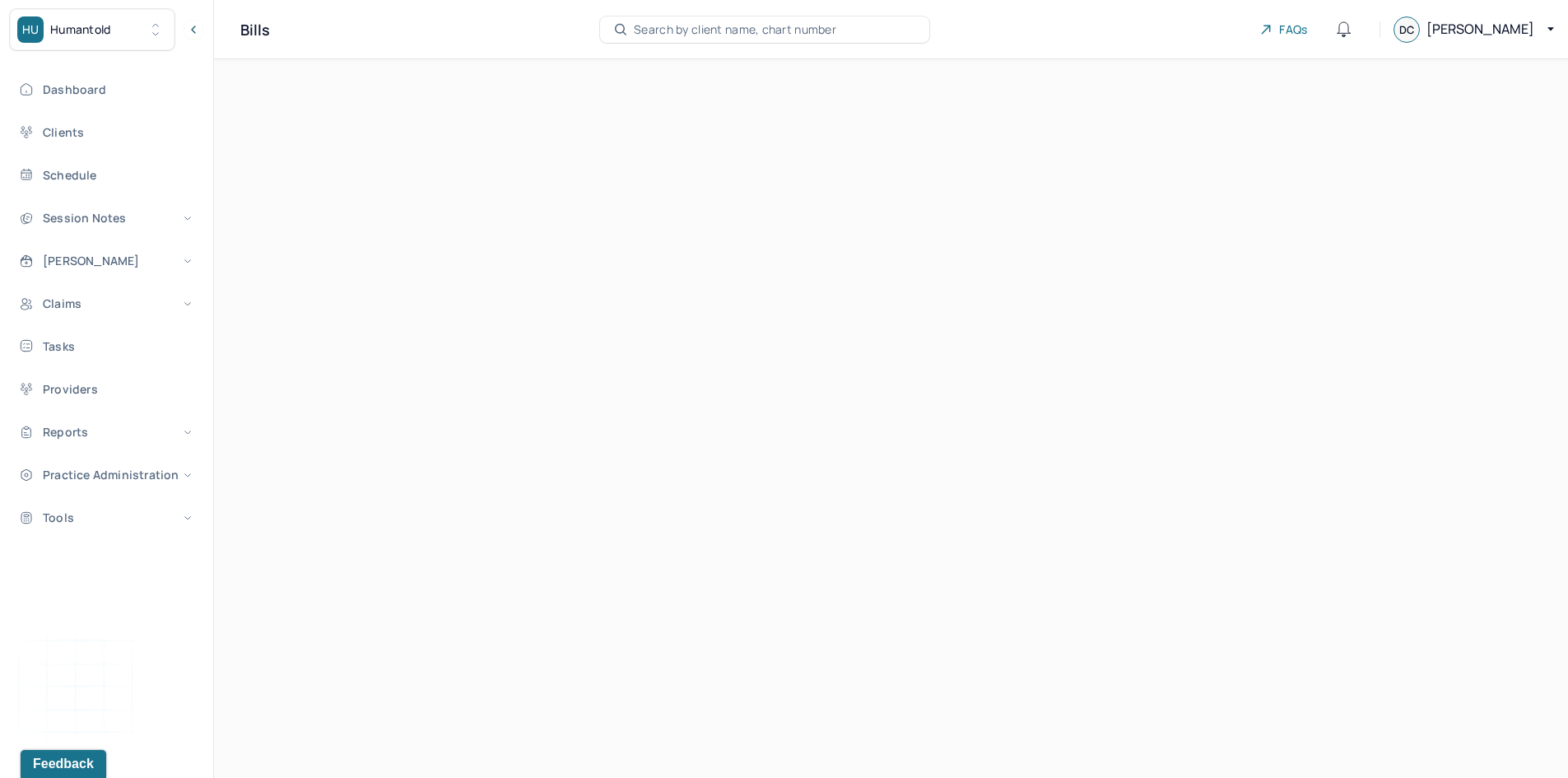 scroll, scrollTop: 0, scrollLeft: 0, axis: both 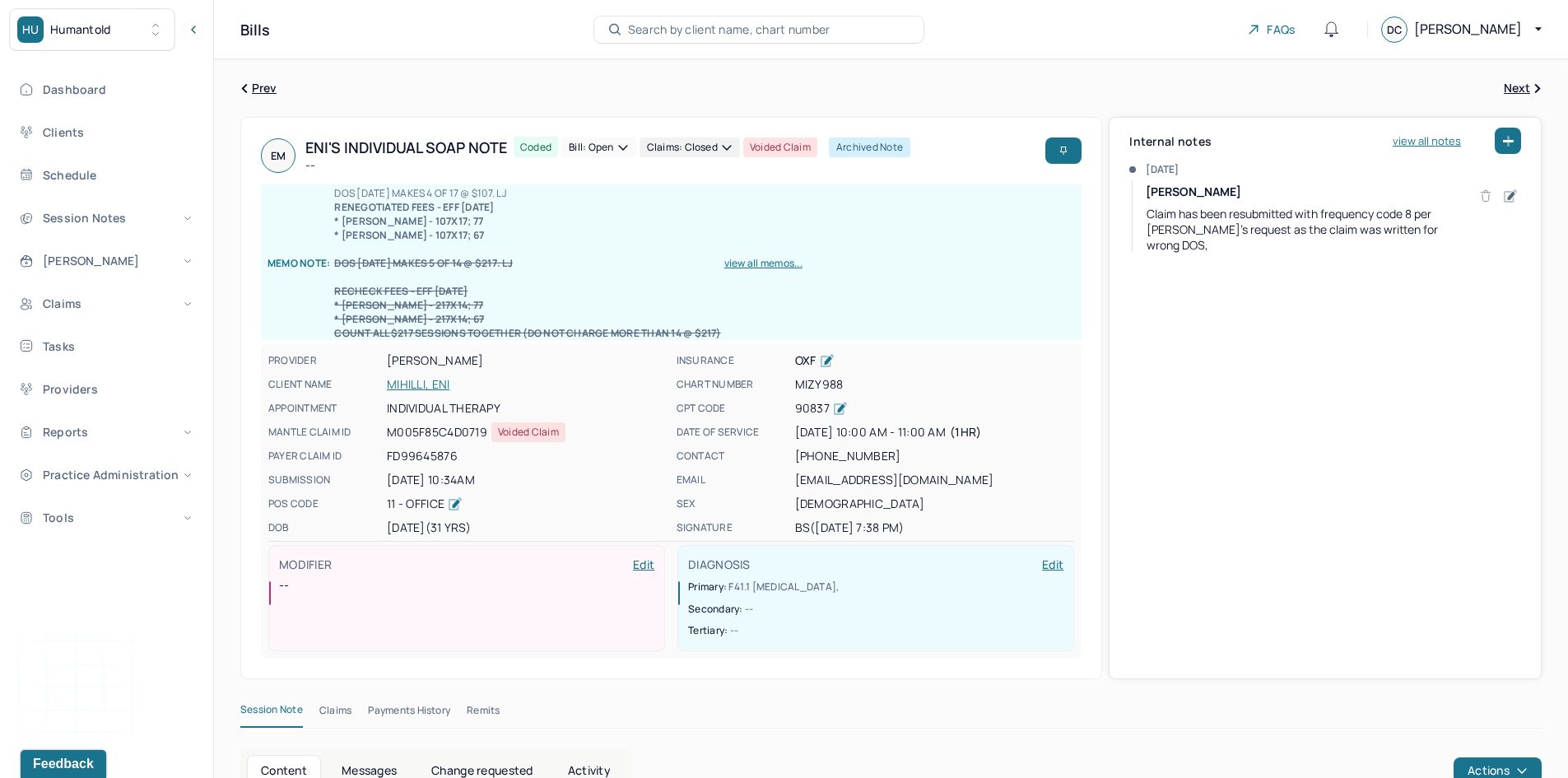click on "MIHILLI, ENI" at bounding box center (527, 384) 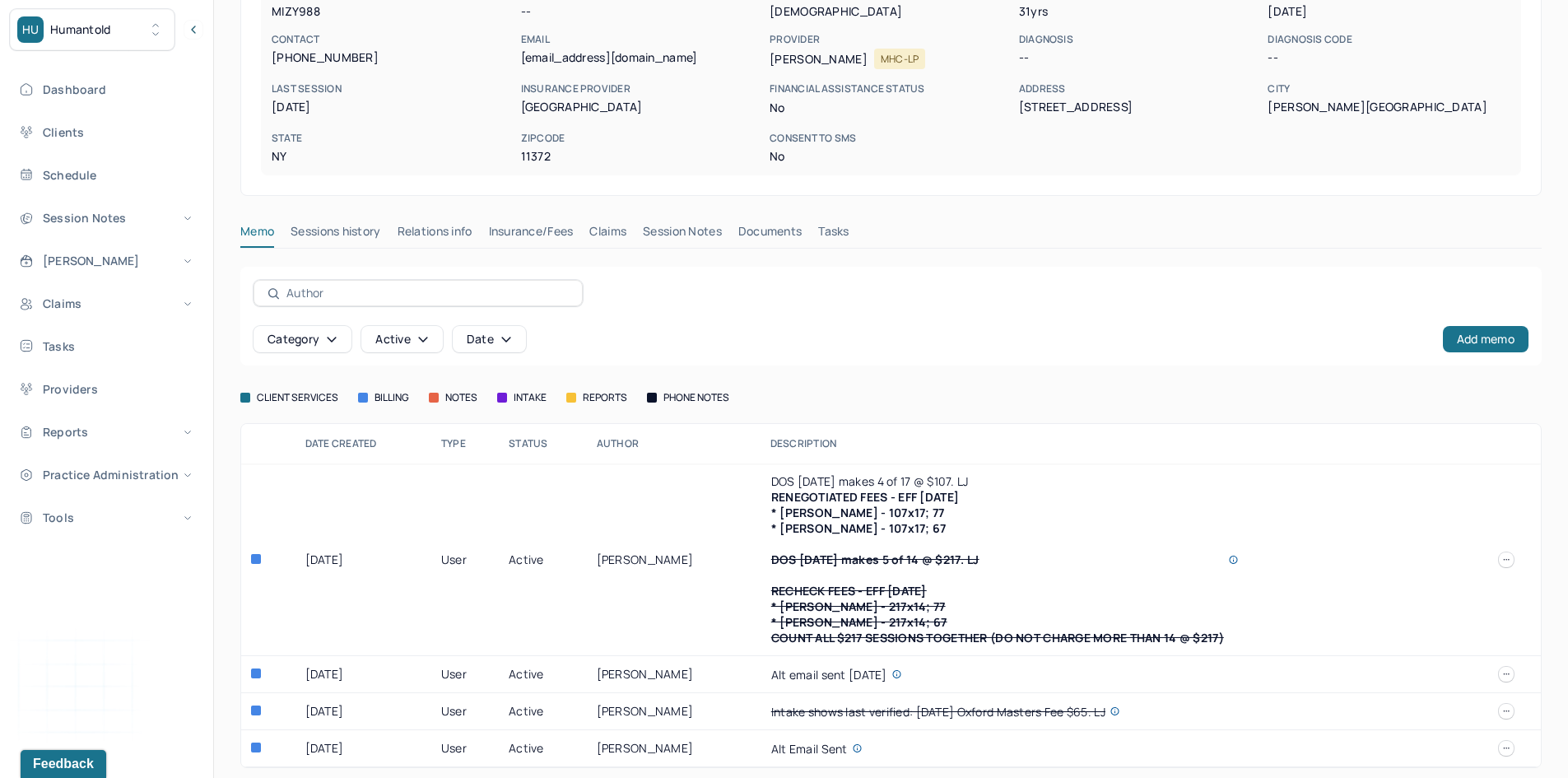 scroll, scrollTop: 203, scrollLeft: 0, axis: vertical 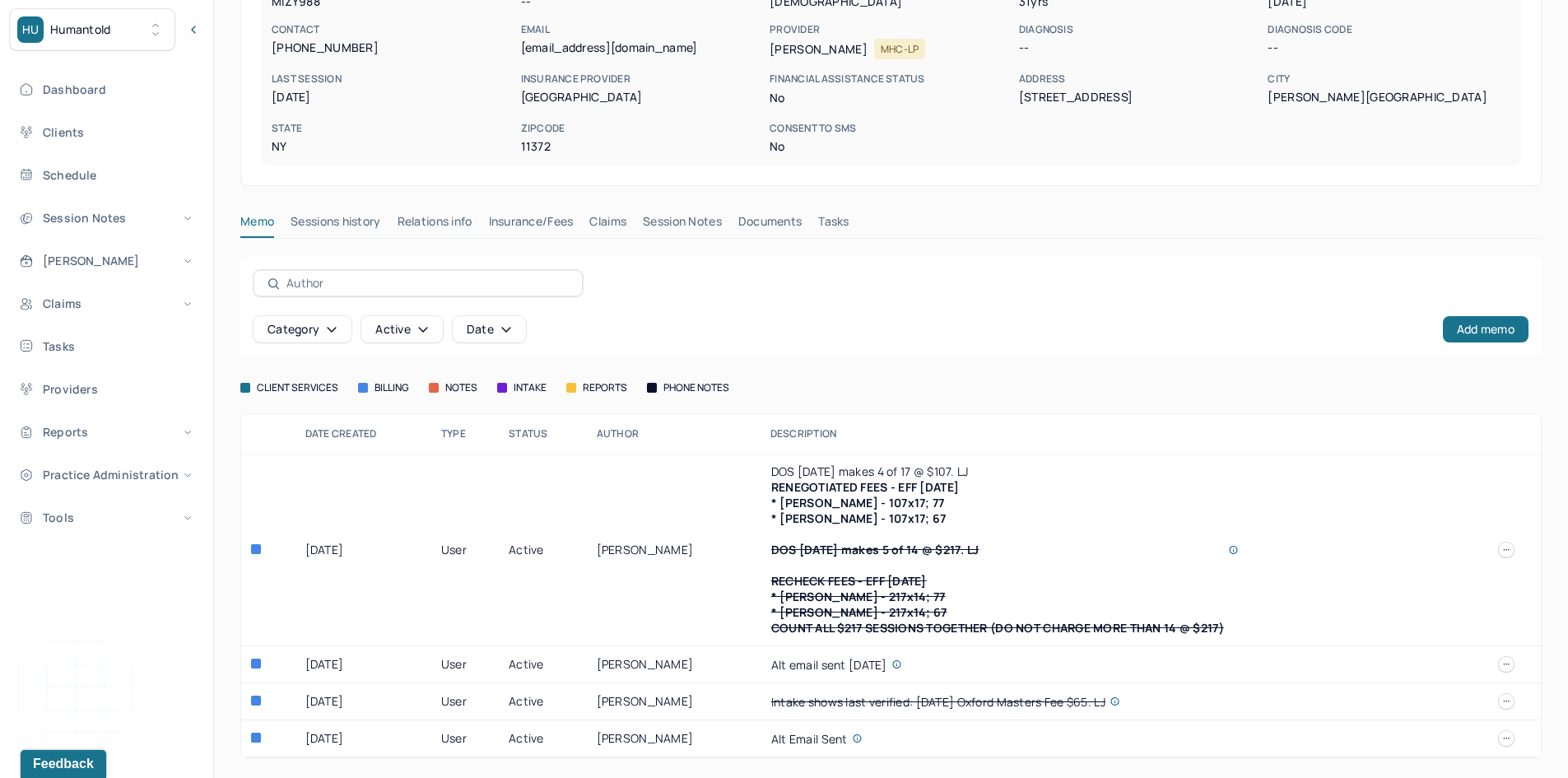 click on "Claims" at bounding box center [607, 225] 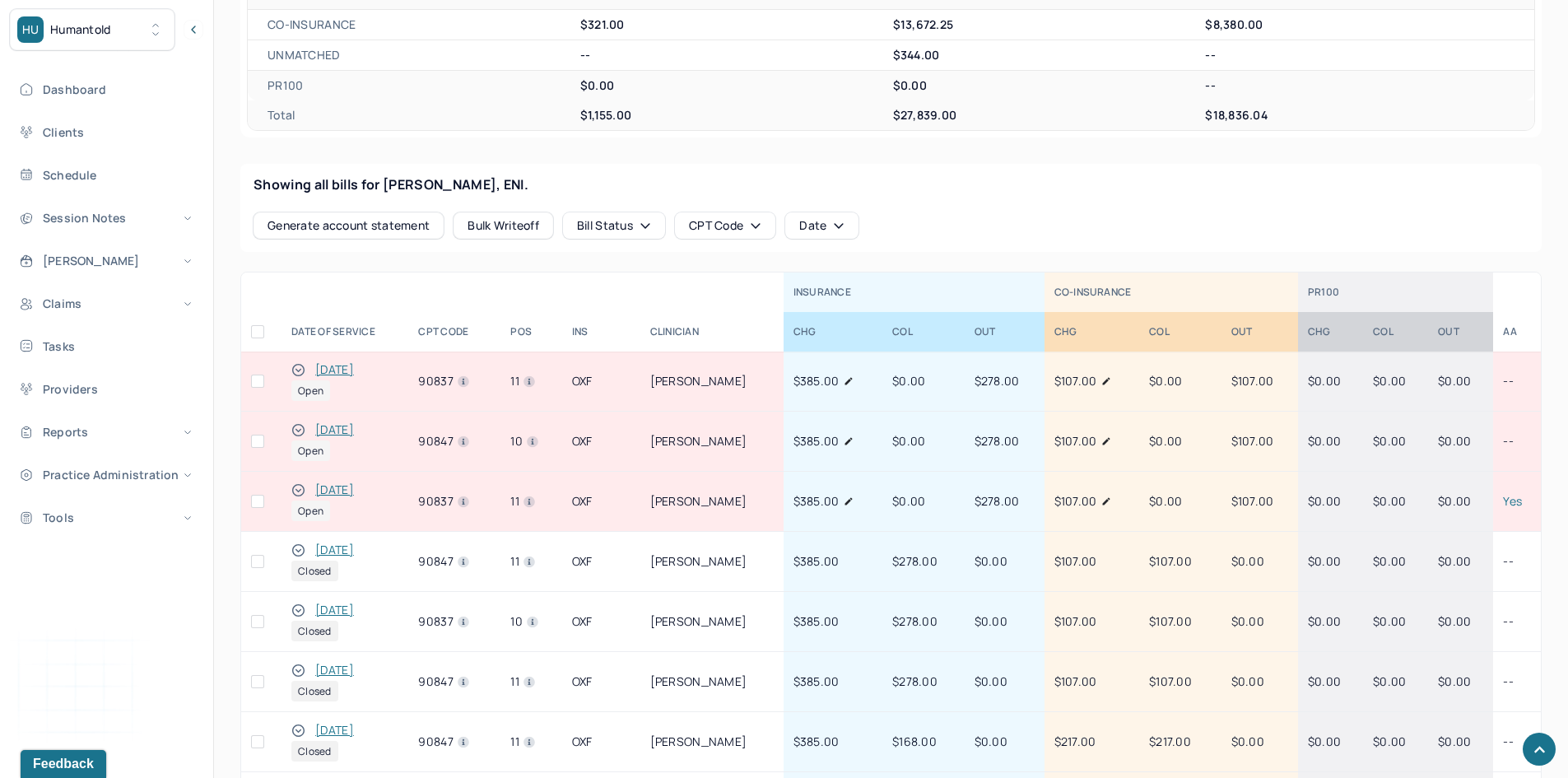 scroll, scrollTop: 533, scrollLeft: 0, axis: vertical 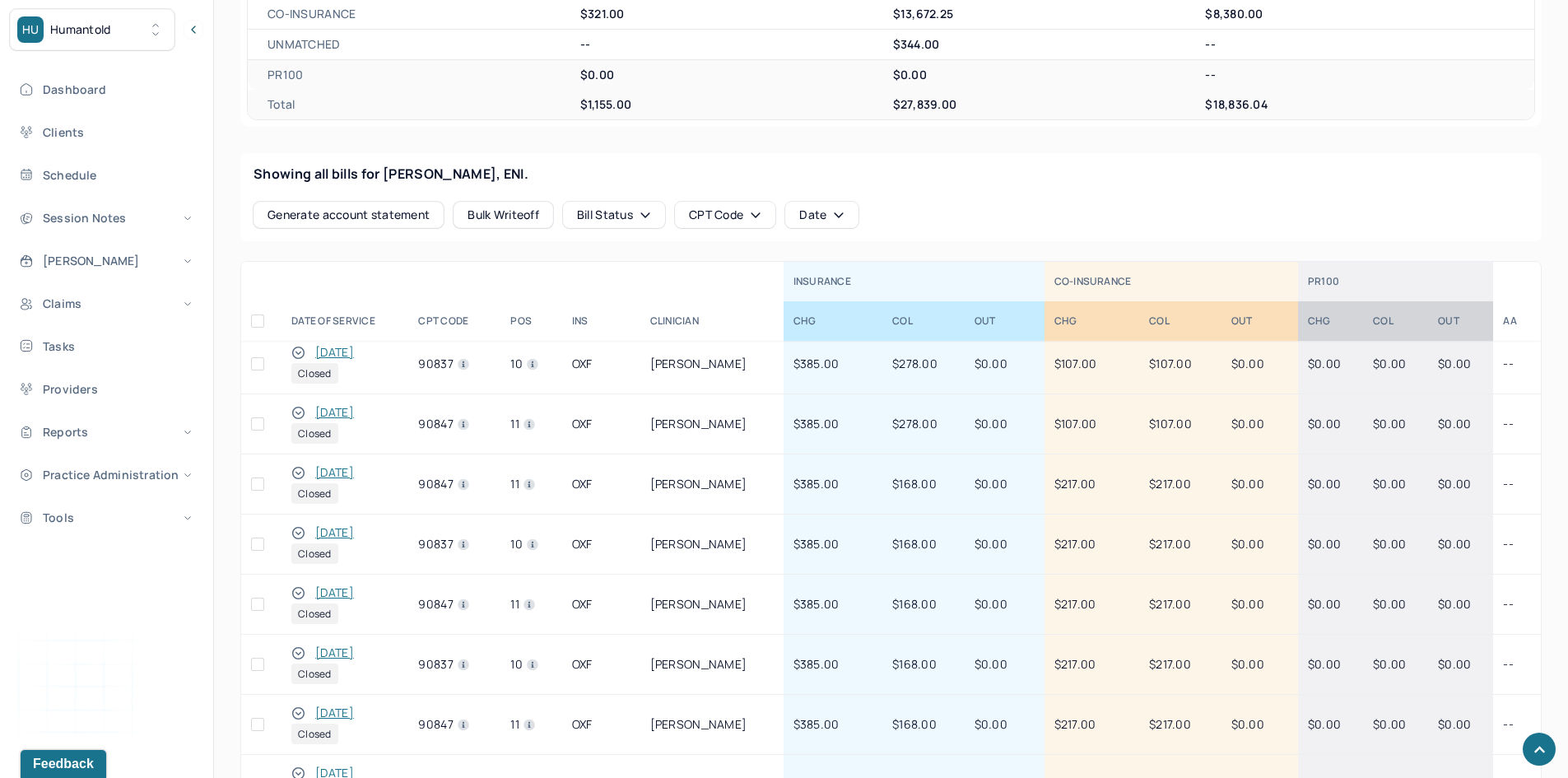 click 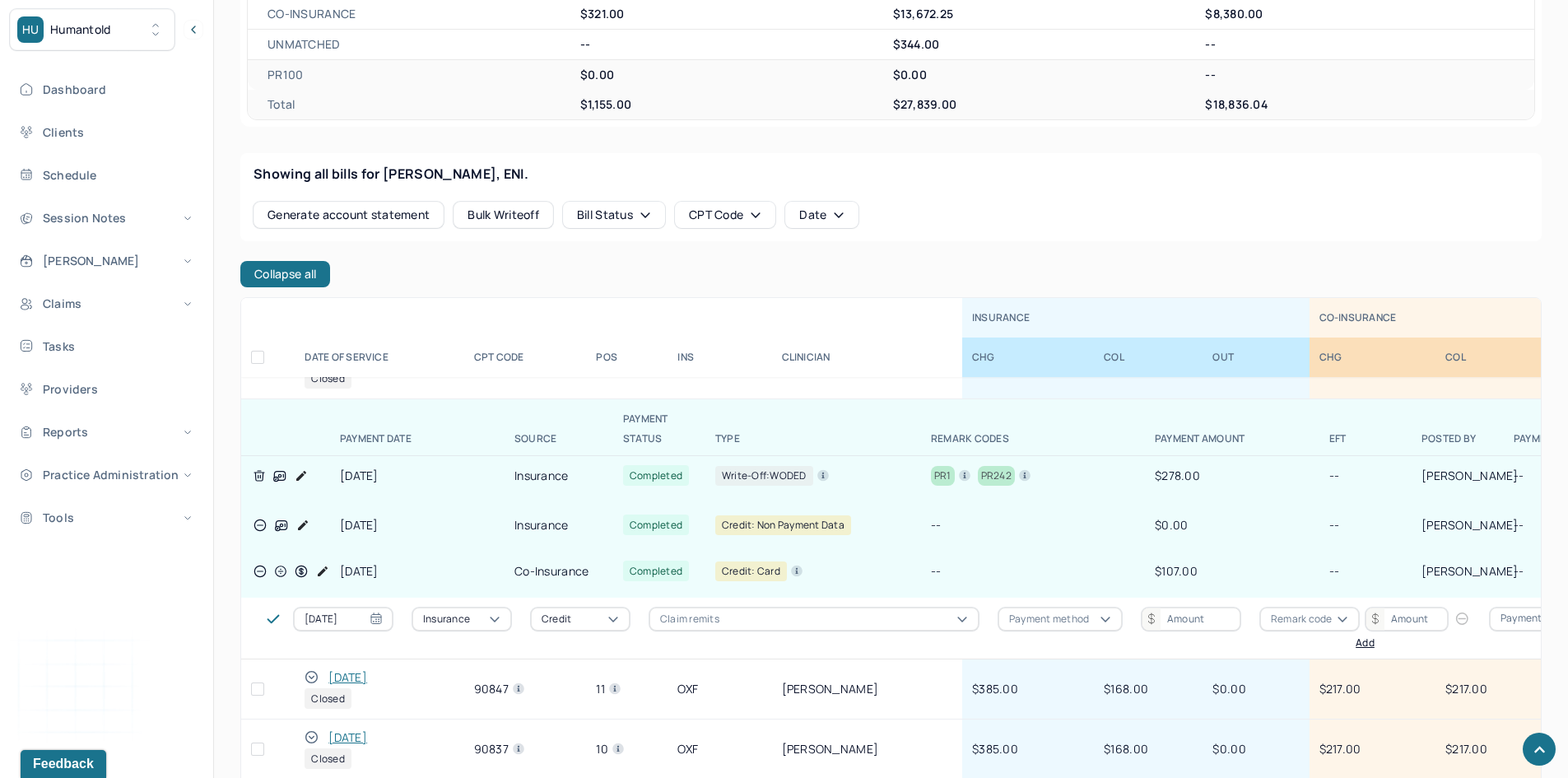 scroll, scrollTop: 576, scrollLeft: 0, axis: vertical 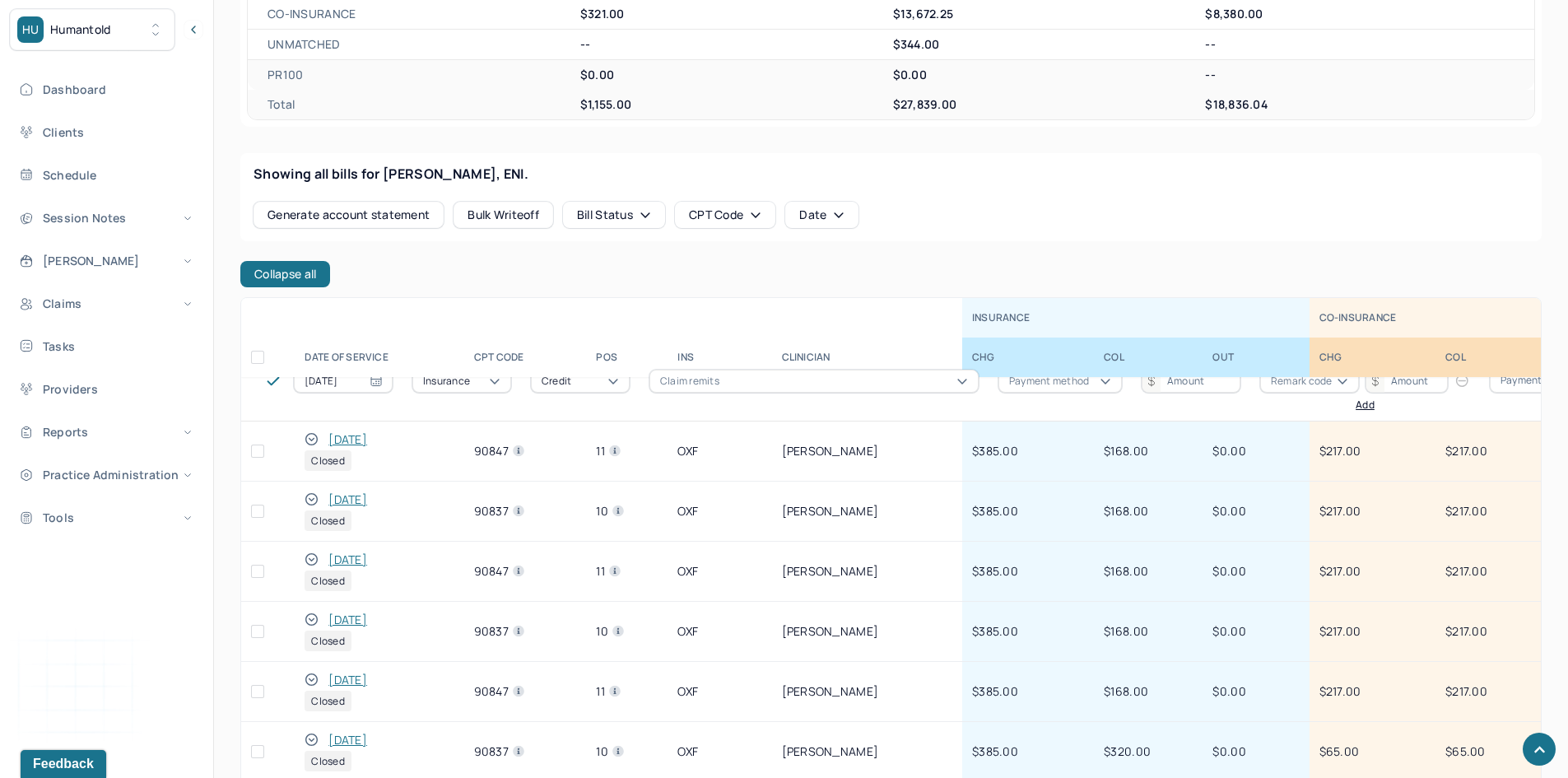 click 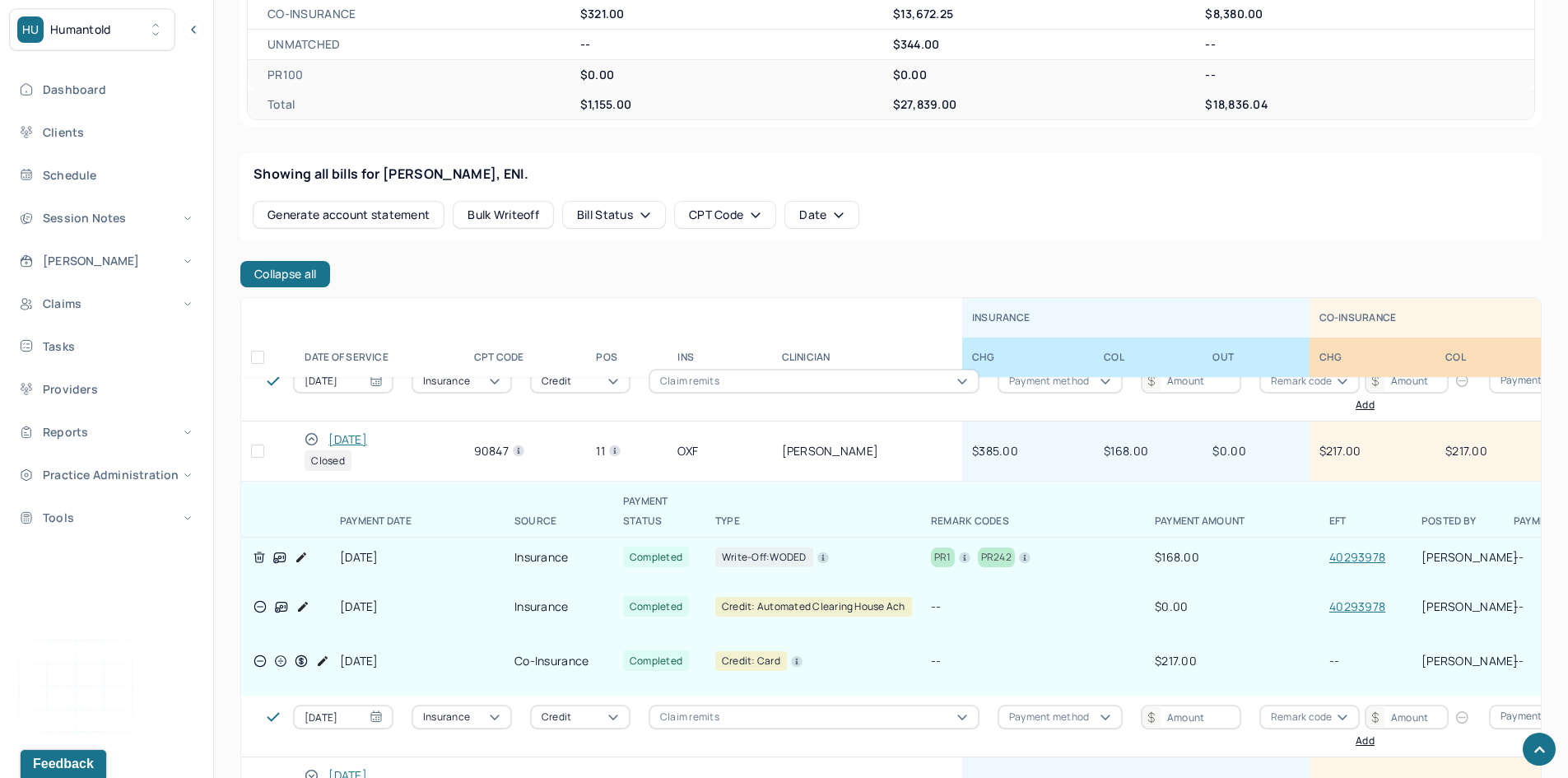click on "40293978" at bounding box center [1357, 606] 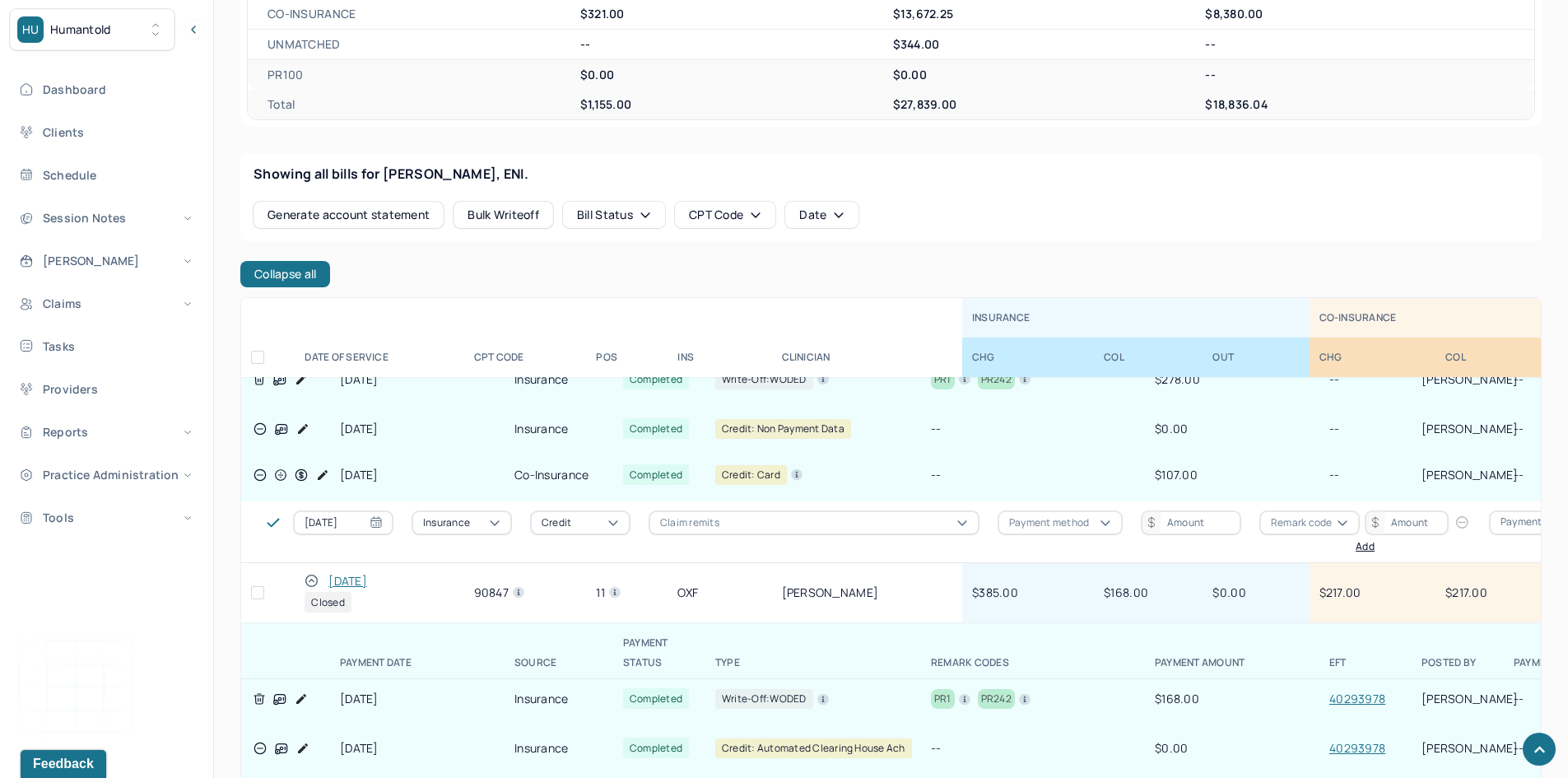 scroll, scrollTop: 165, scrollLeft: 0, axis: vertical 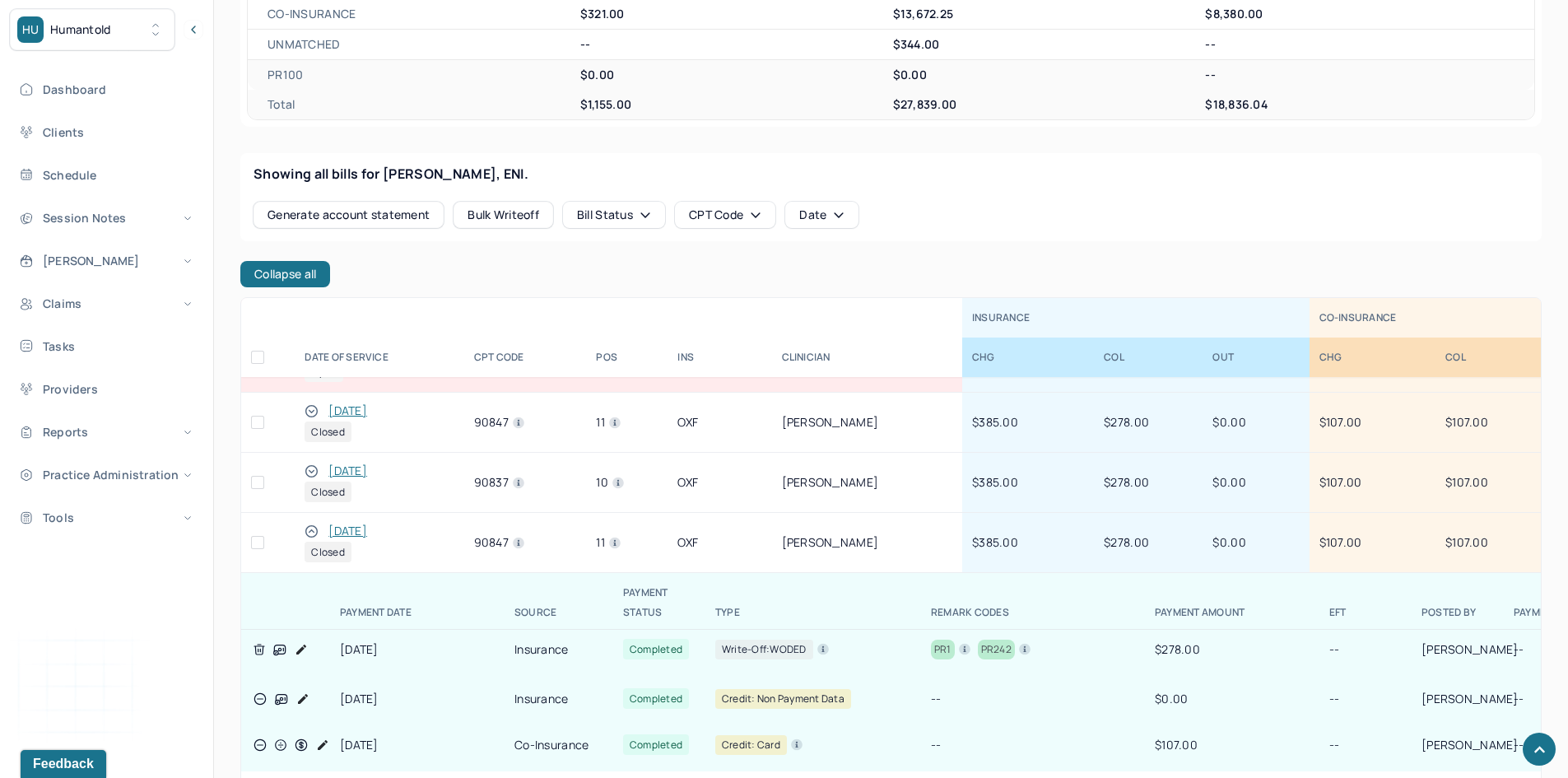 click 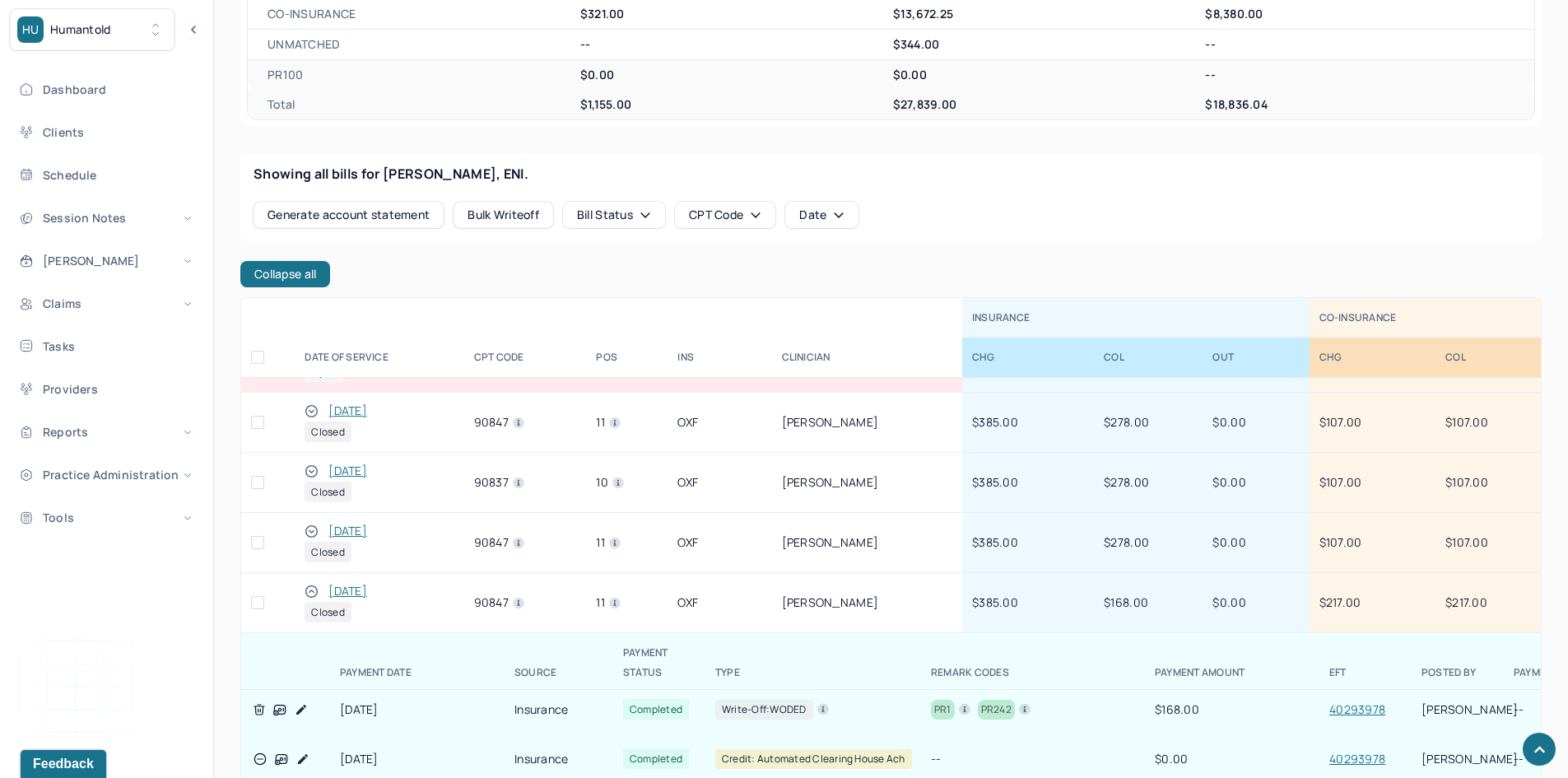 click 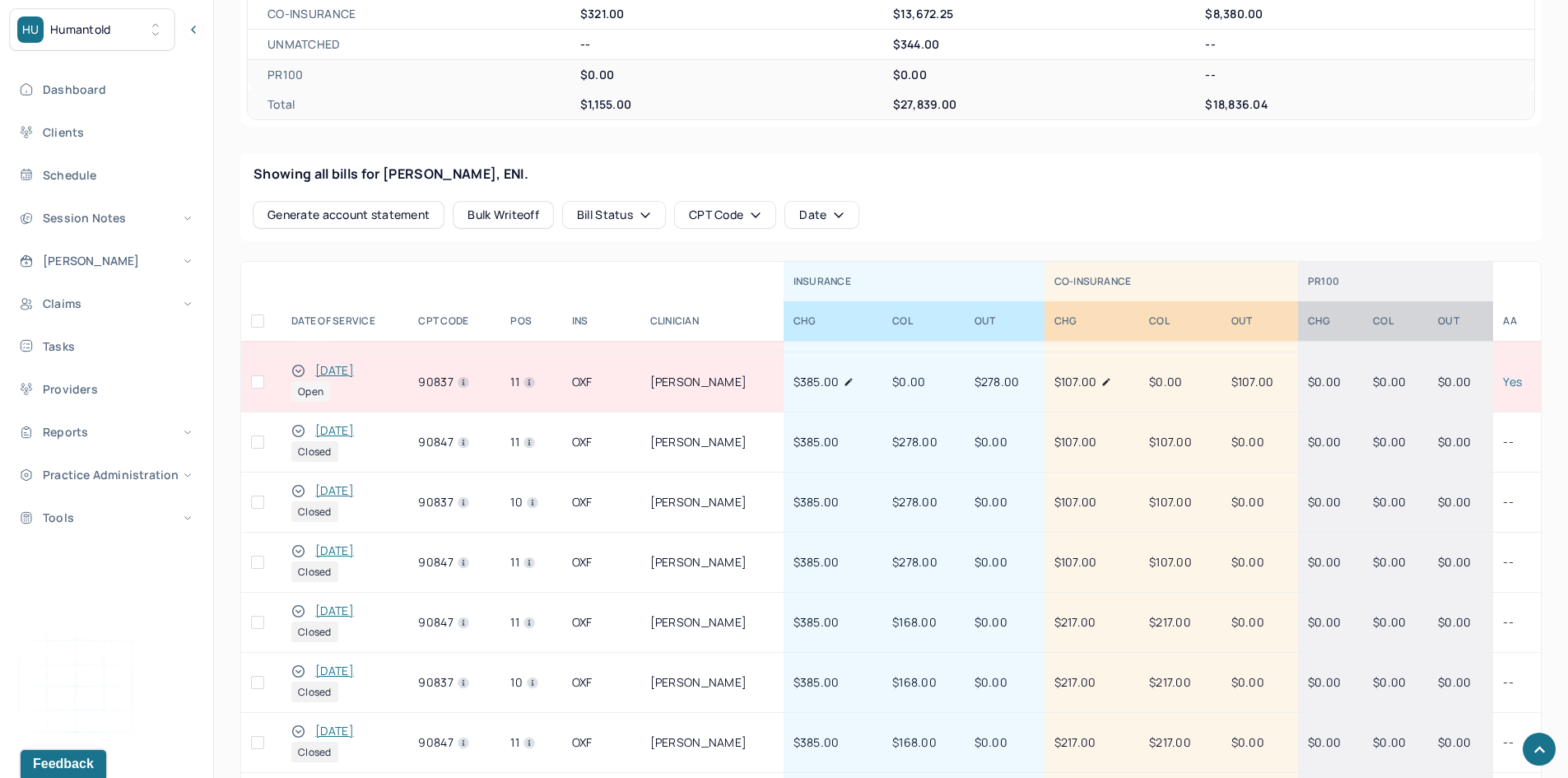 scroll, scrollTop: 0, scrollLeft: 0, axis: both 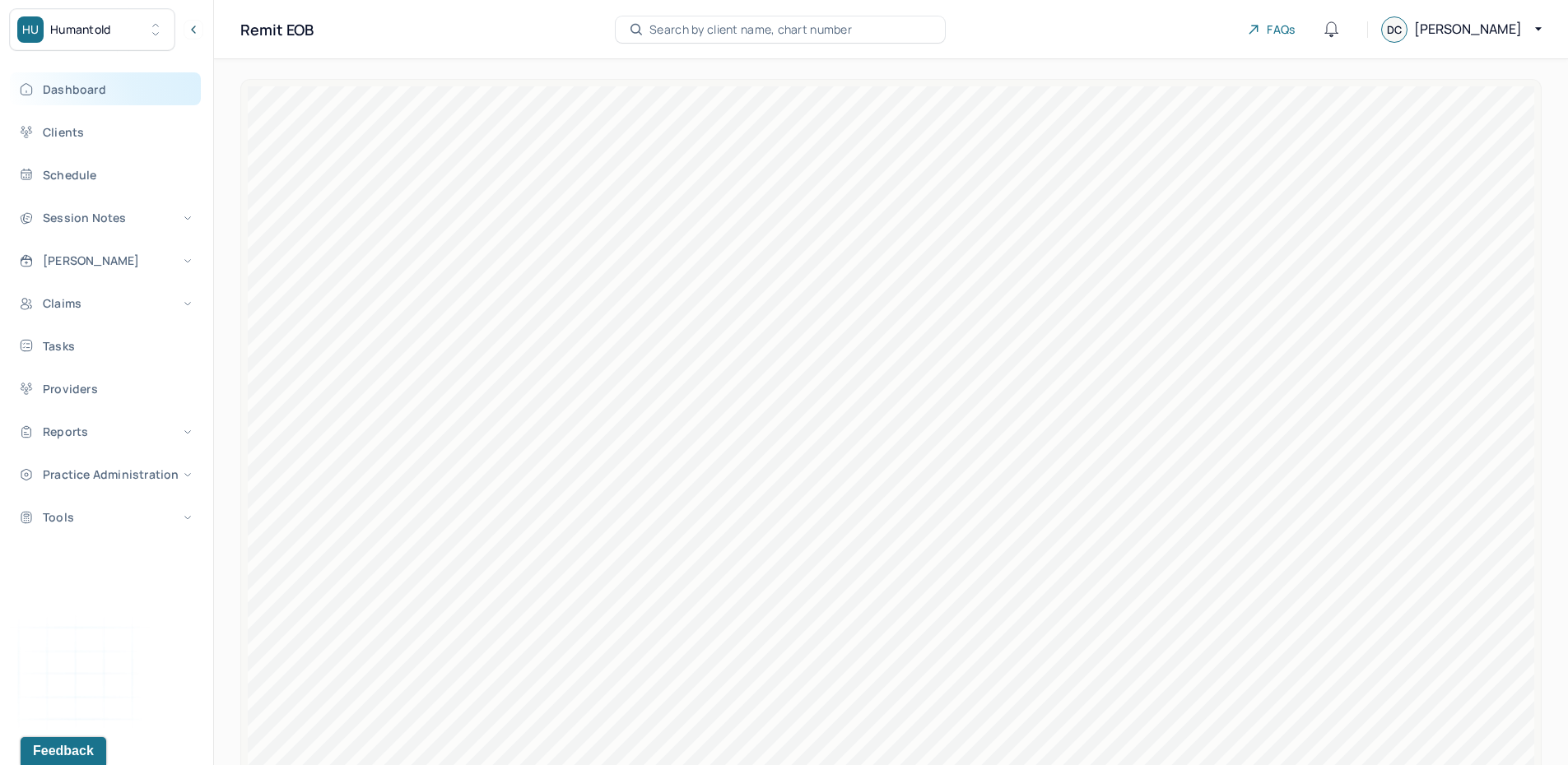 click on "Dashboard" at bounding box center [105, 89] 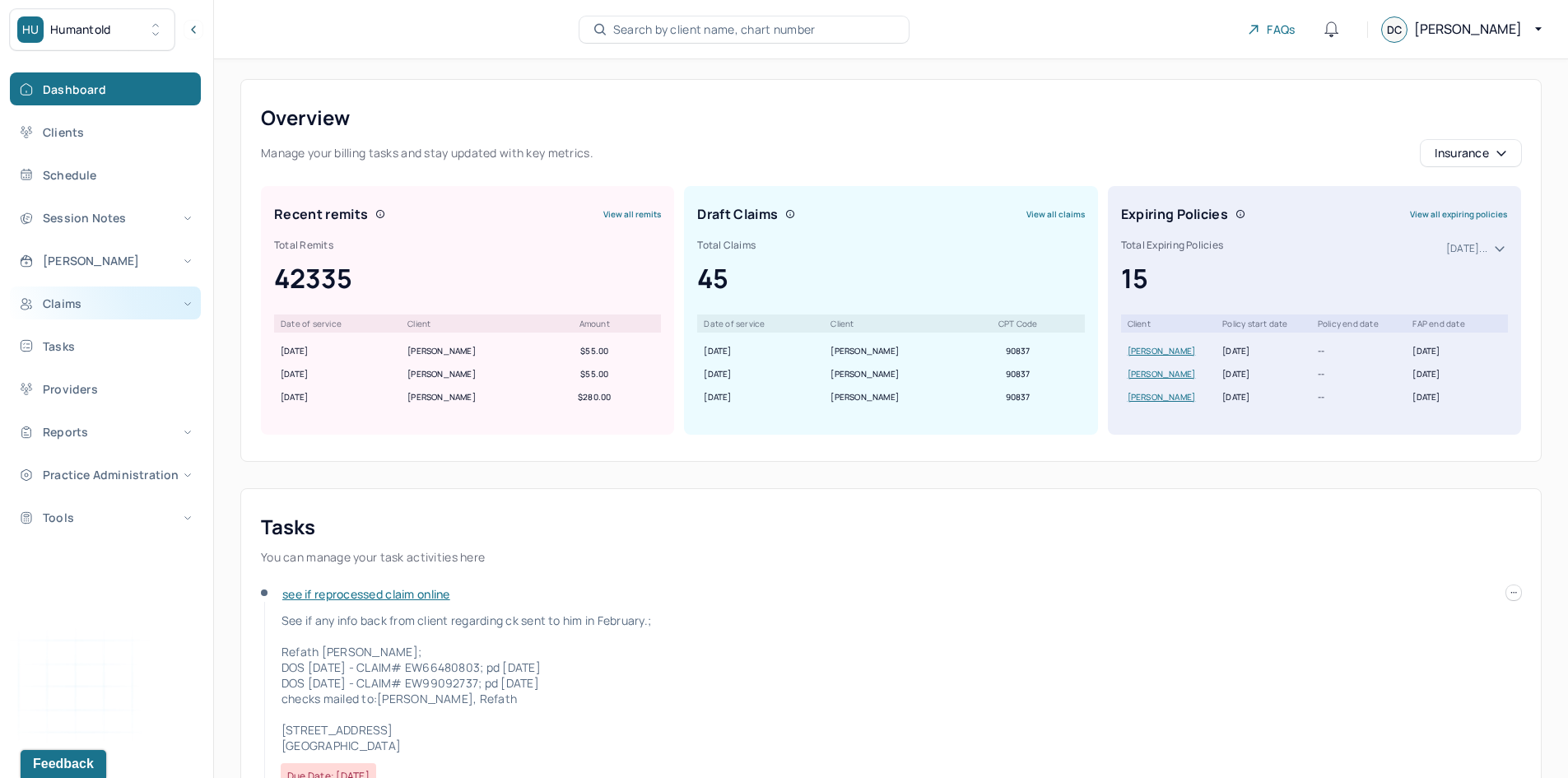 click on "Claims" at bounding box center [105, 303] 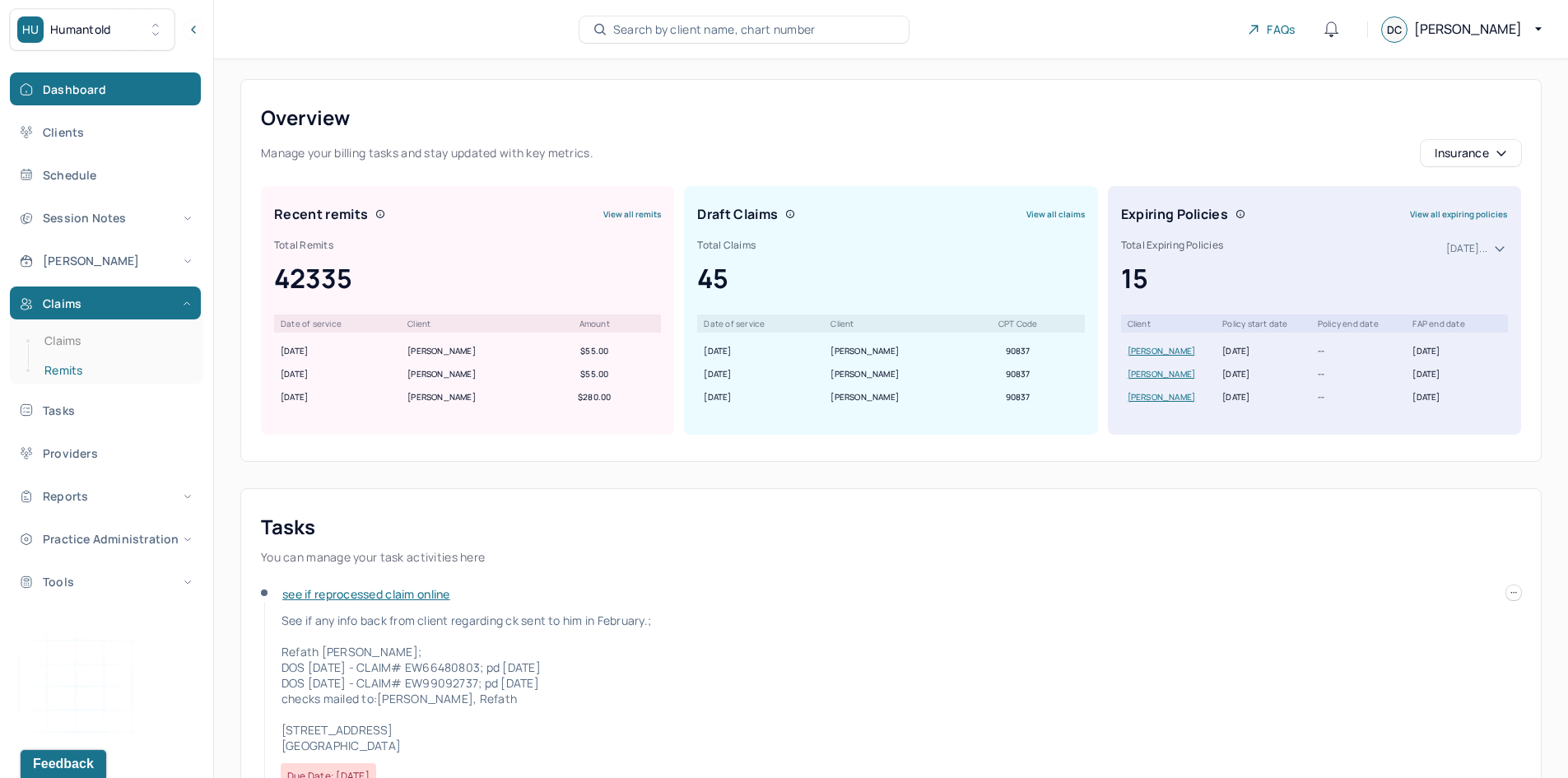 click on "Remits" at bounding box center [114, 370] 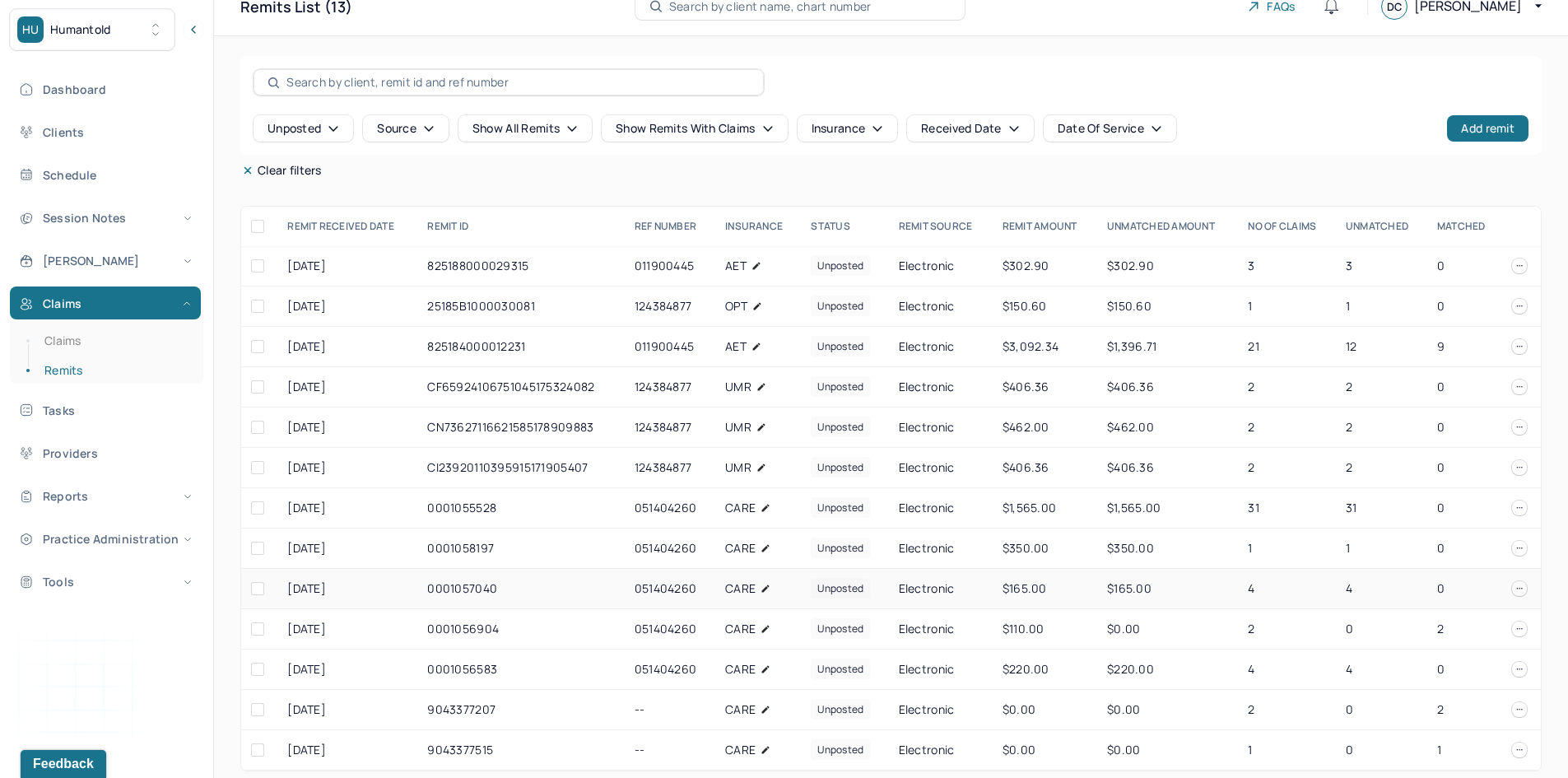 scroll, scrollTop: 36, scrollLeft: 0, axis: vertical 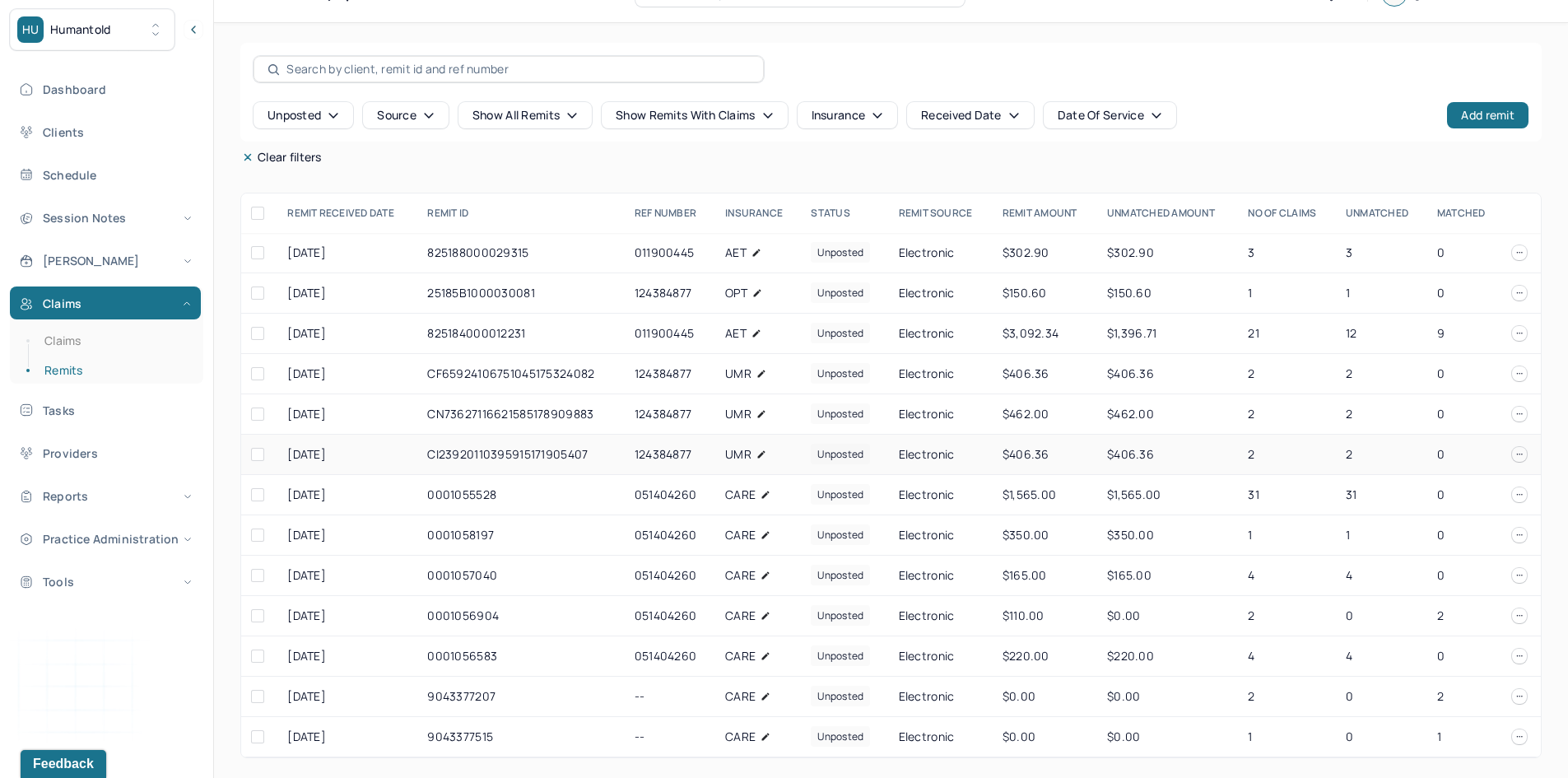 click on "CI23920110395915171905407" at bounding box center [520, 454] 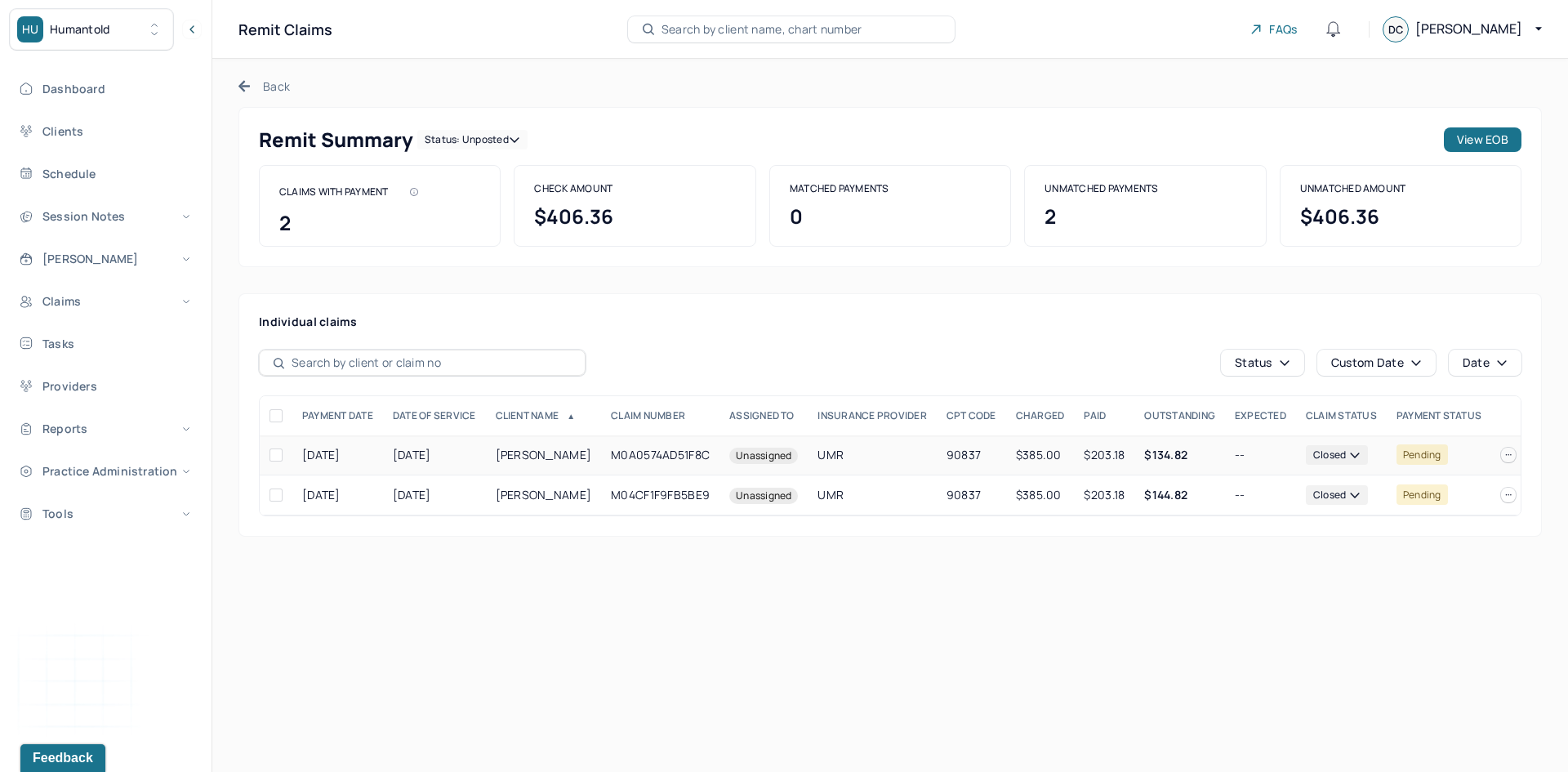 click on "[DATE]" at bounding box center [434, 455] 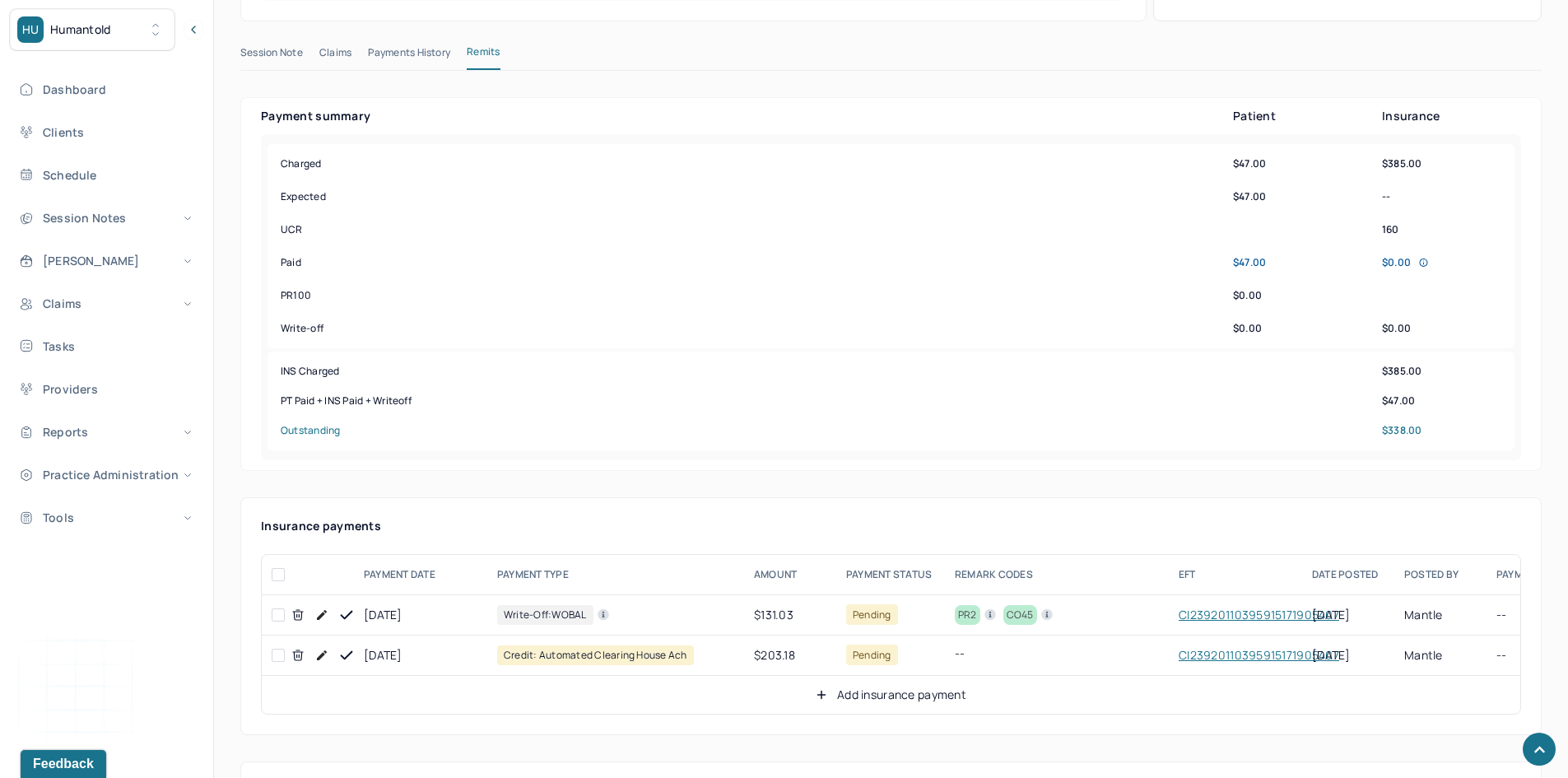 scroll, scrollTop: 576, scrollLeft: 0, axis: vertical 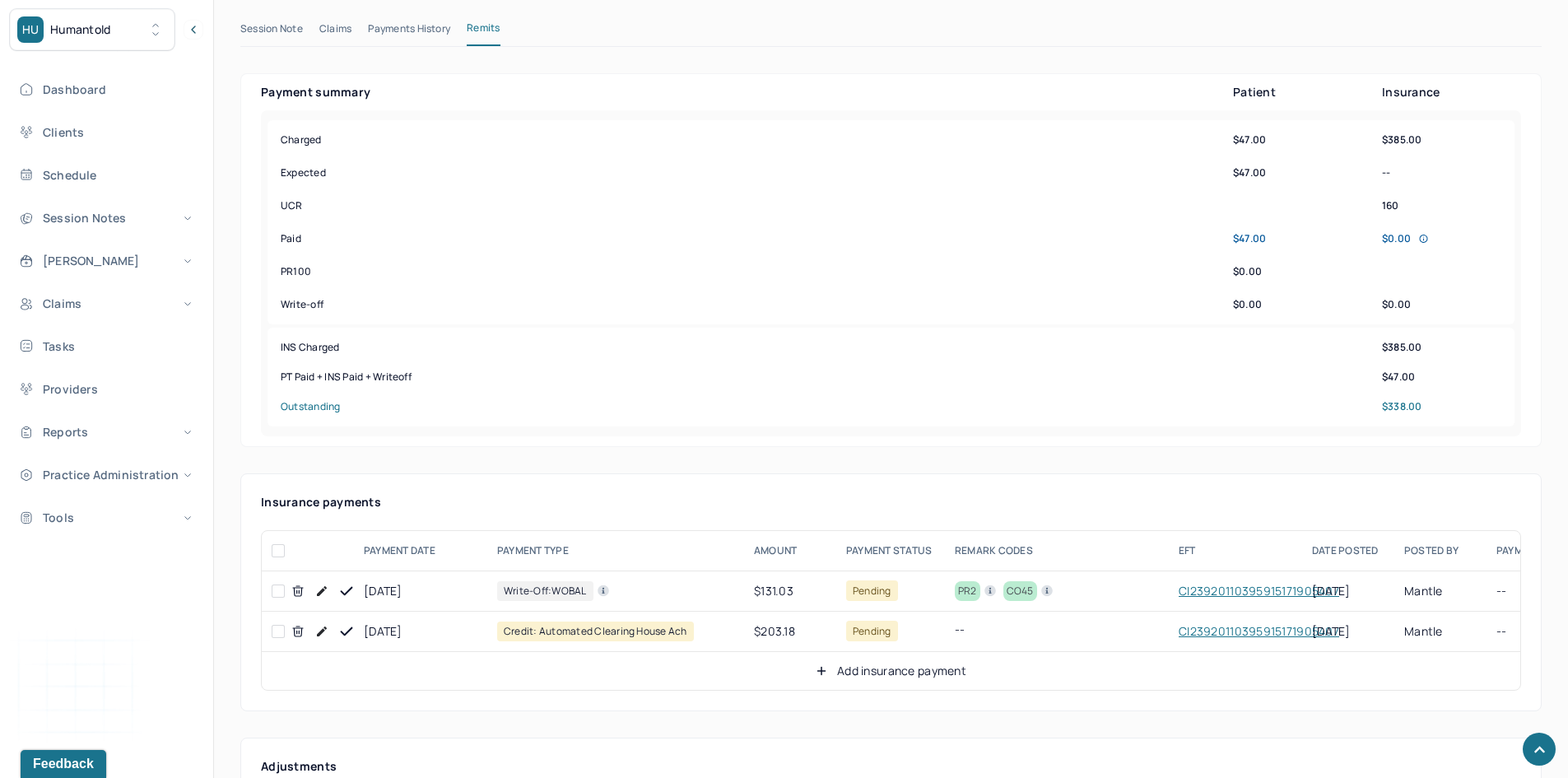 click at bounding box center (278, 631) 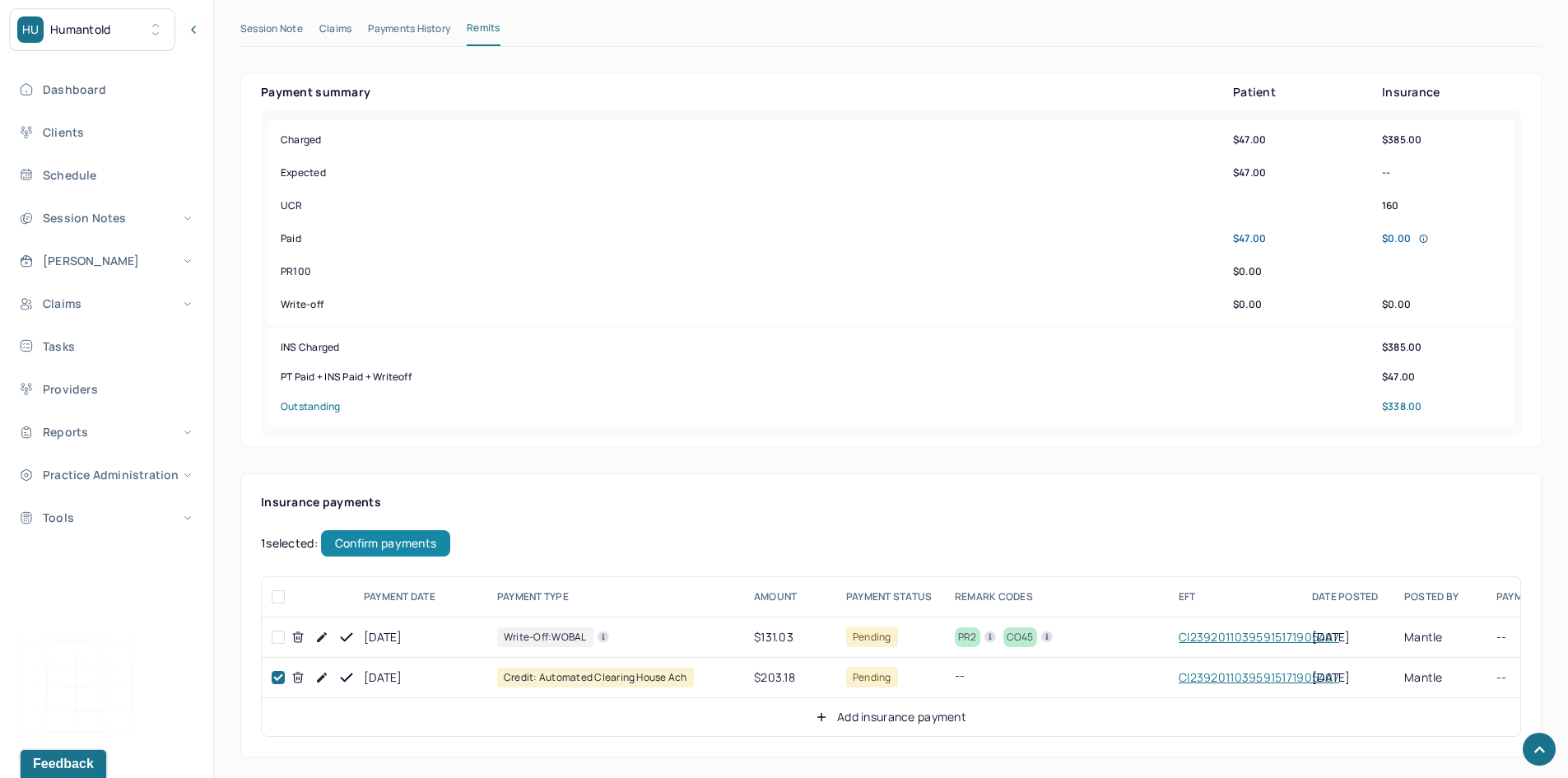 click on "Confirm payments" at bounding box center (385, 543) 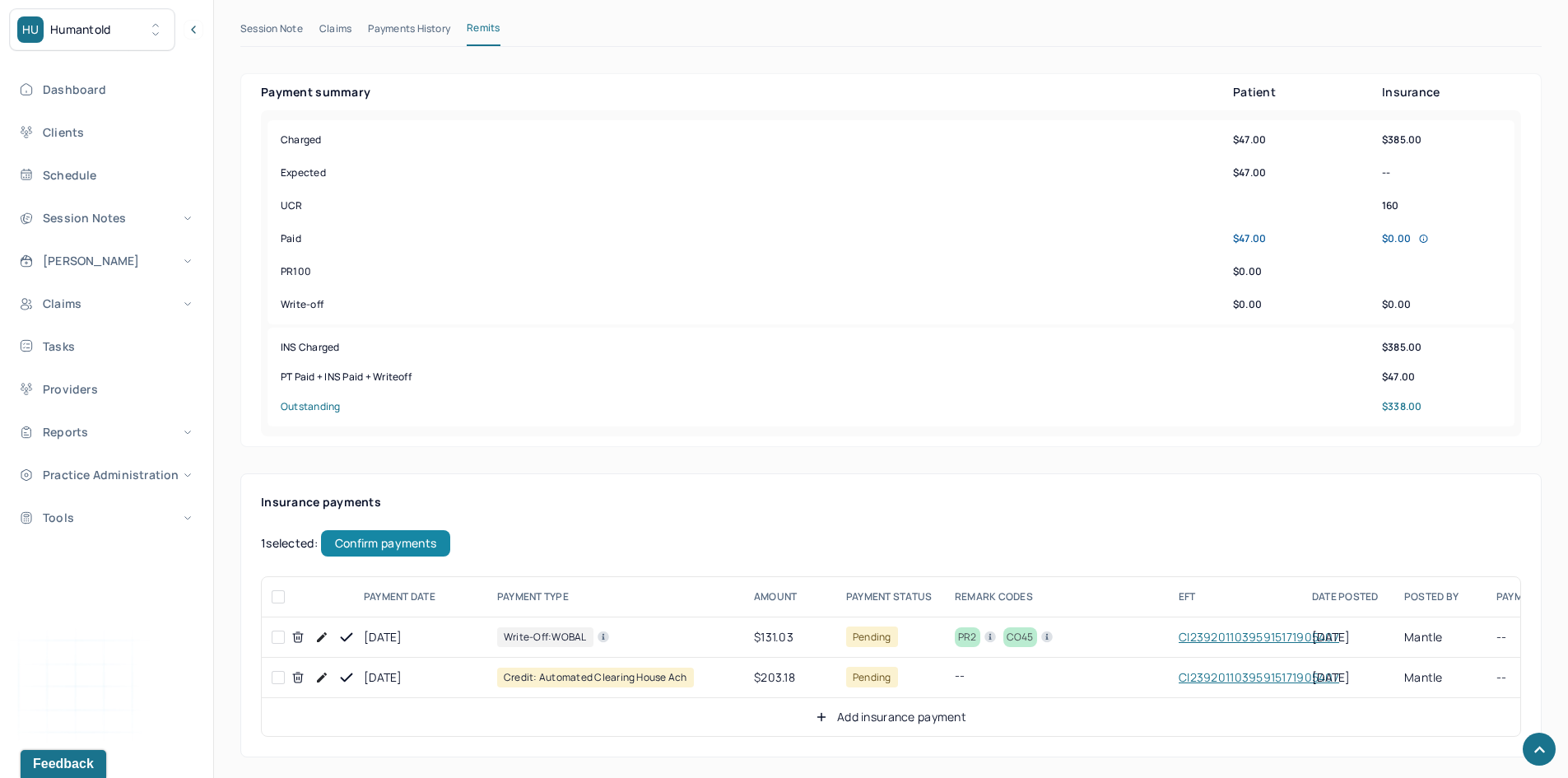 checkbox on "false" 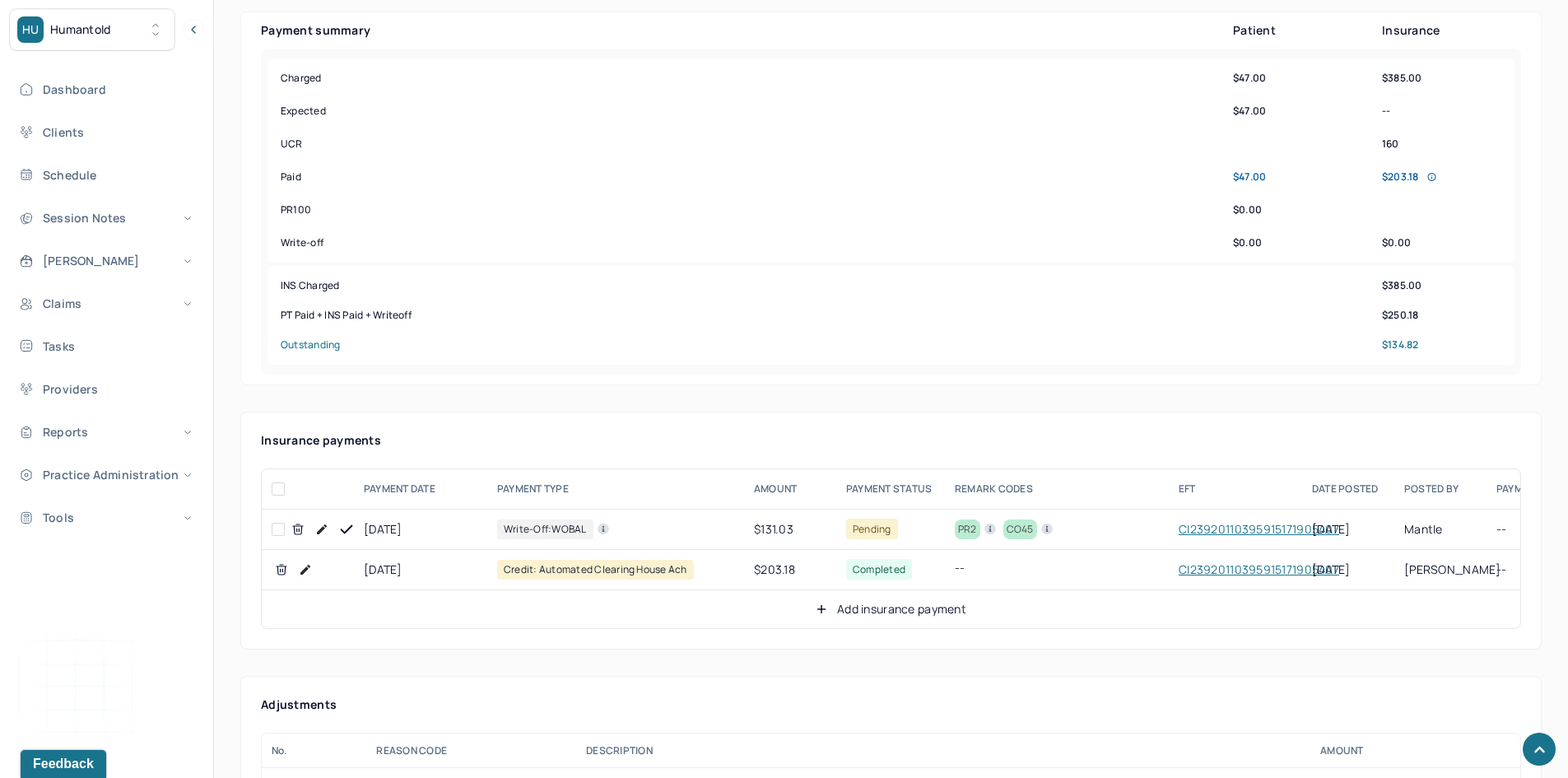 scroll, scrollTop: 741, scrollLeft: 0, axis: vertical 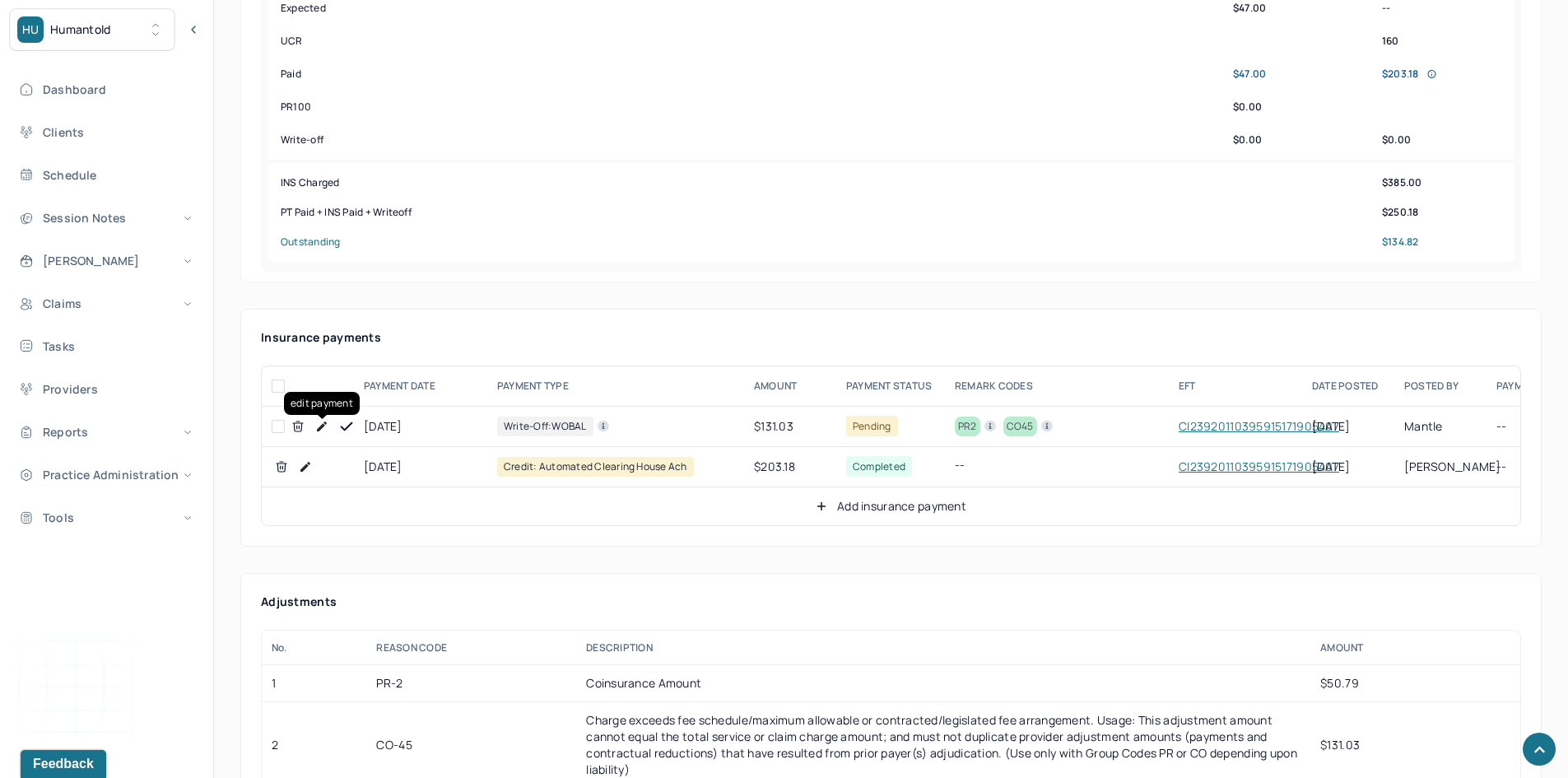 click 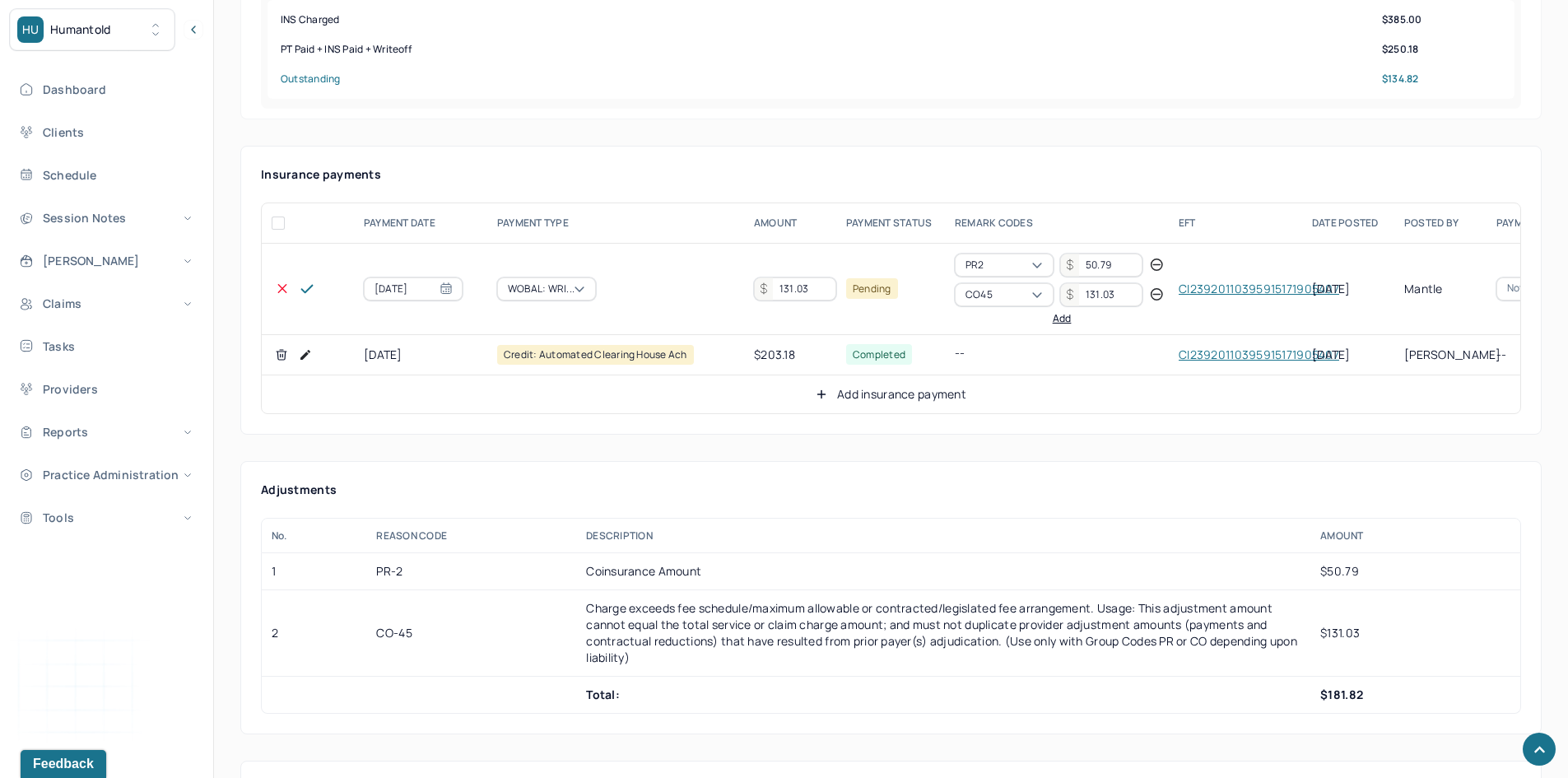scroll, scrollTop: 906, scrollLeft: 0, axis: vertical 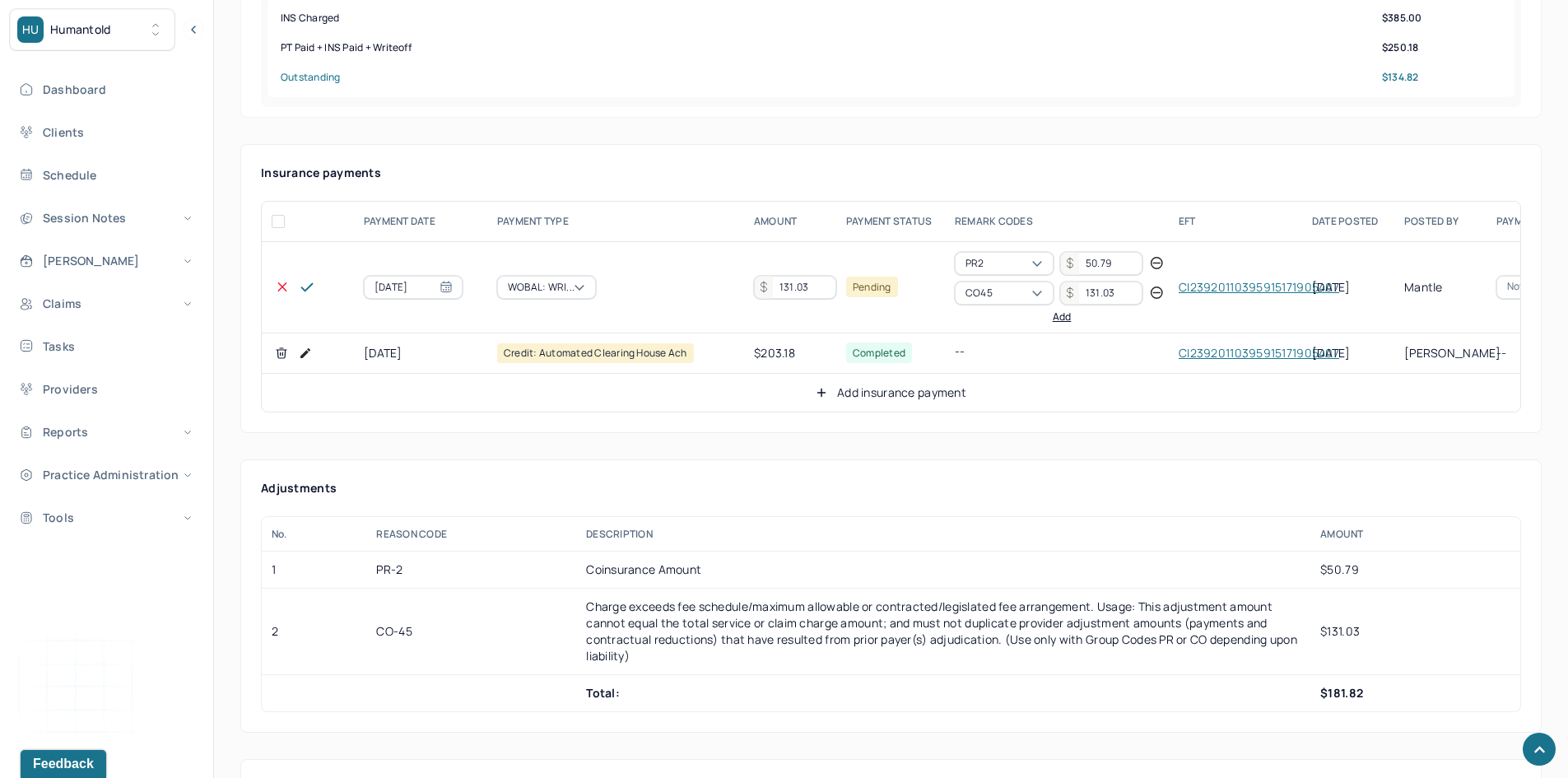 drag, startPoint x: 812, startPoint y: 287, endPoint x: 770, endPoint y: 288, distance: 42.01 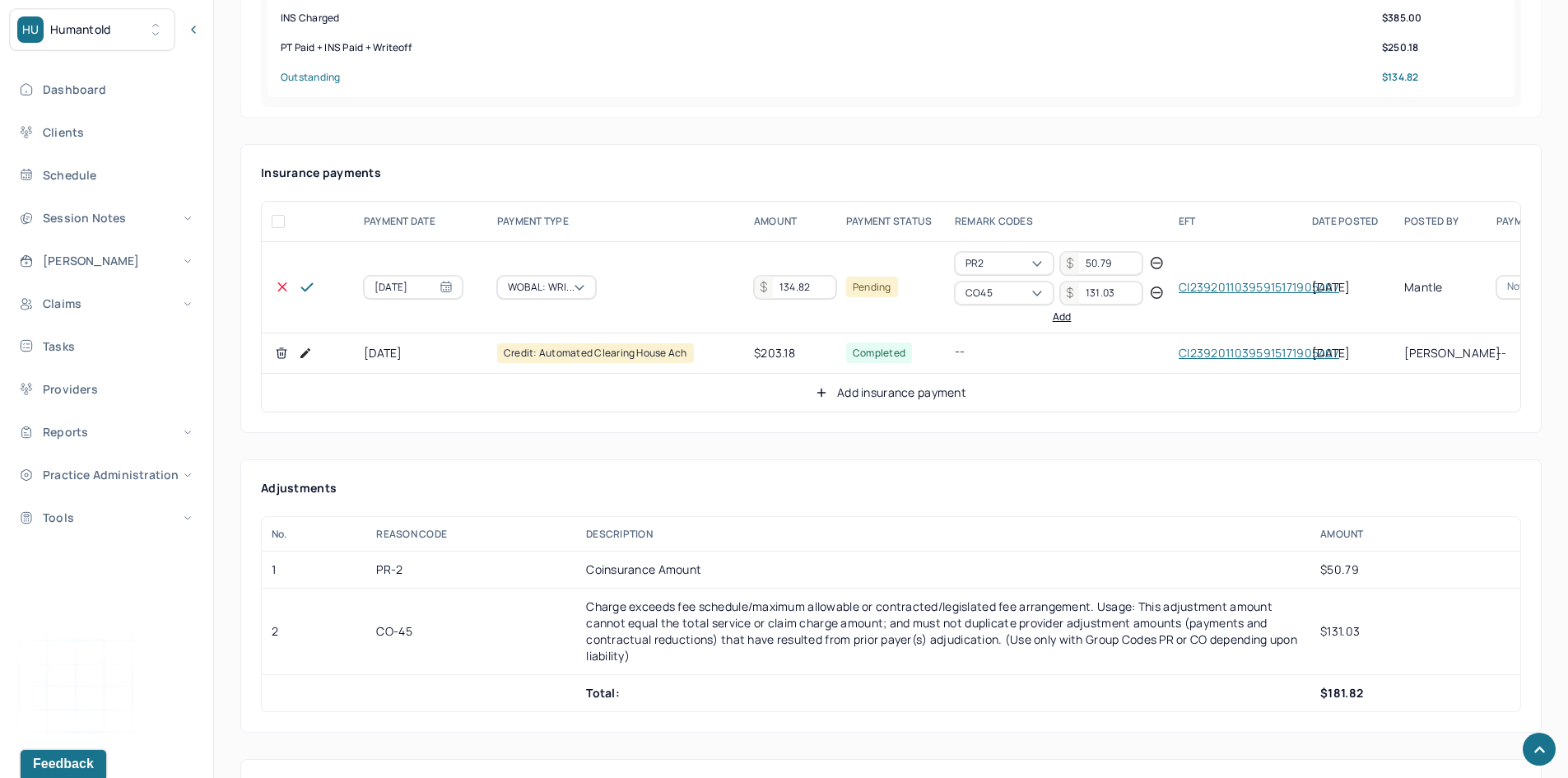 type on "134.82" 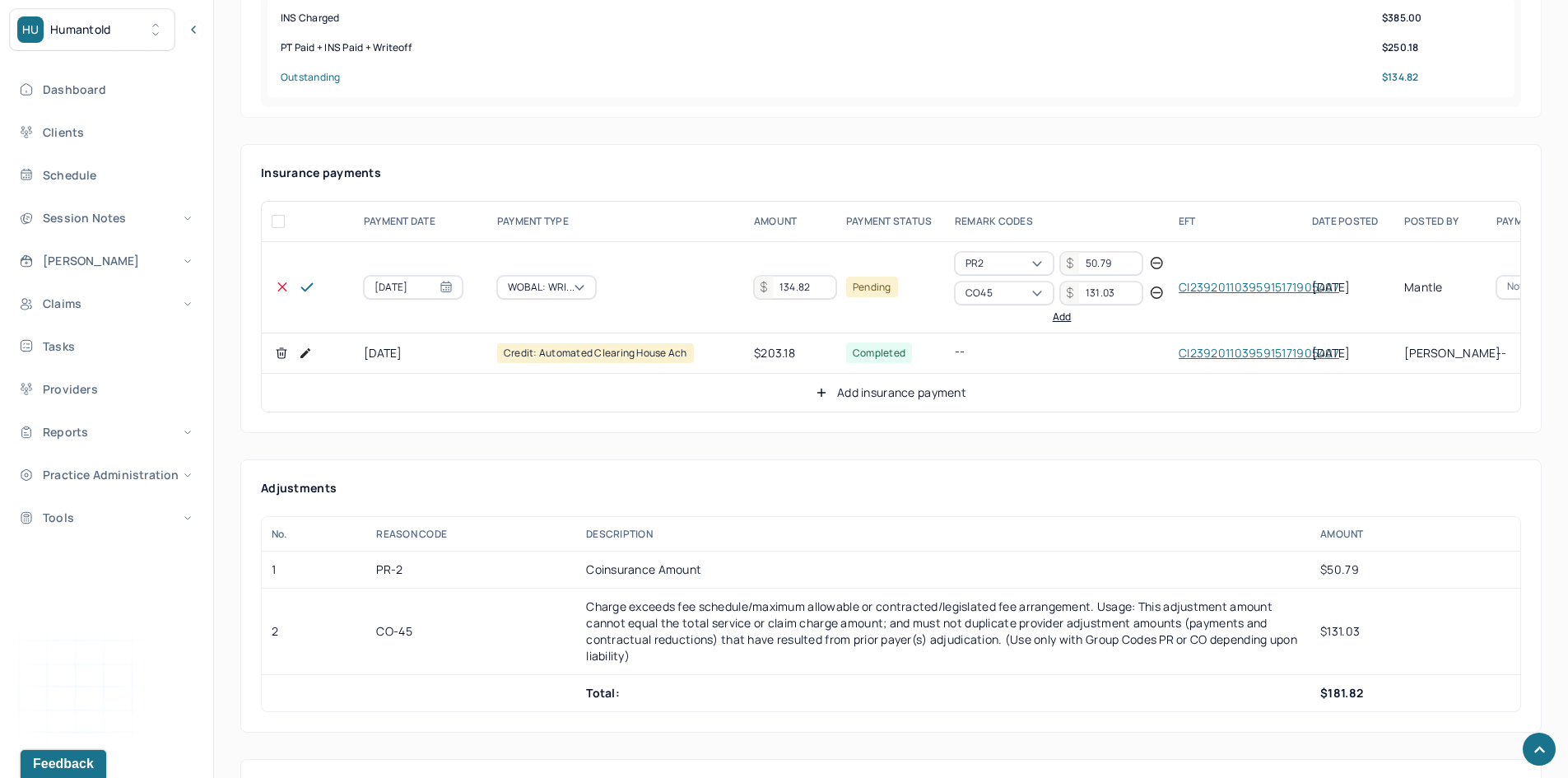 click 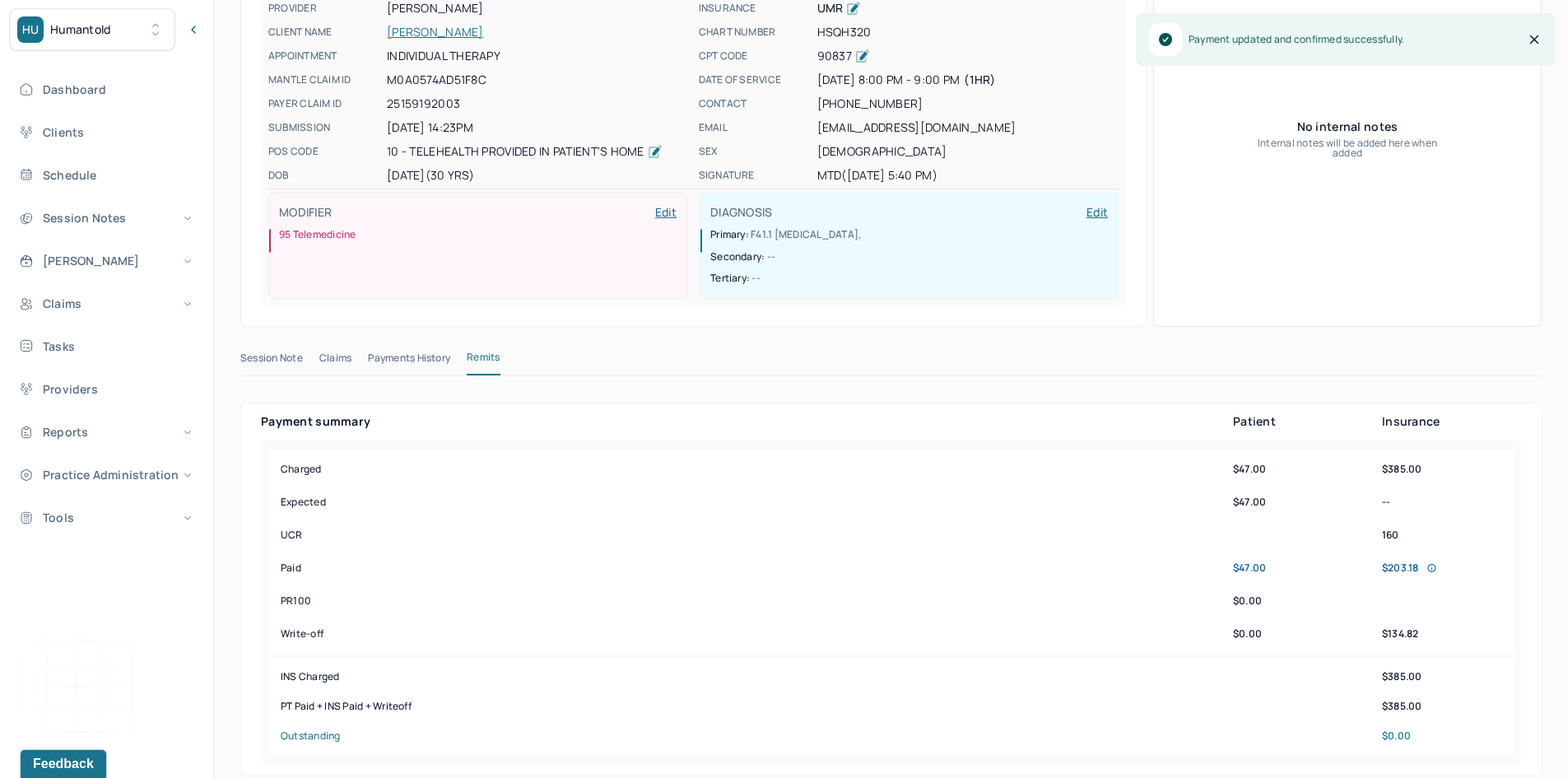 scroll, scrollTop: 0, scrollLeft: 0, axis: both 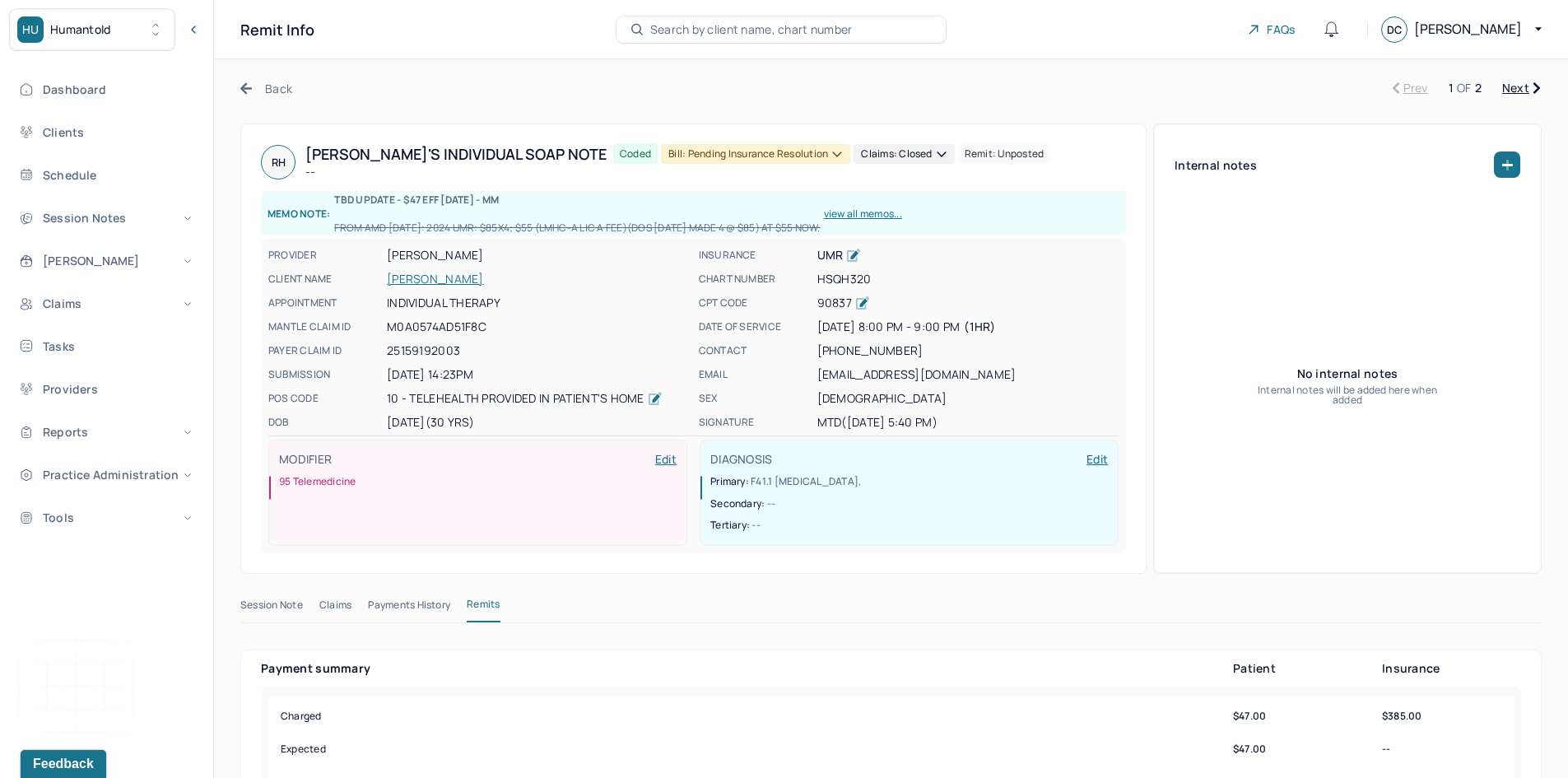 click on "Bill: Pending Insurance Resolution" at bounding box center (756, 154) 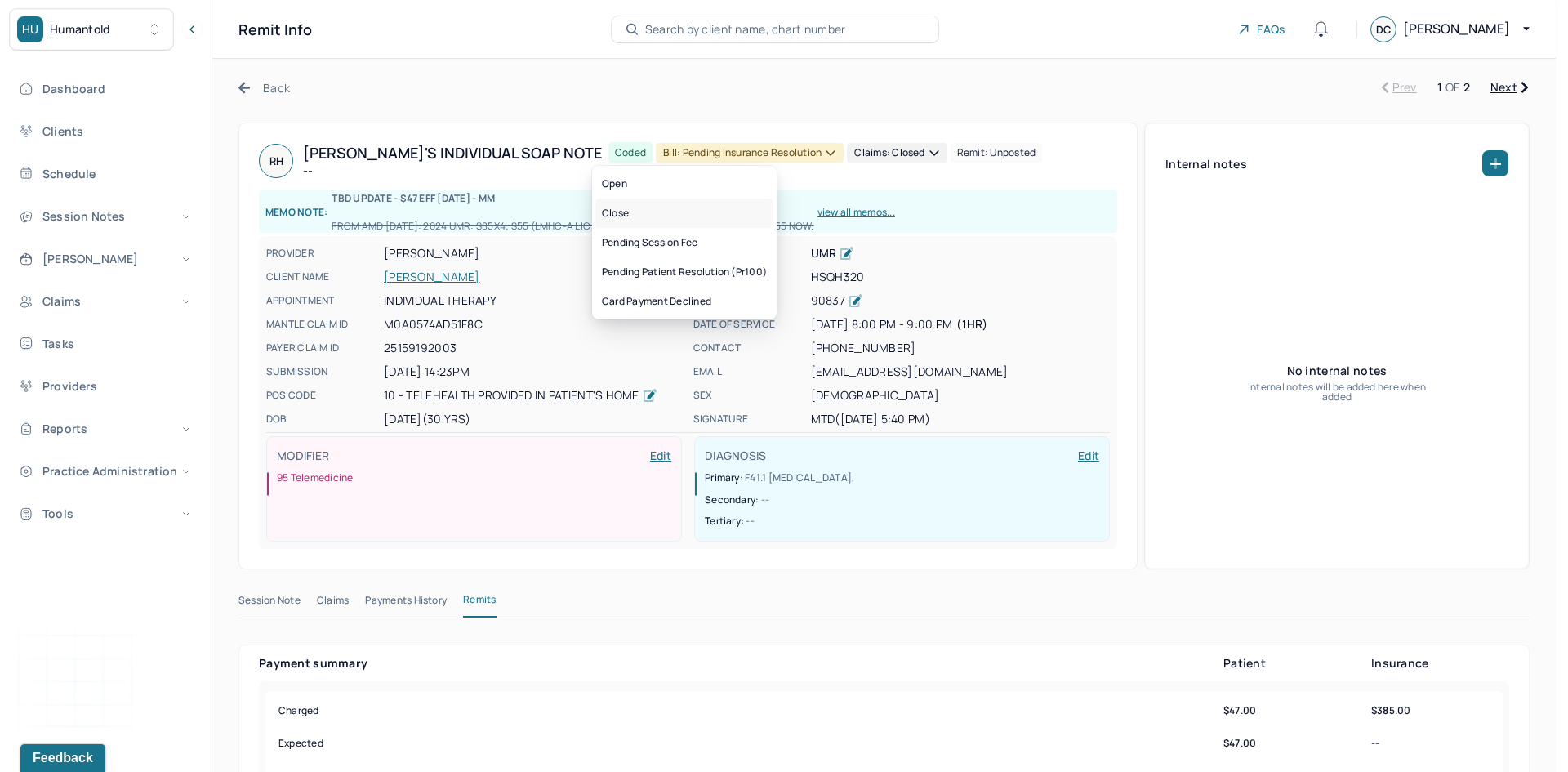 click on "Close" at bounding box center [684, 213] 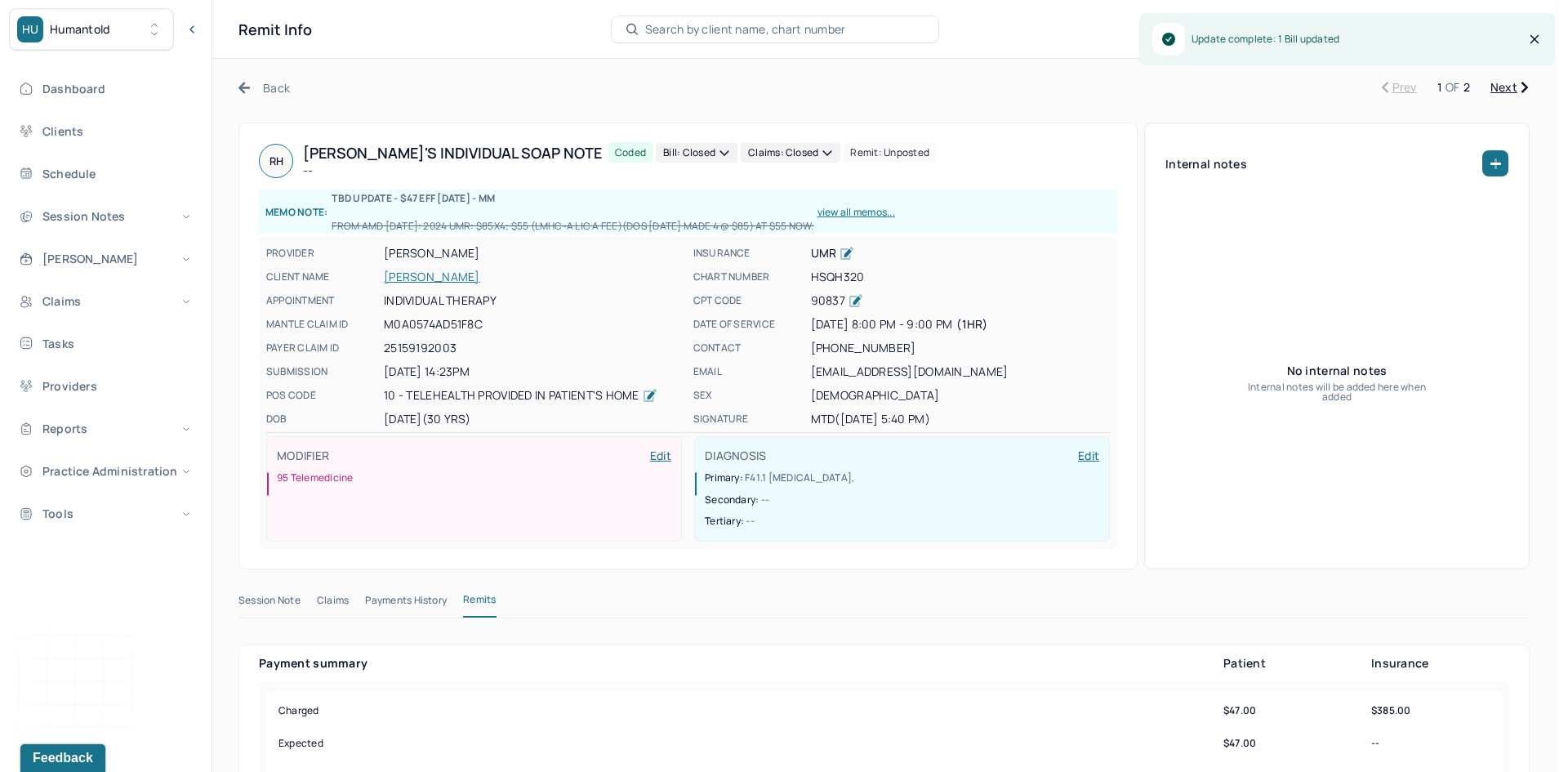 click on "Claims: closed" at bounding box center (791, 153) 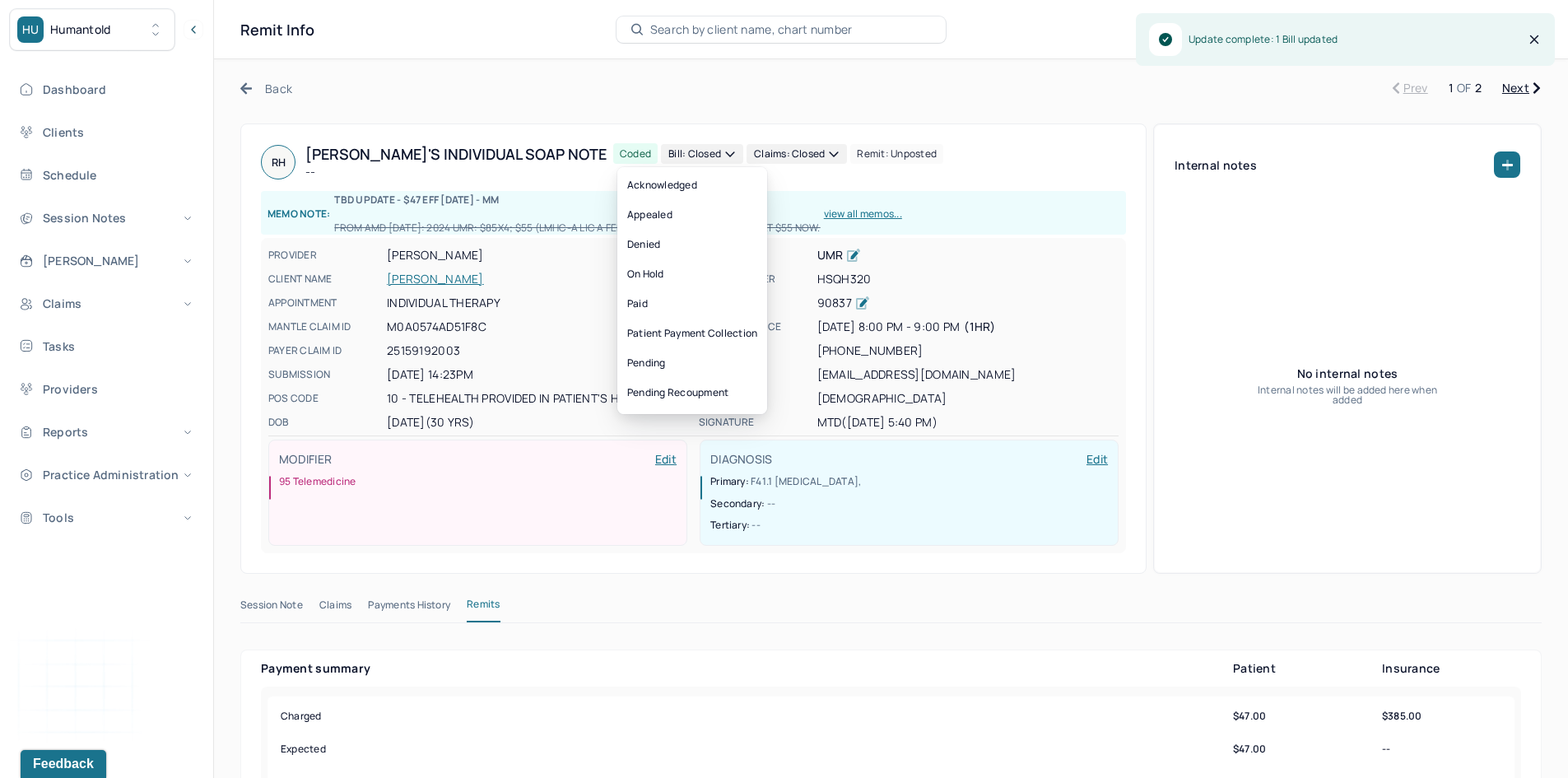 drag, startPoint x: 975, startPoint y: 142, endPoint x: 970, endPoint y: 119, distance: 23.537205 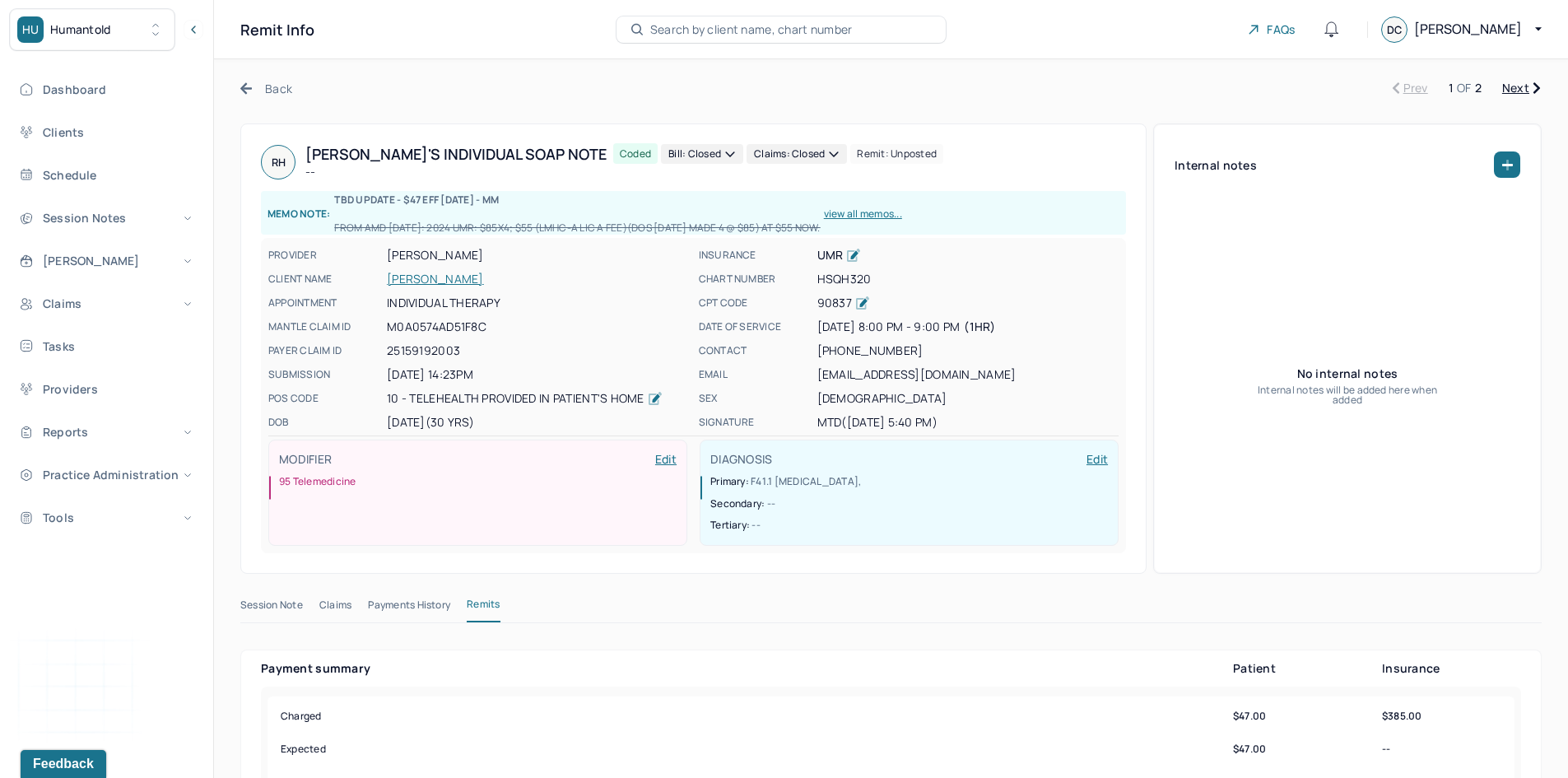 click on "Next" at bounding box center [1521, 88] 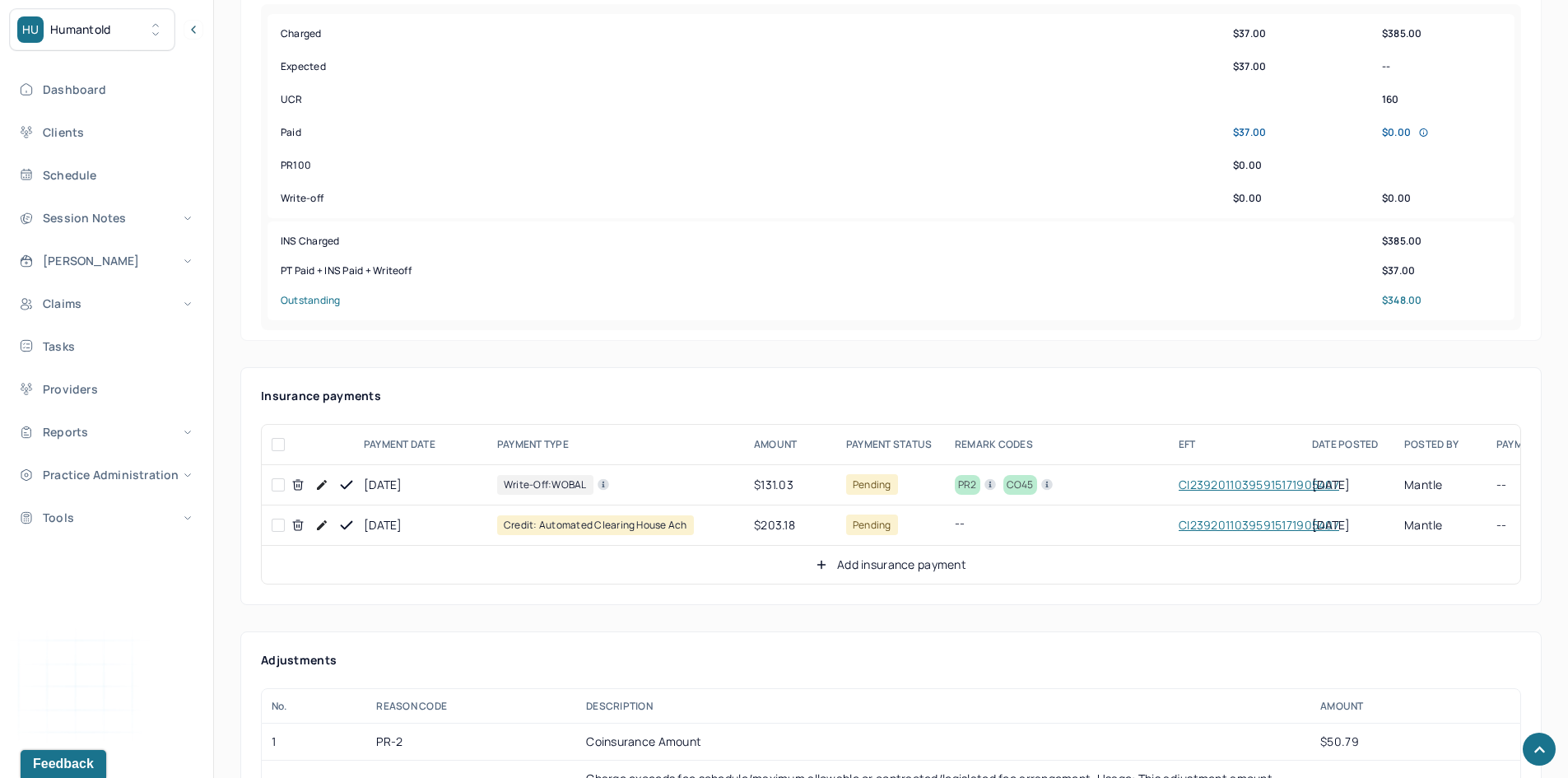 scroll, scrollTop: 741, scrollLeft: 0, axis: vertical 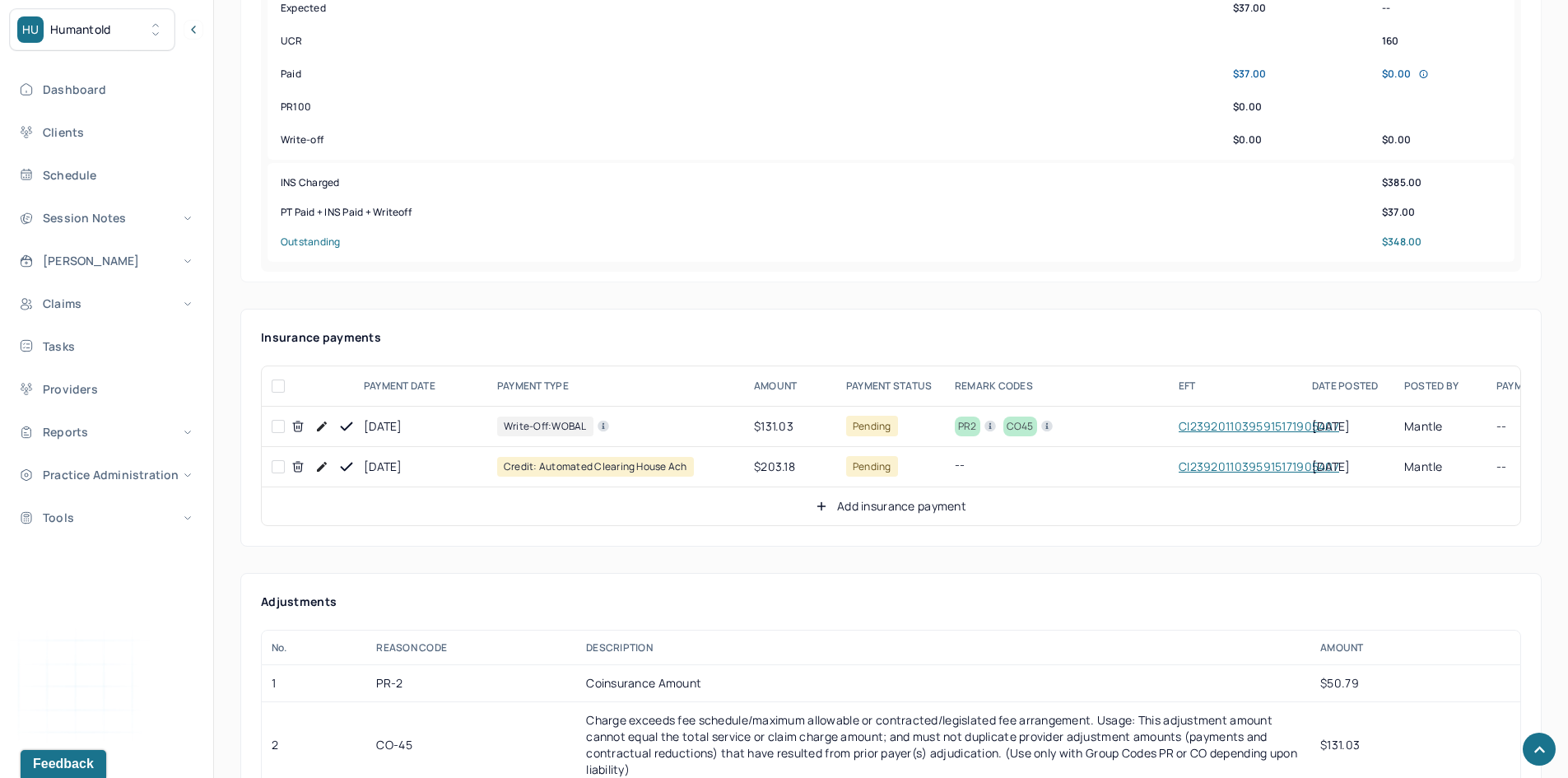click at bounding box center (278, 467) 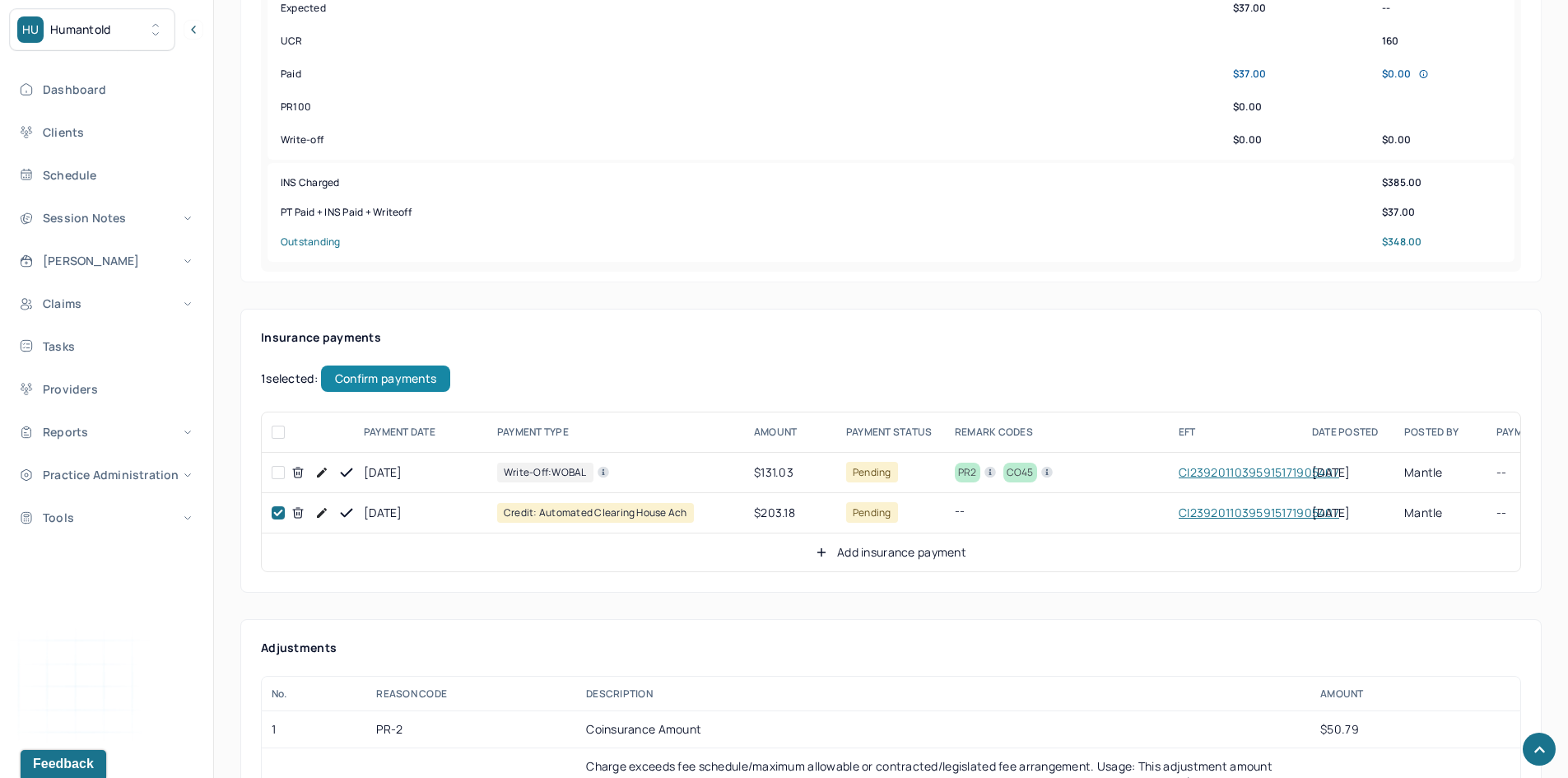click on "Confirm payments" at bounding box center (385, 379) 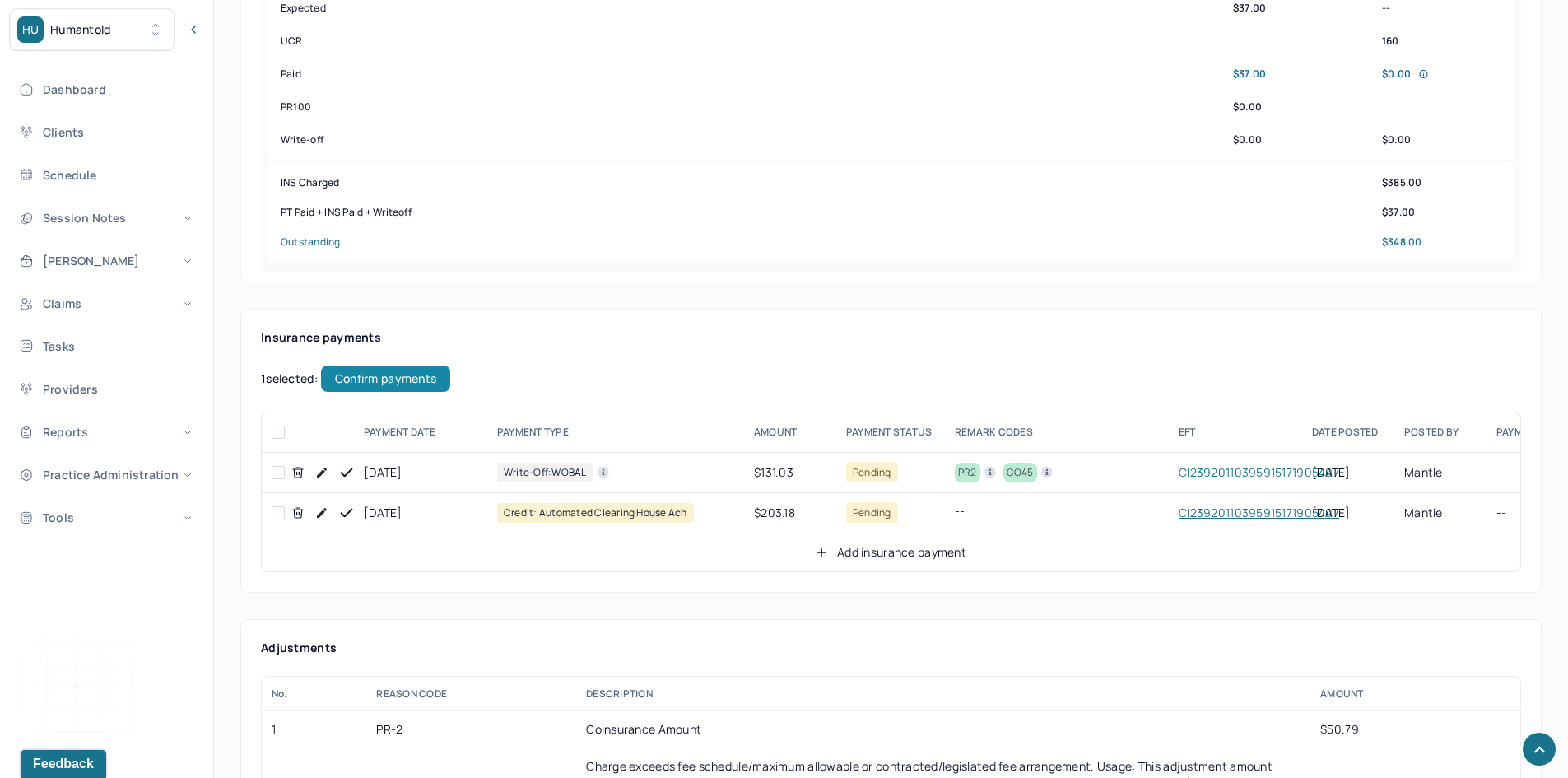 checkbox on "false" 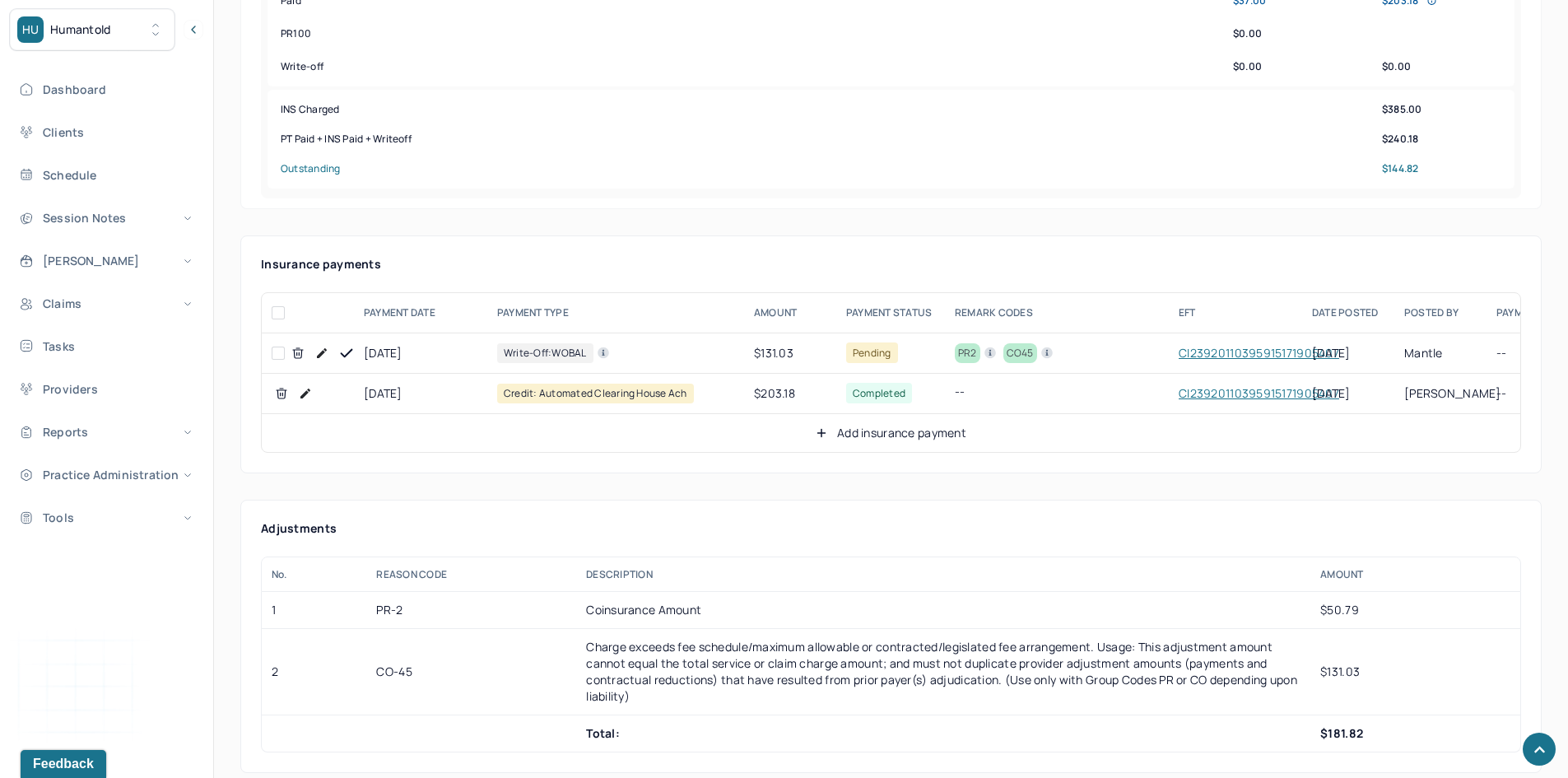 scroll, scrollTop: 823, scrollLeft: 0, axis: vertical 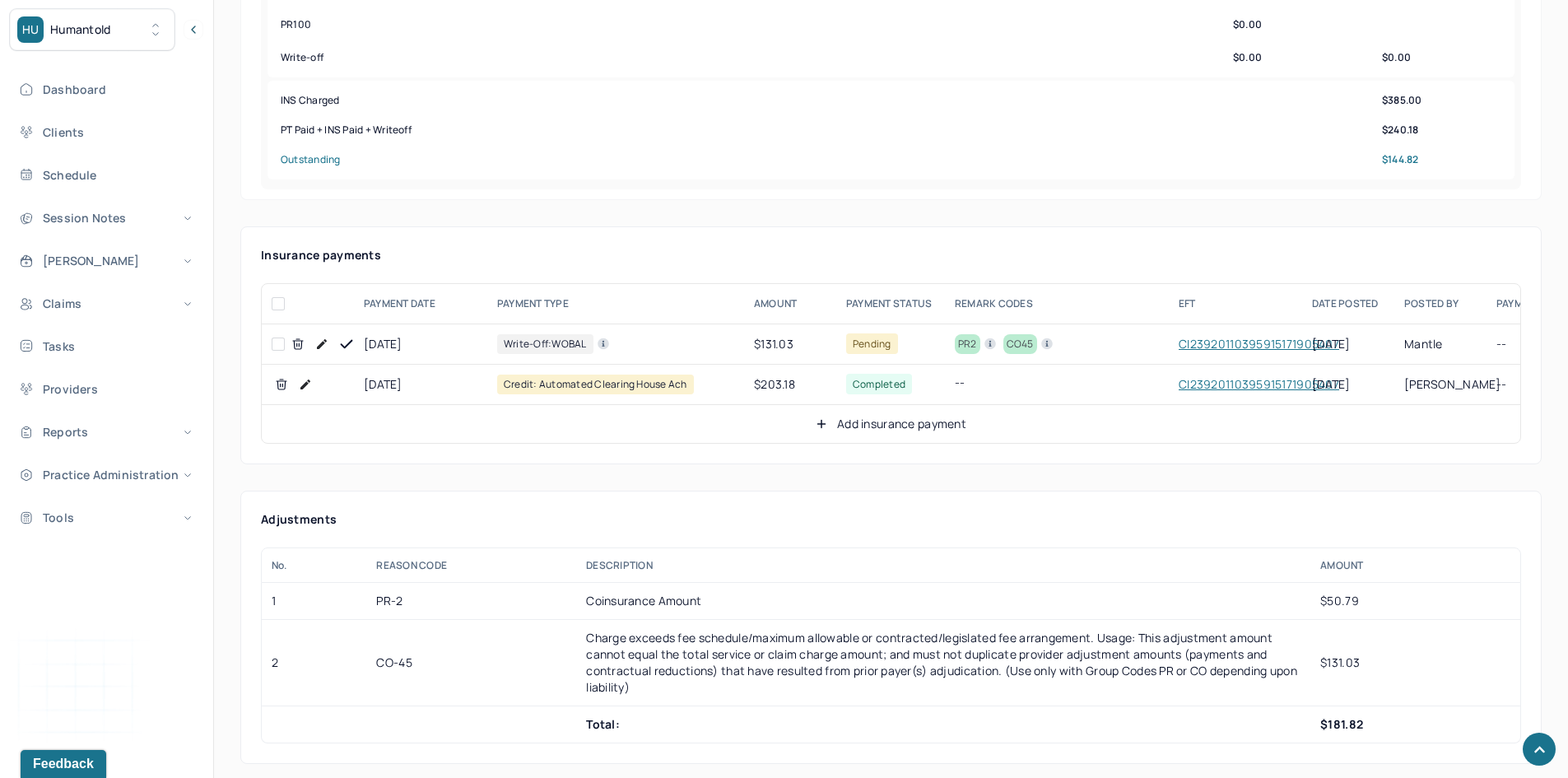 click 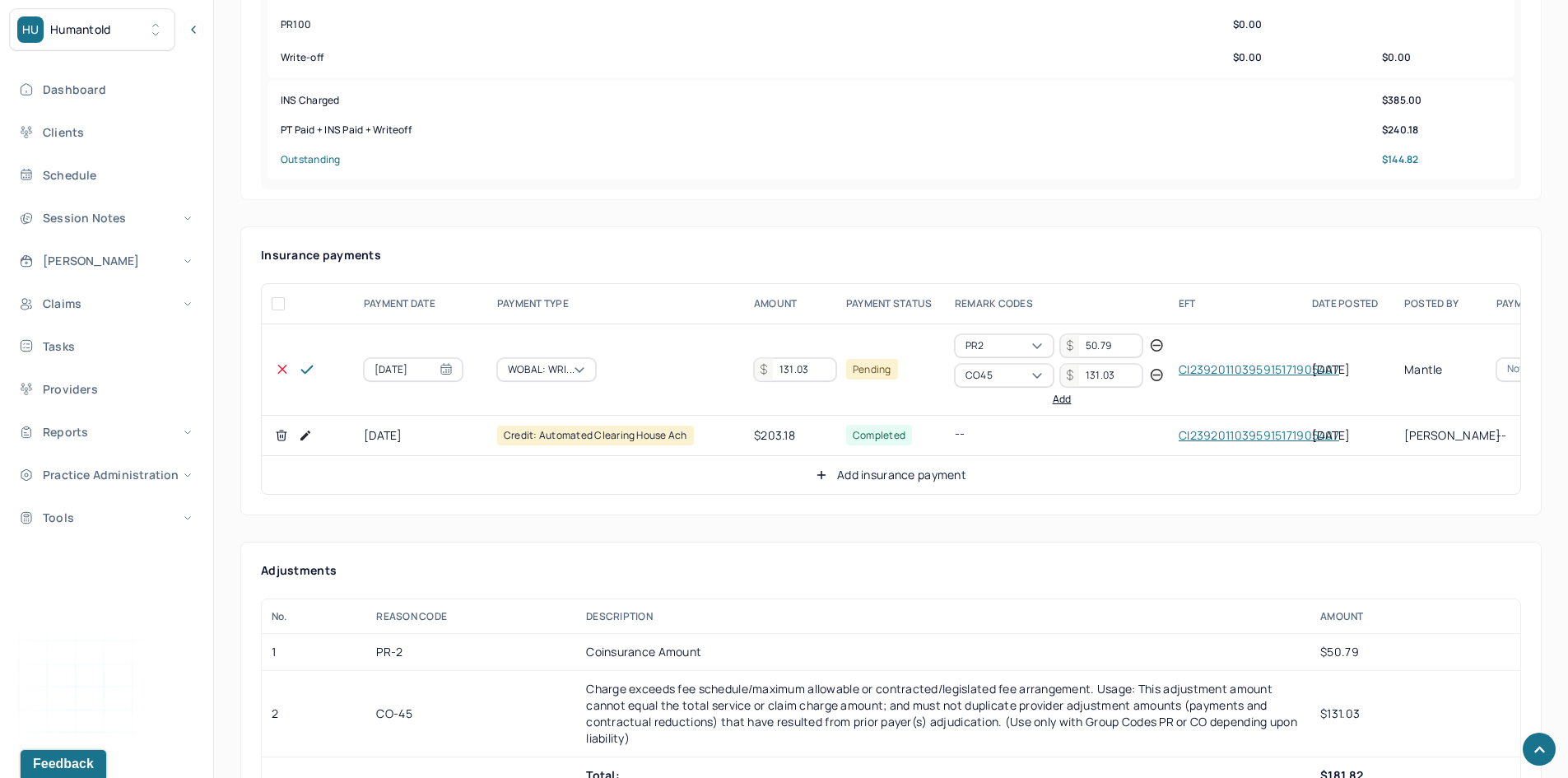 drag, startPoint x: 811, startPoint y: 370, endPoint x: 729, endPoint y: 356, distance: 83.18654 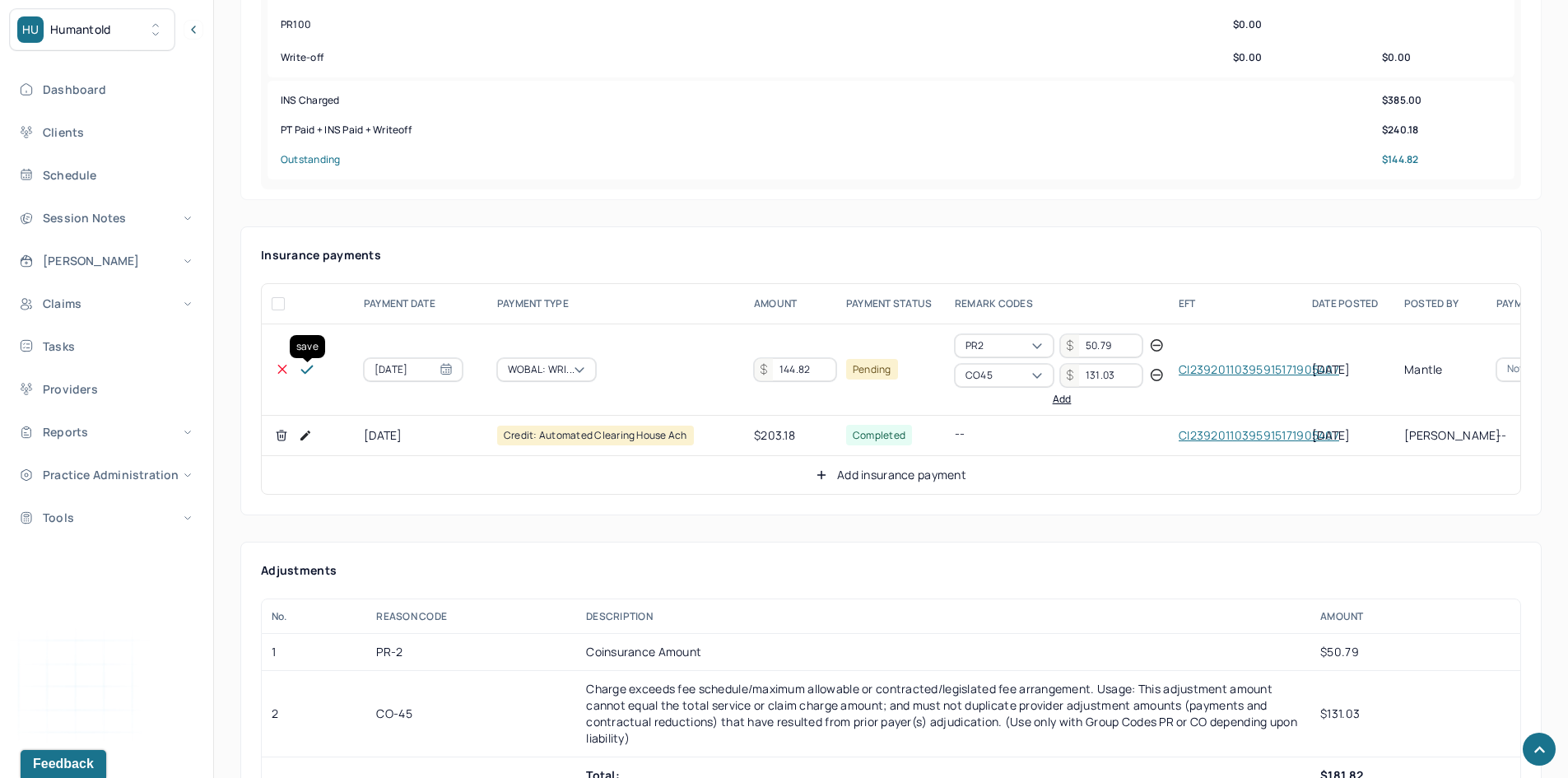 type on "144.82" 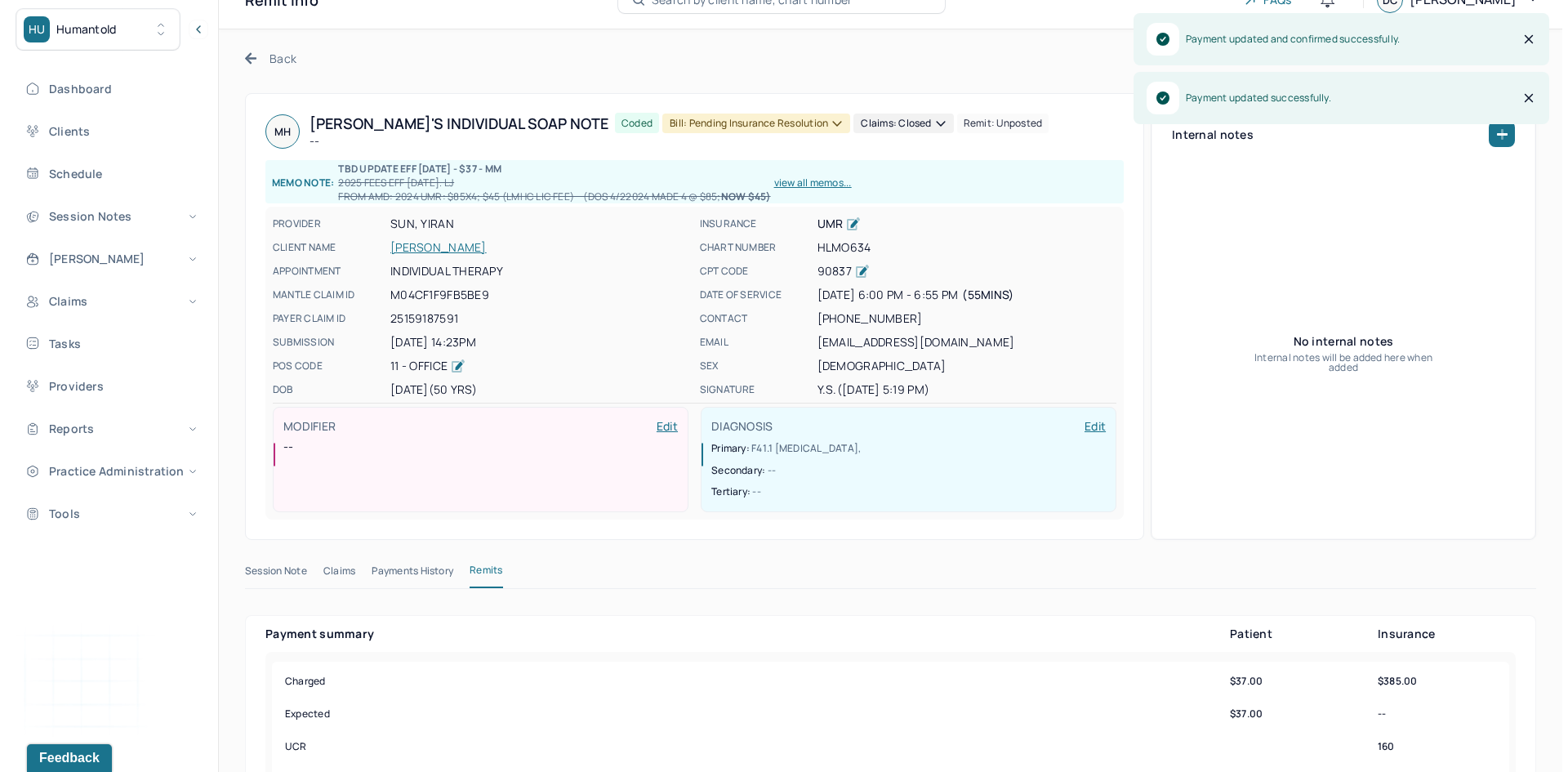 scroll, scrollTop: 0, scrollLeft: 0, axis: both 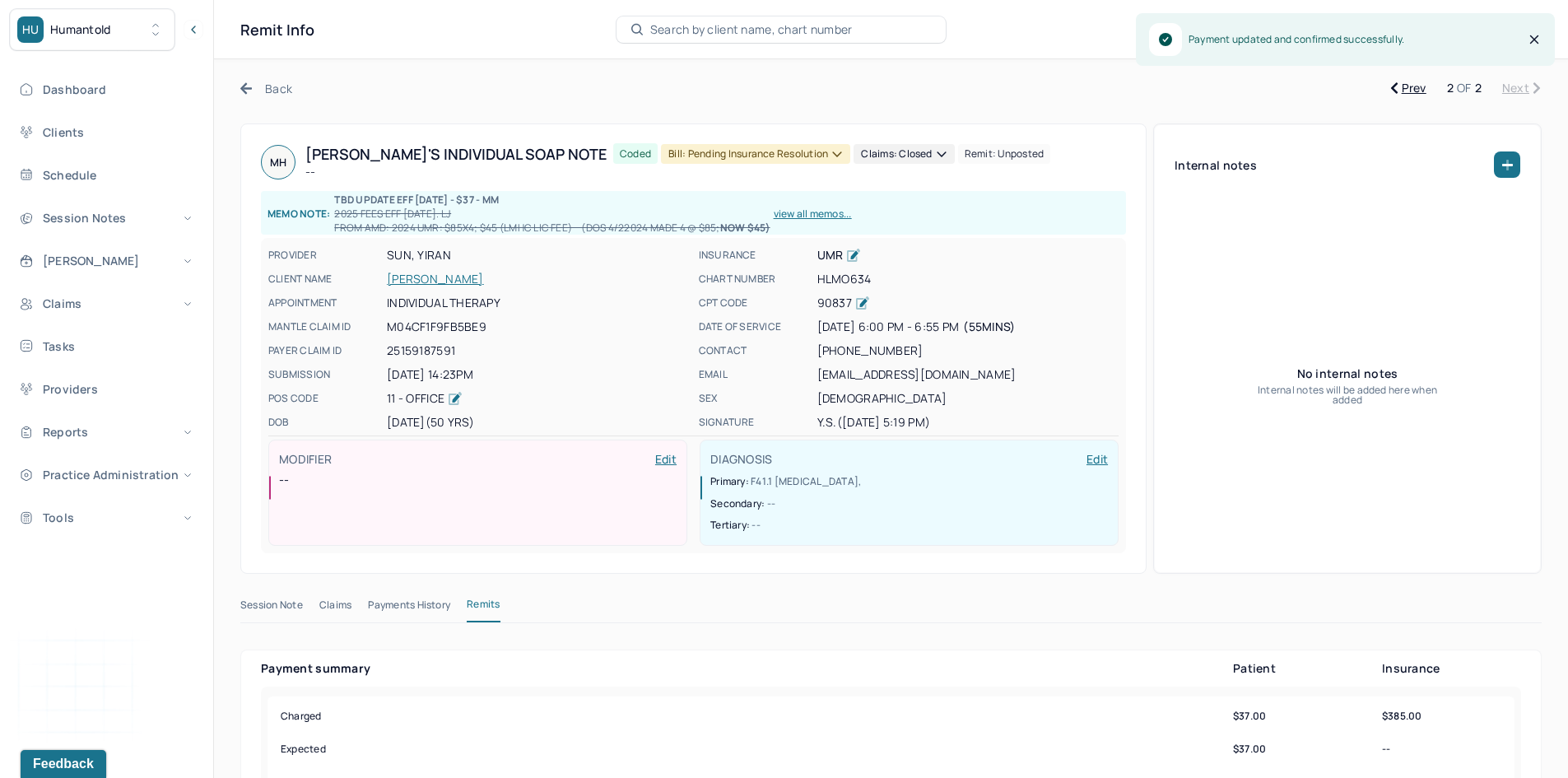 click on "MH Matthew's   Individual soap note -- Coded   Bill: Pending Insurance Resolution     Claims: closed   Remit: unposted Memo note: TBD UPDATE EFF 3/19/25 - $37 - MM 2025 Fees EFF 1/9/2025. LJ FROM AMD: 2024 UMR: $85x4; $45 (LMHC LIC Fee)     (DOS 4/22024 made 4 @ $85;  now $45) view all memos... PROVIDER SUN, YIRAN CLIENT NAME HILGENBERG, MATTHEW APPOINTMENT Individual therapy   MANTLE CLAIM ID M04CF1F9FB5BE9 PAYER CLAIM ID 25159187591 SUBMISSION 06/05/2025 14:23PM POS CODE 11 - Office     DOB 05/02/1975  (50 Yrs) INSURANCE UMR     CHART NUMBER HLMO634 CPT CODE 90837     DATE OF SERVICE 06/03/2025   6:00 PM   -   6:55 PM ( 55mins ) CONTACT (646) 234-8727 EMAIL matthilgenberg@gmail.com SEX male SIGNATURE y.s.  (06/04/2025, 5:19 PM) MODIFIER   Edit   -- DIAGNOSIS   Edit   Primary:   F41.1 GENERALIZED ANXIETY DISORDER ,  Secondary:   -- Tertiary:   --" at bounding box center (693, 348) 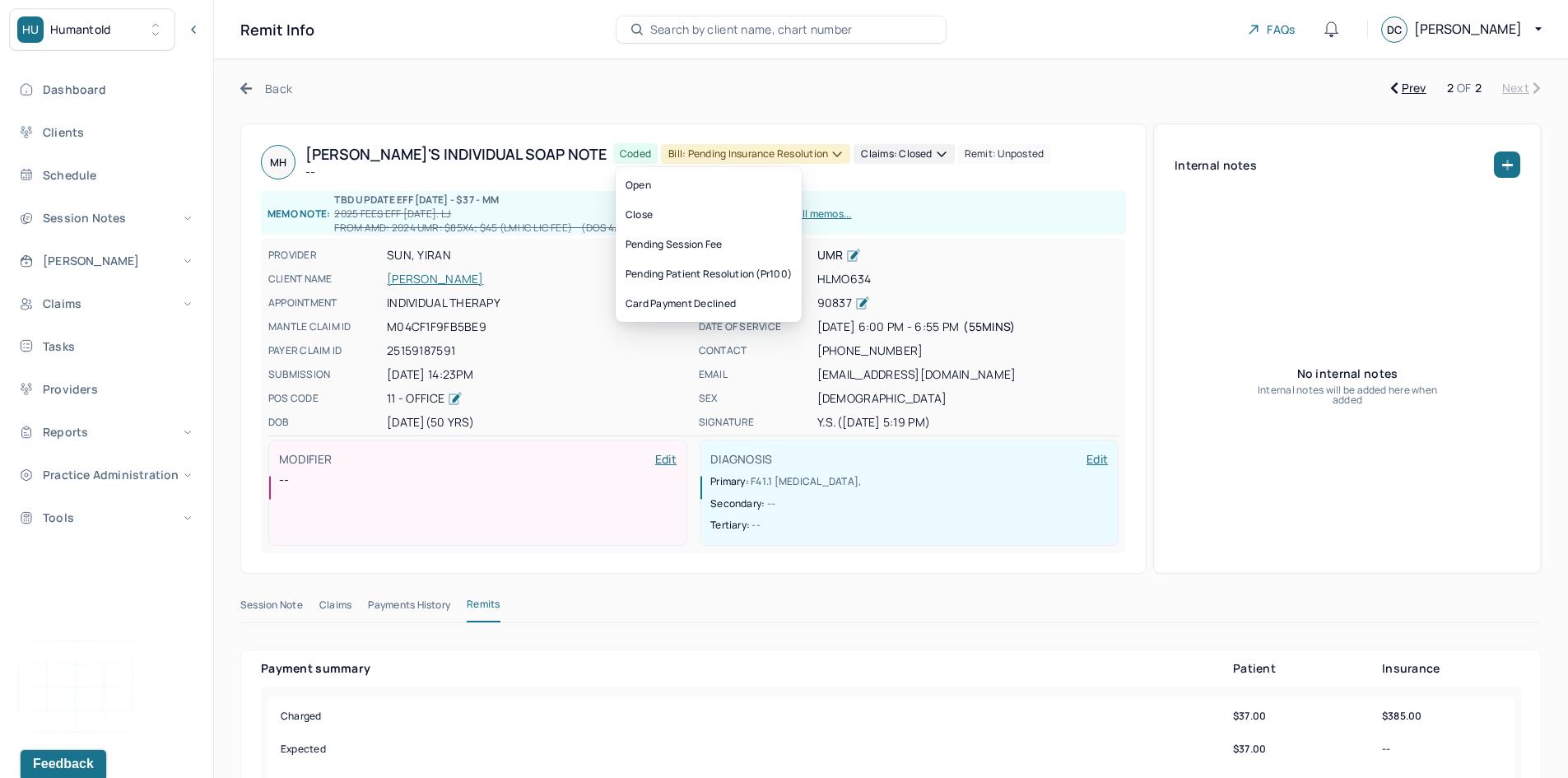 click on "Bill: Pending Insurance Resolution" at bounding box center [756, 154] 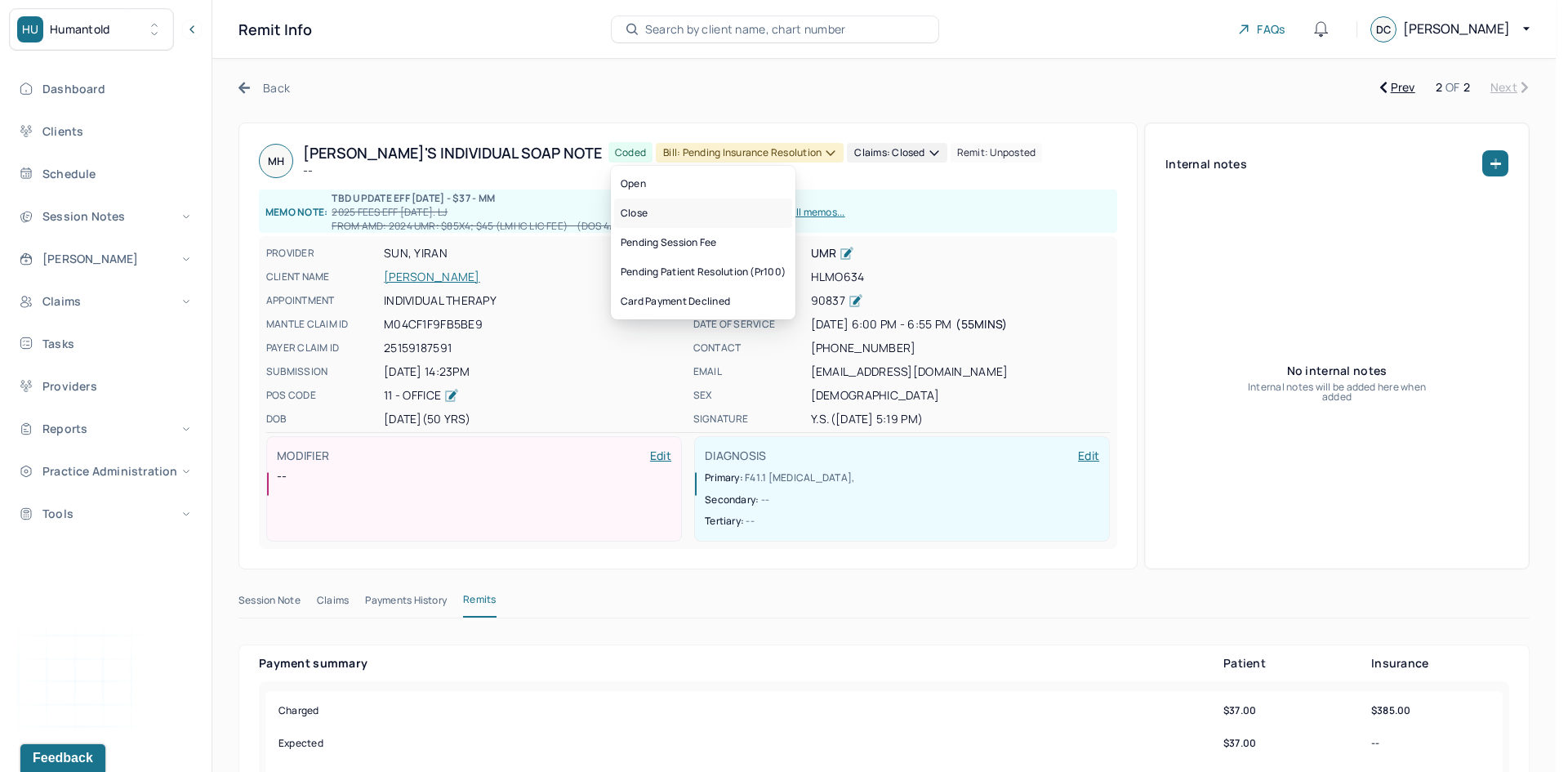 click on "Close" at bounding box center (703, 213) 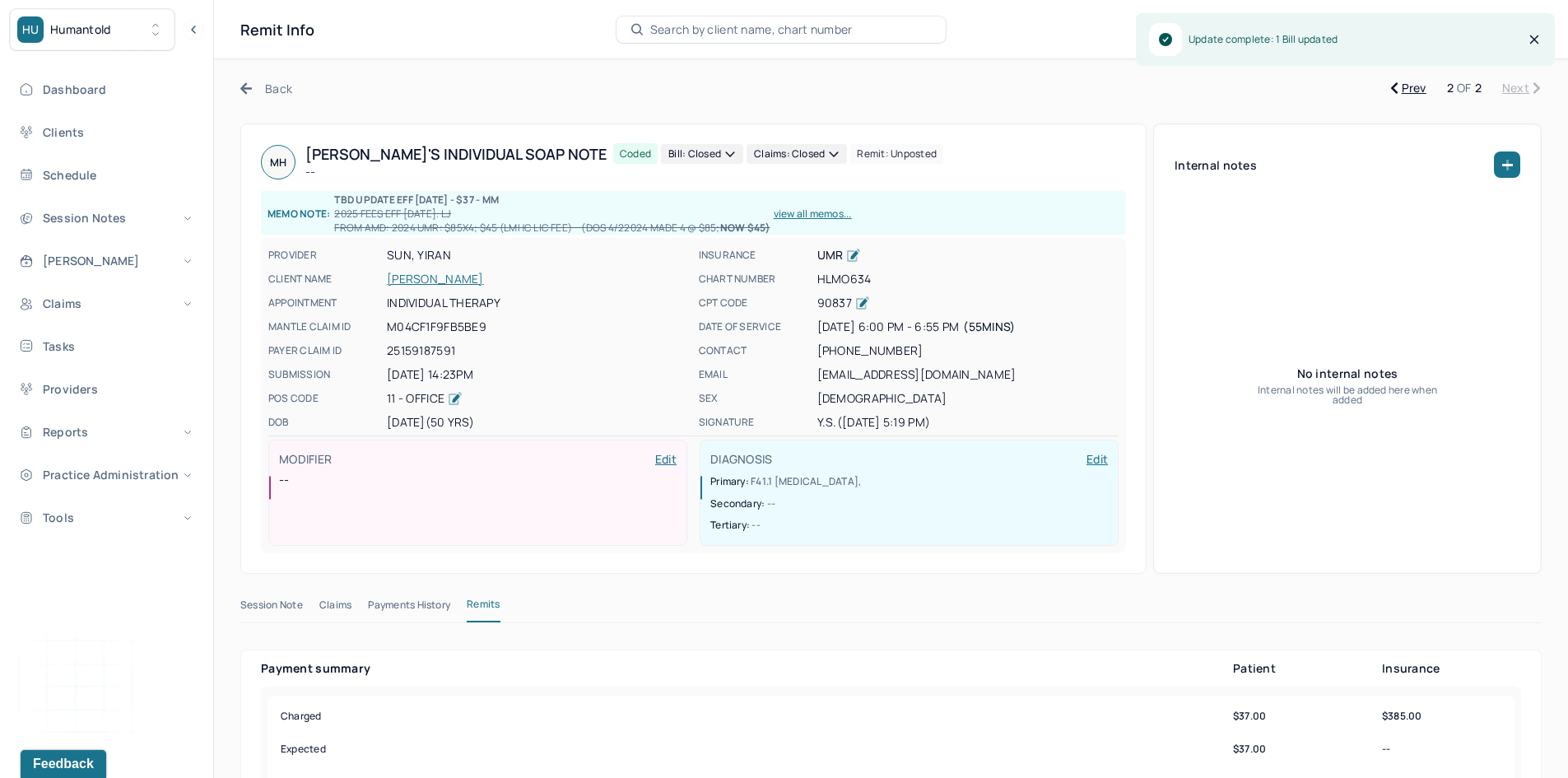 click 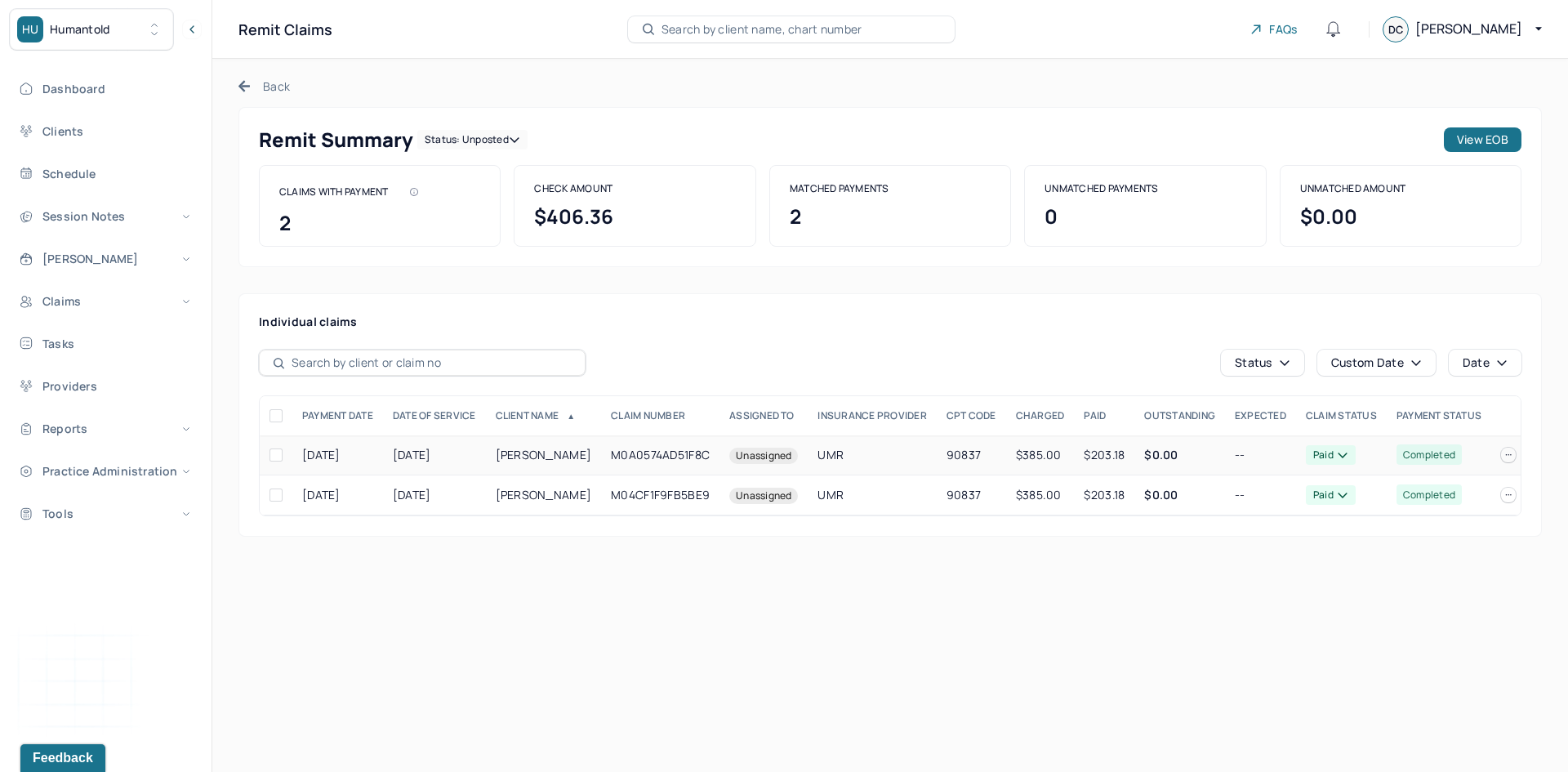 click on "M0A0574AD51F8C" at bounding box center [660, 455] 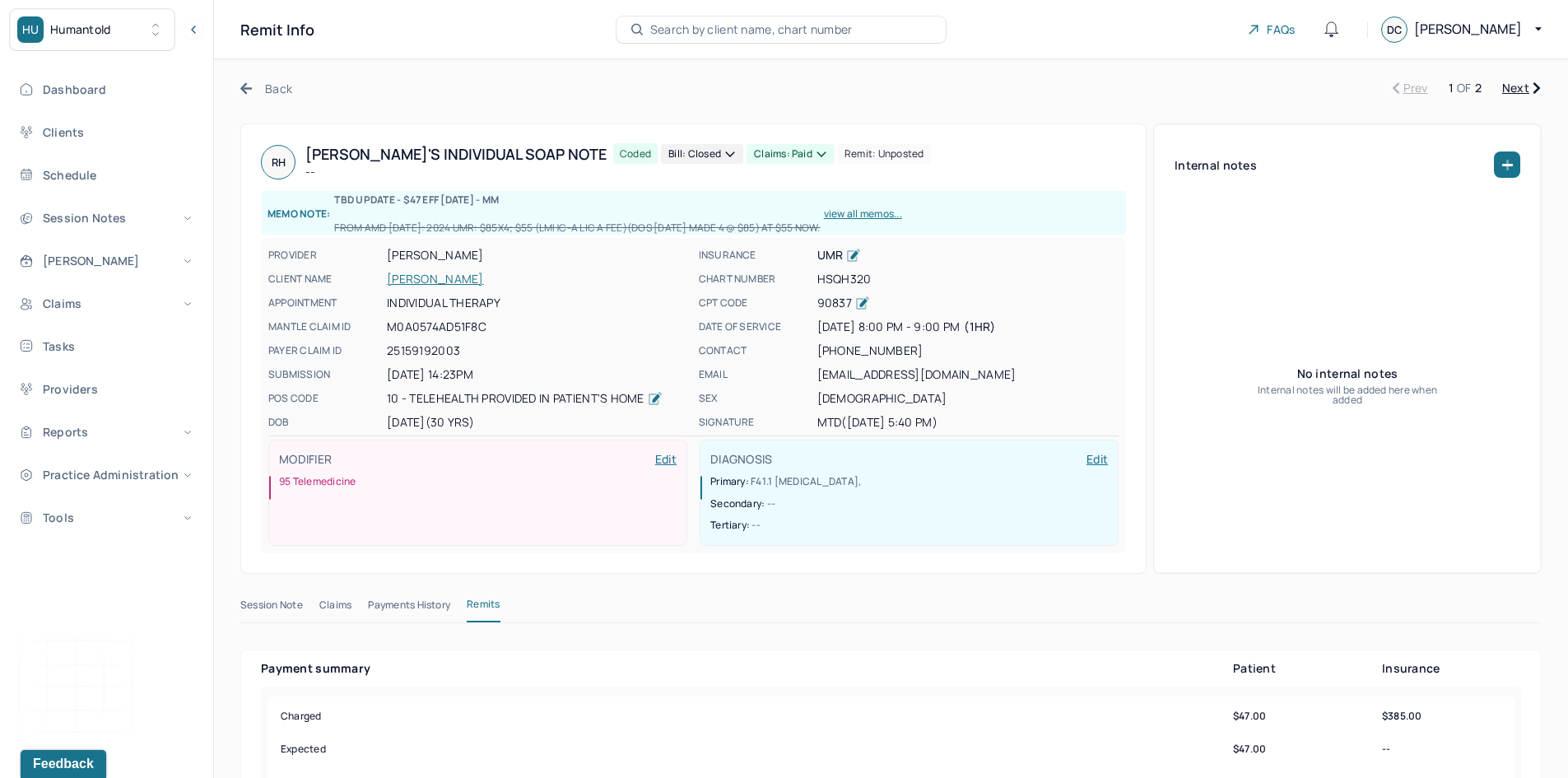 click on "Claims: paid" at bounding box center (790, 154) 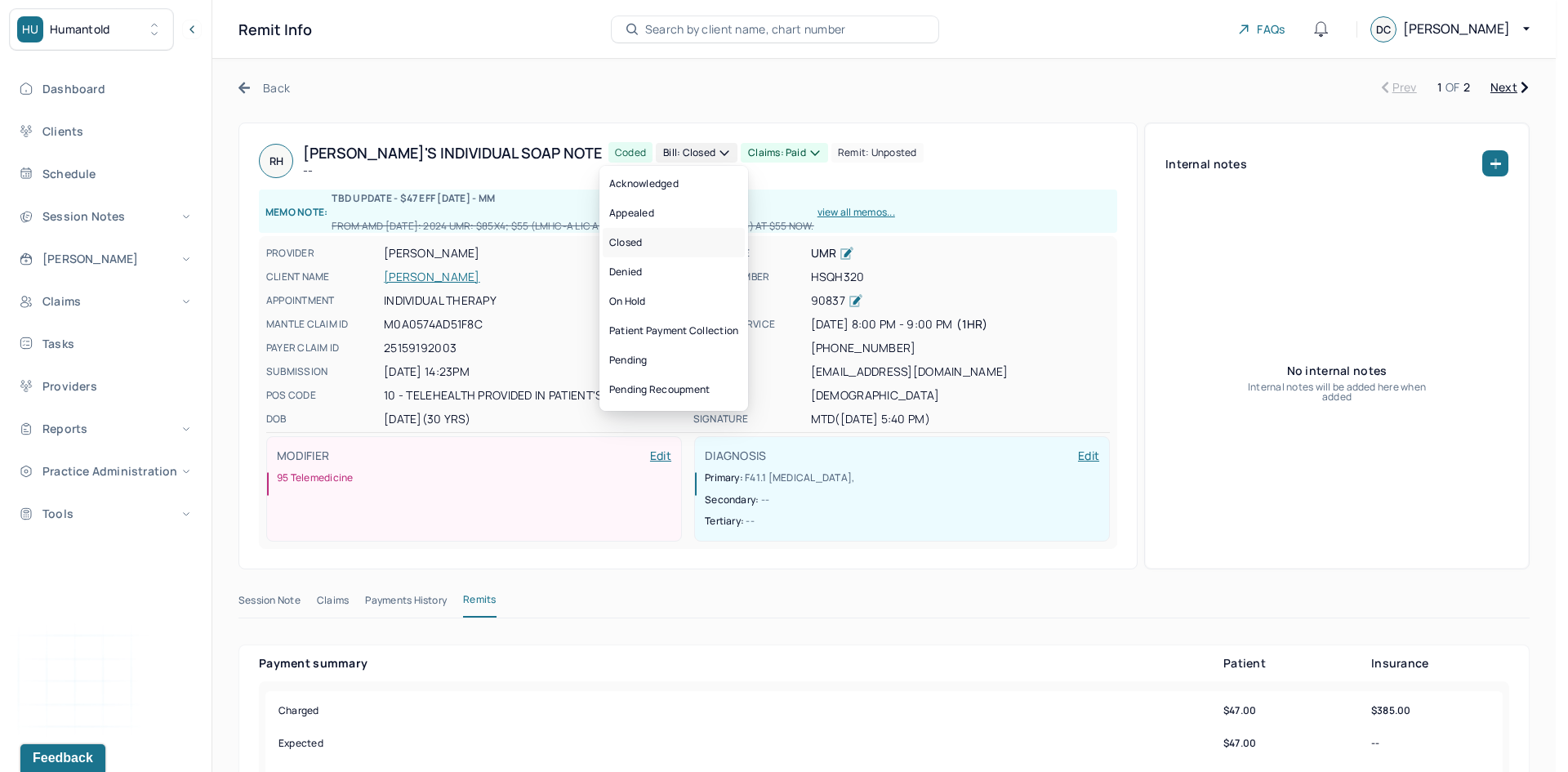 click on "Closed" at bounding box center (674, 243) 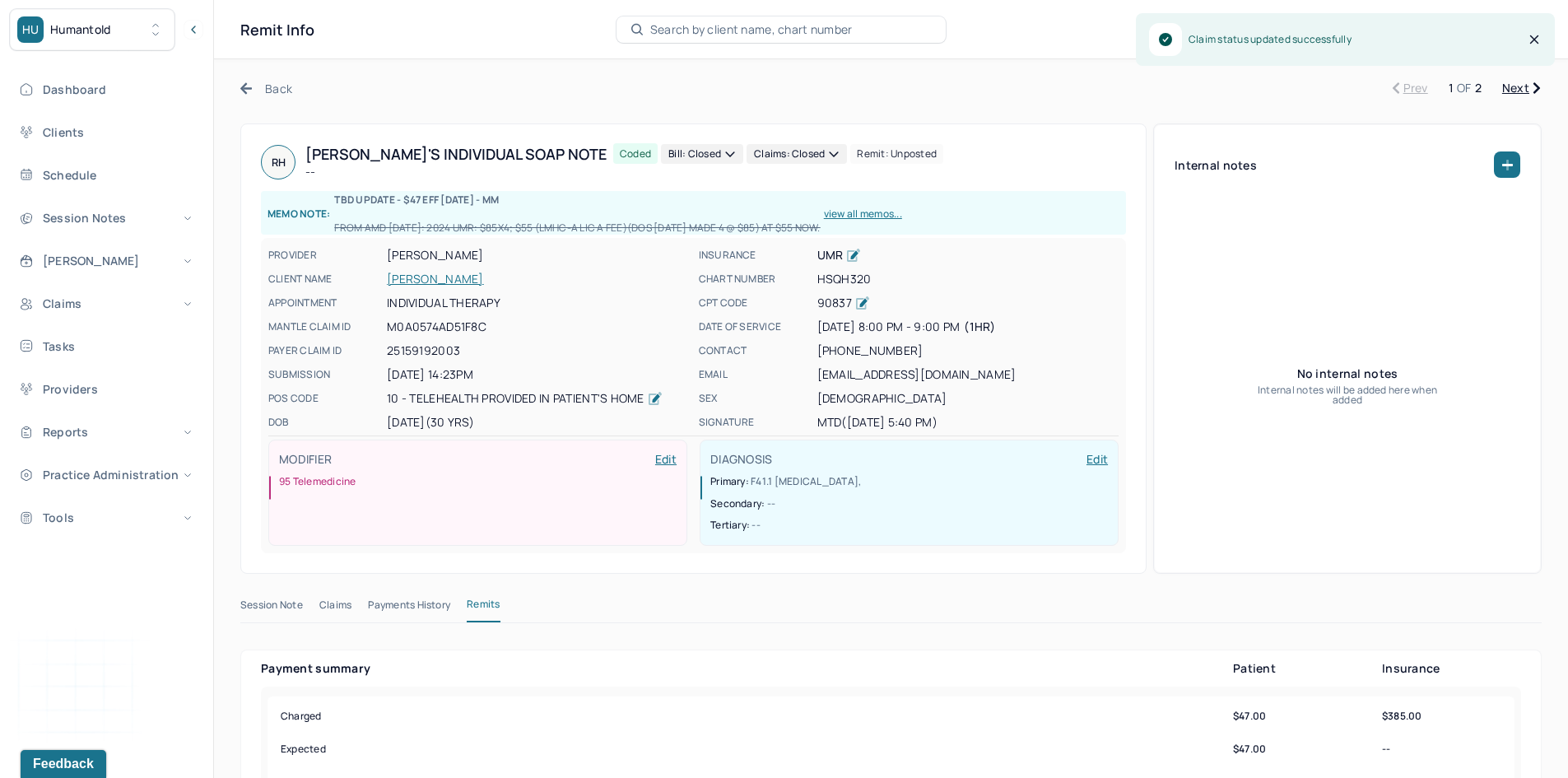 drag, startPoint x: 1522, startPoint y: 93, endPoint x: 1440, endPoint y: 102, distance: 82.49242 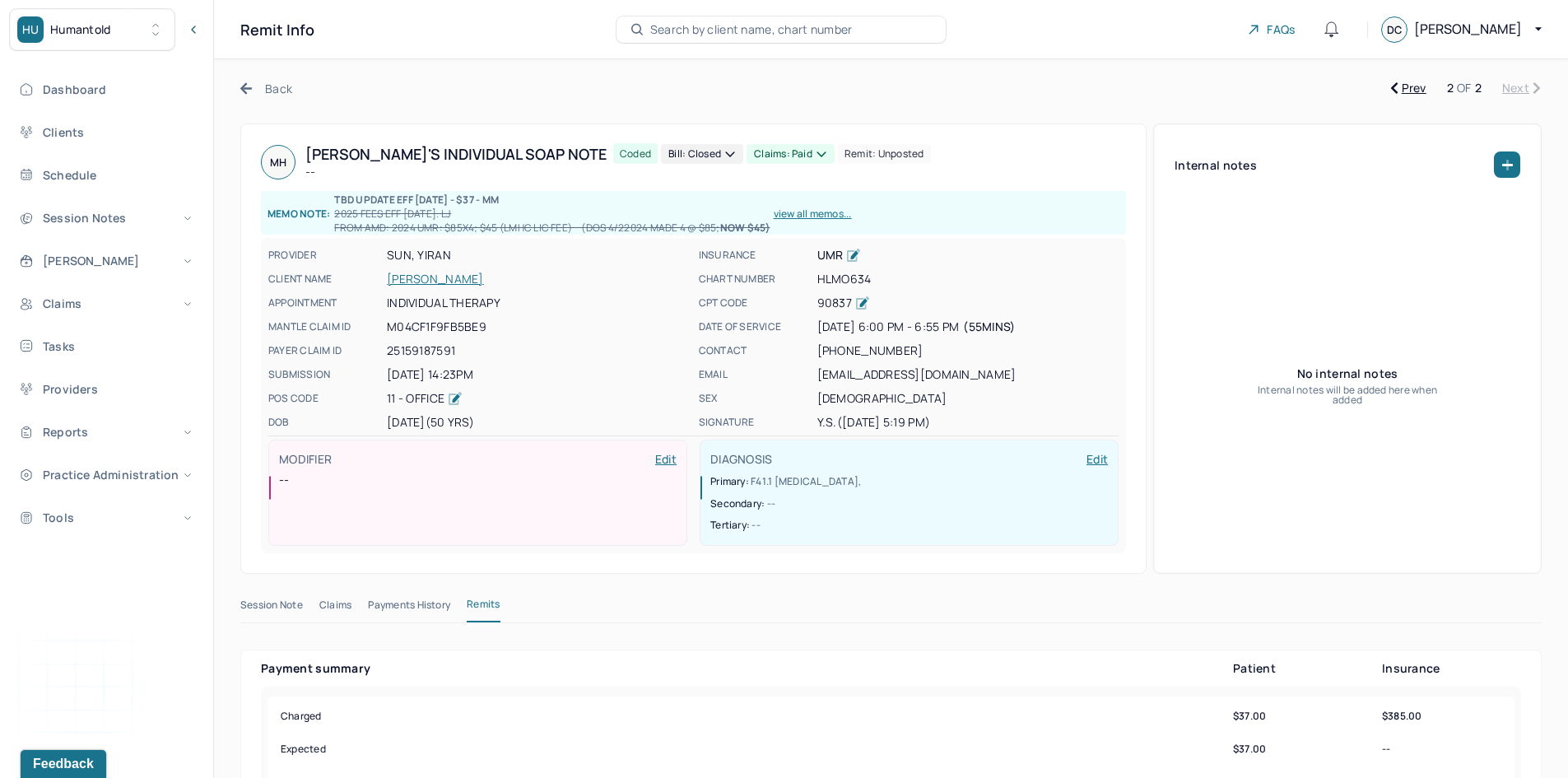 click on "Claims: paid" at bounding box center (790, 154) 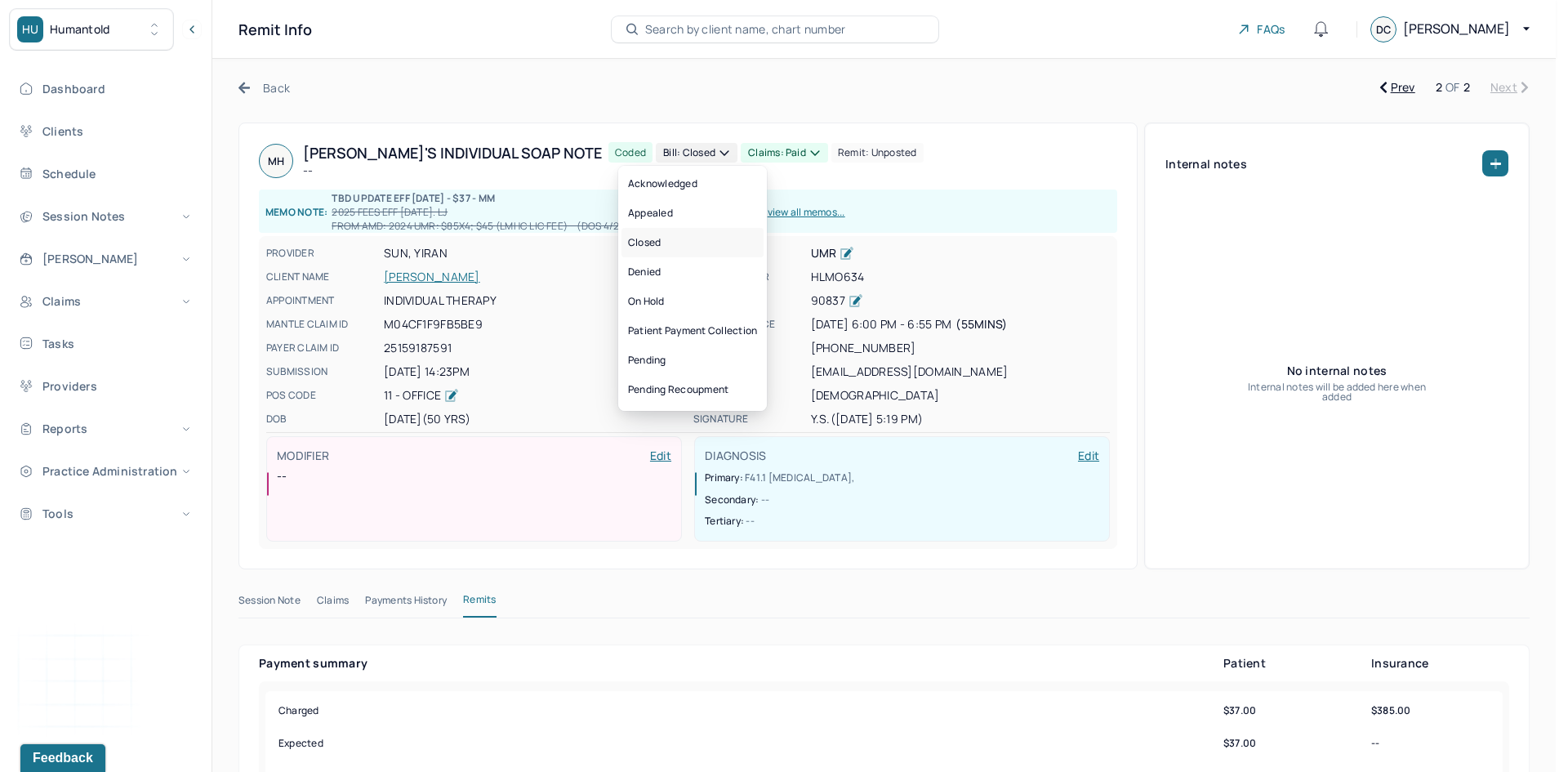 click on "Closed" at bounding box center [693, 243] 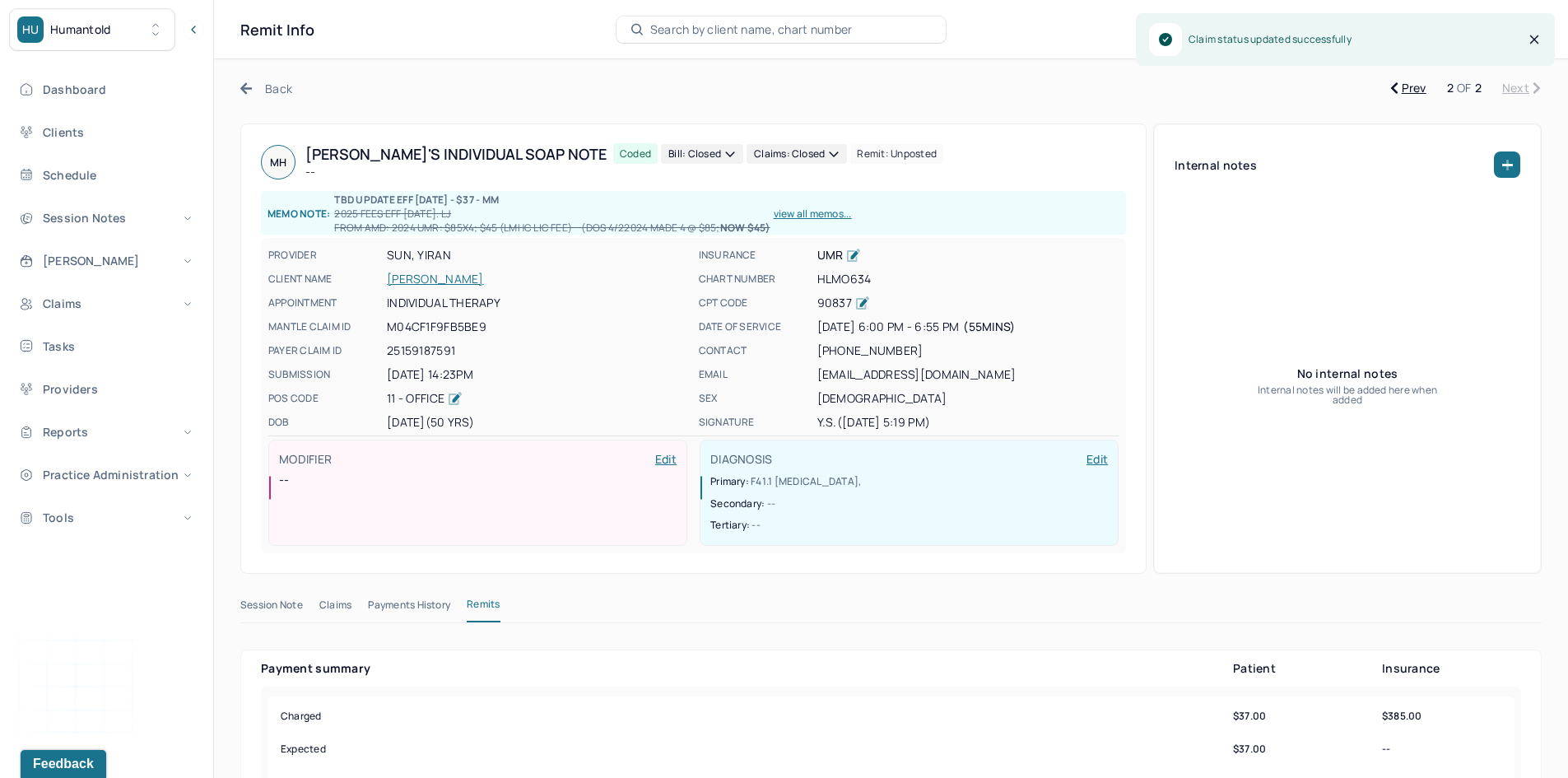 click 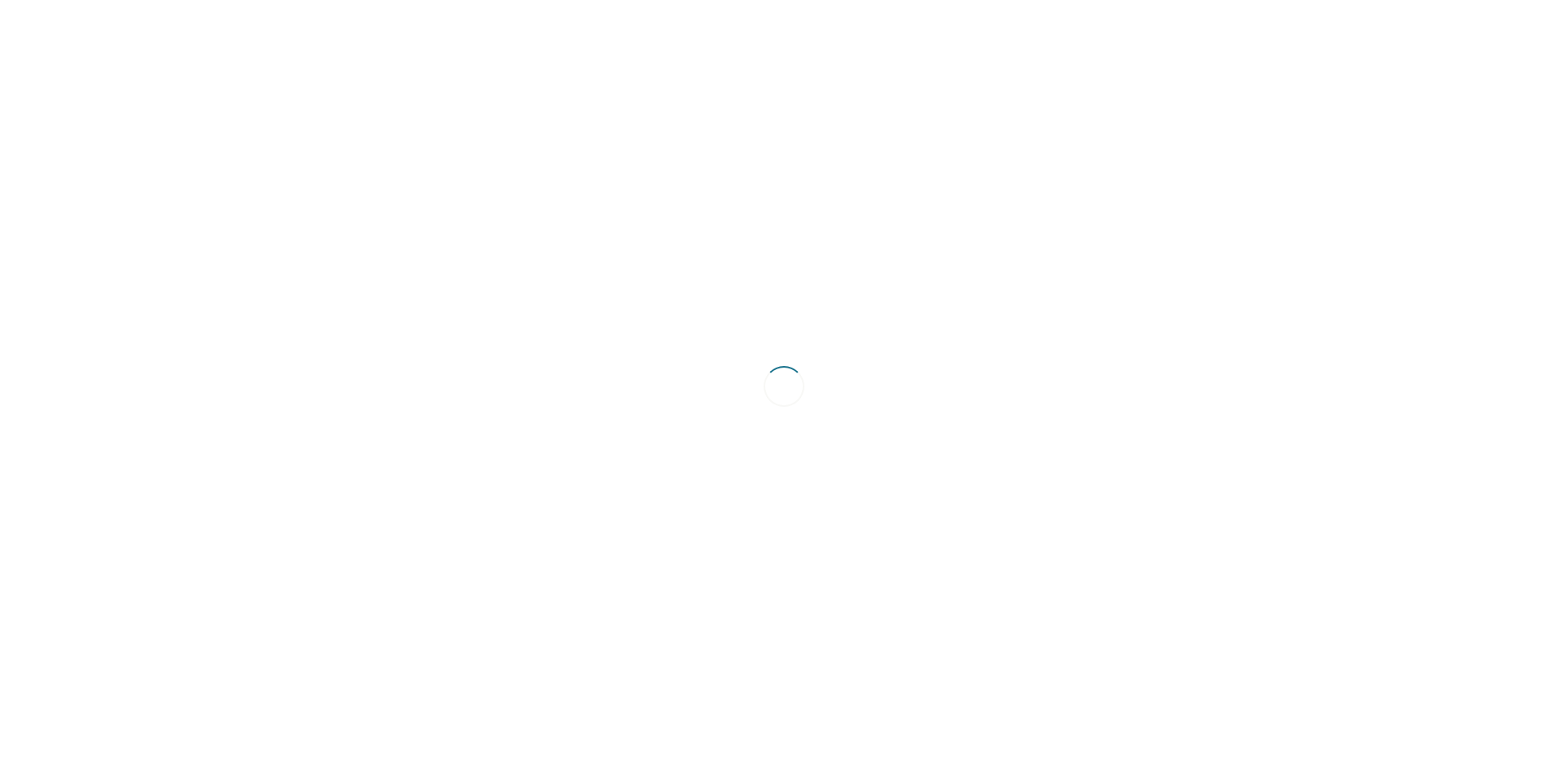 scroll, scrollTop: 0, scrollLeft: 0, axis: both 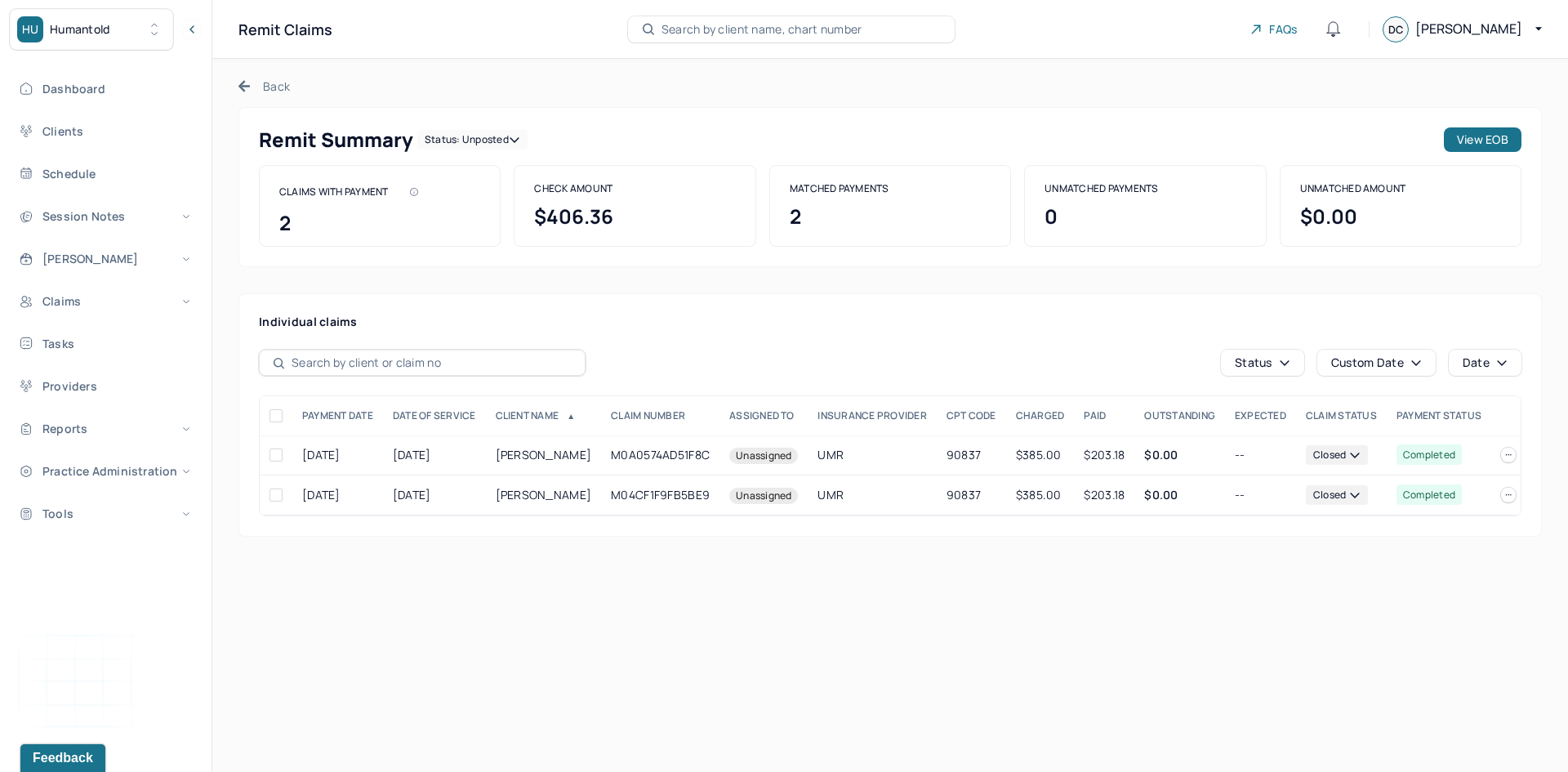 click 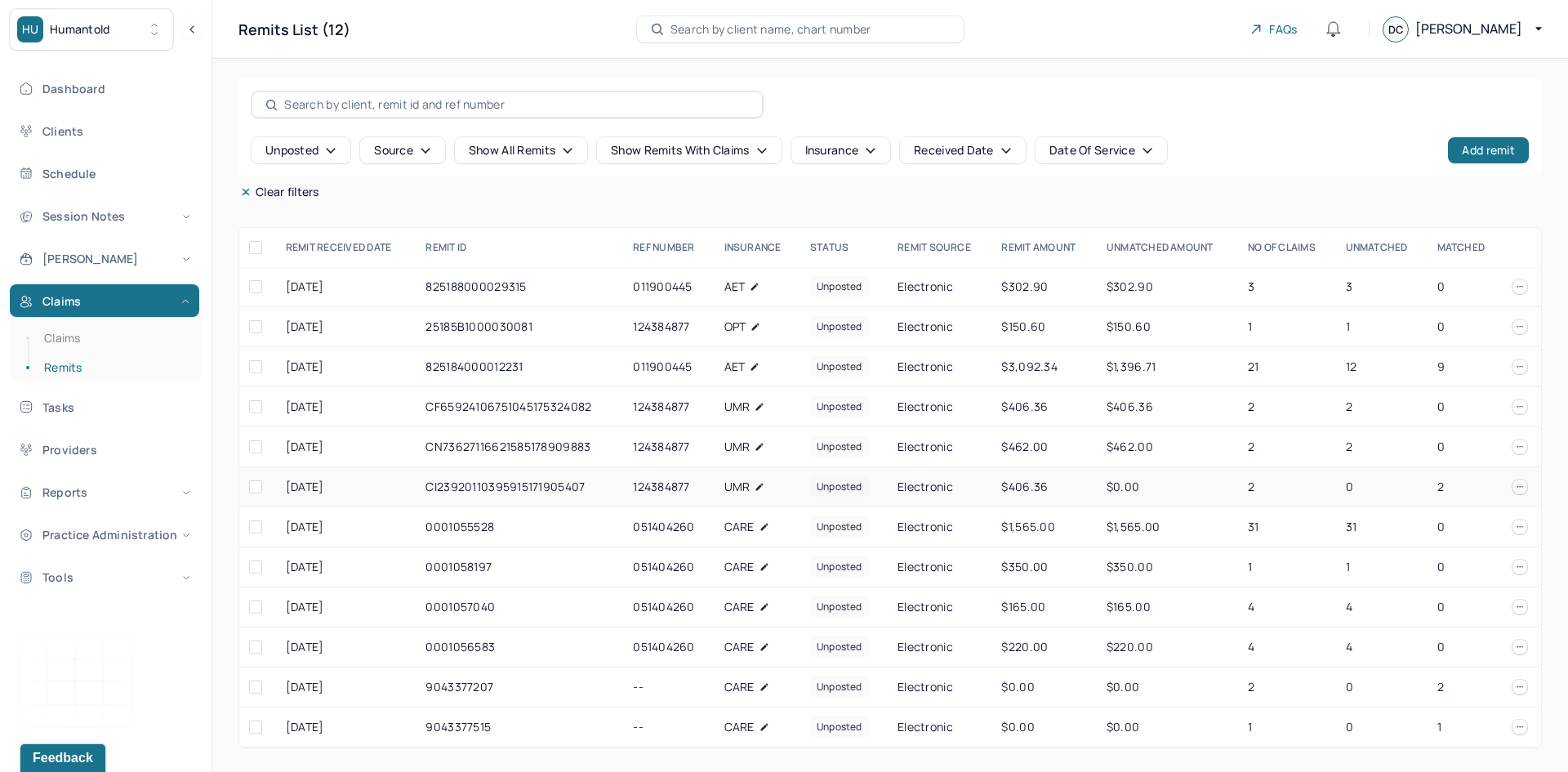 click on "CI23920110395915171905407" at bounding box center [519, 487] 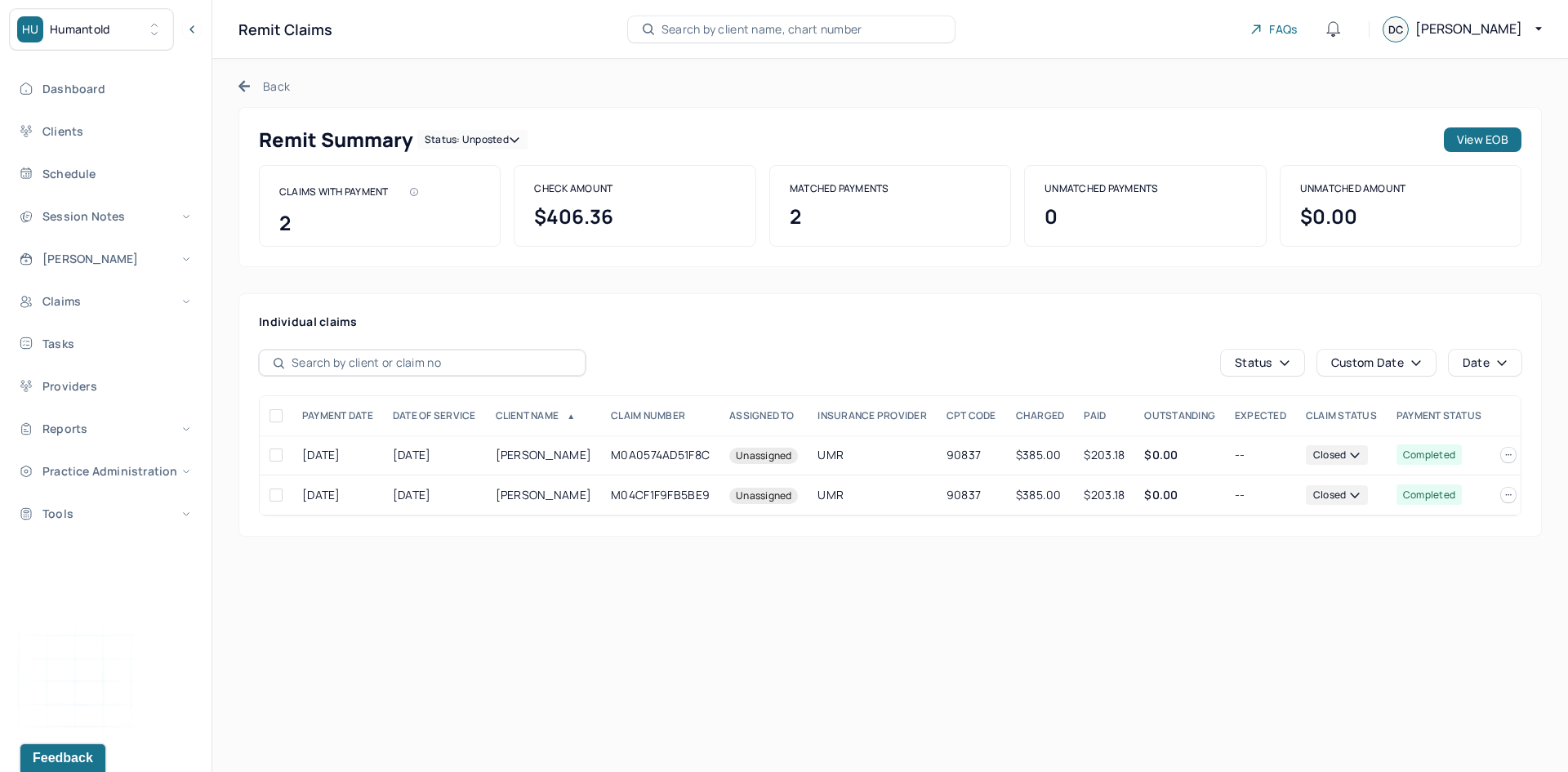 click 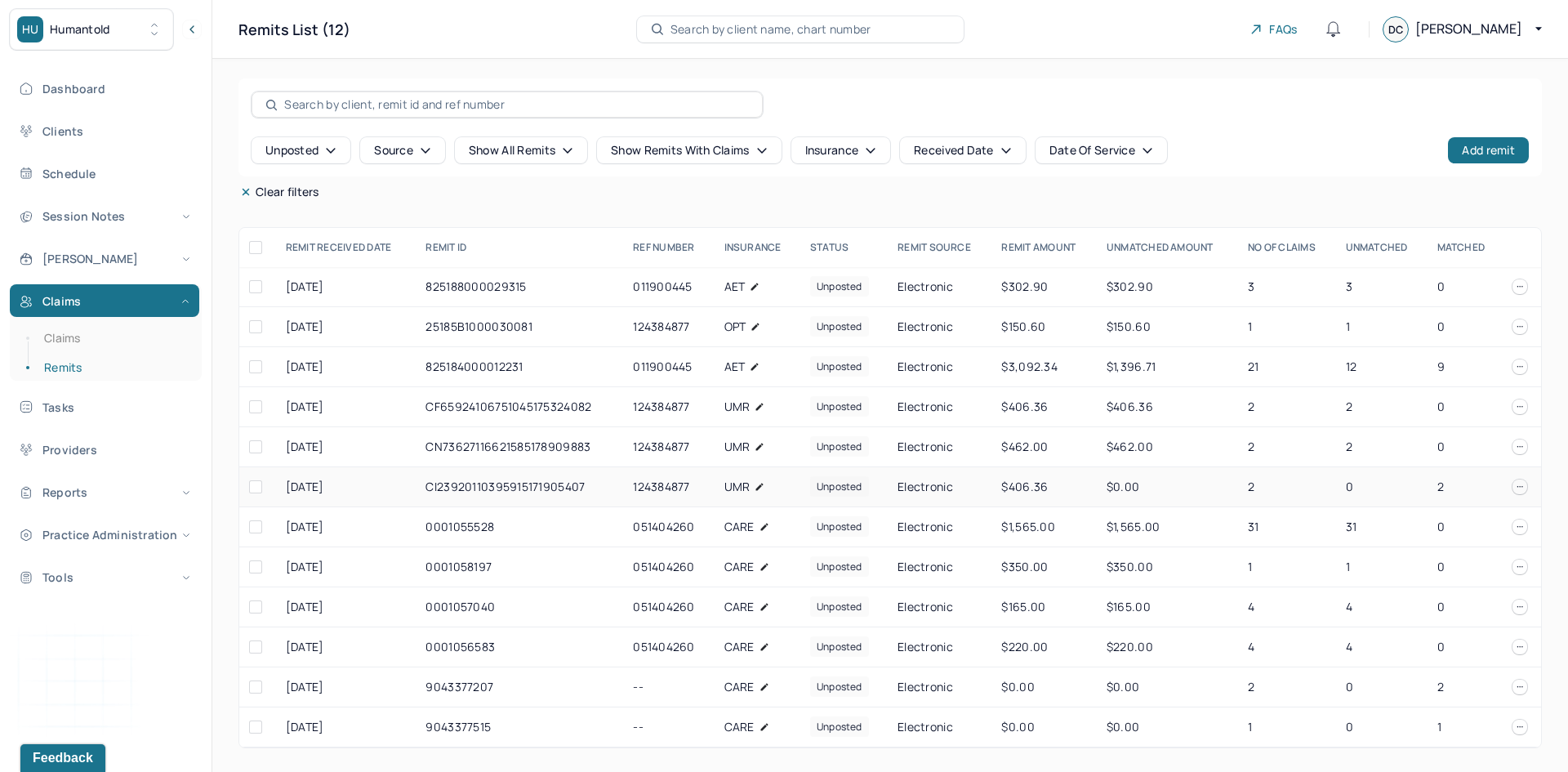click at bounding box center (256, 487) 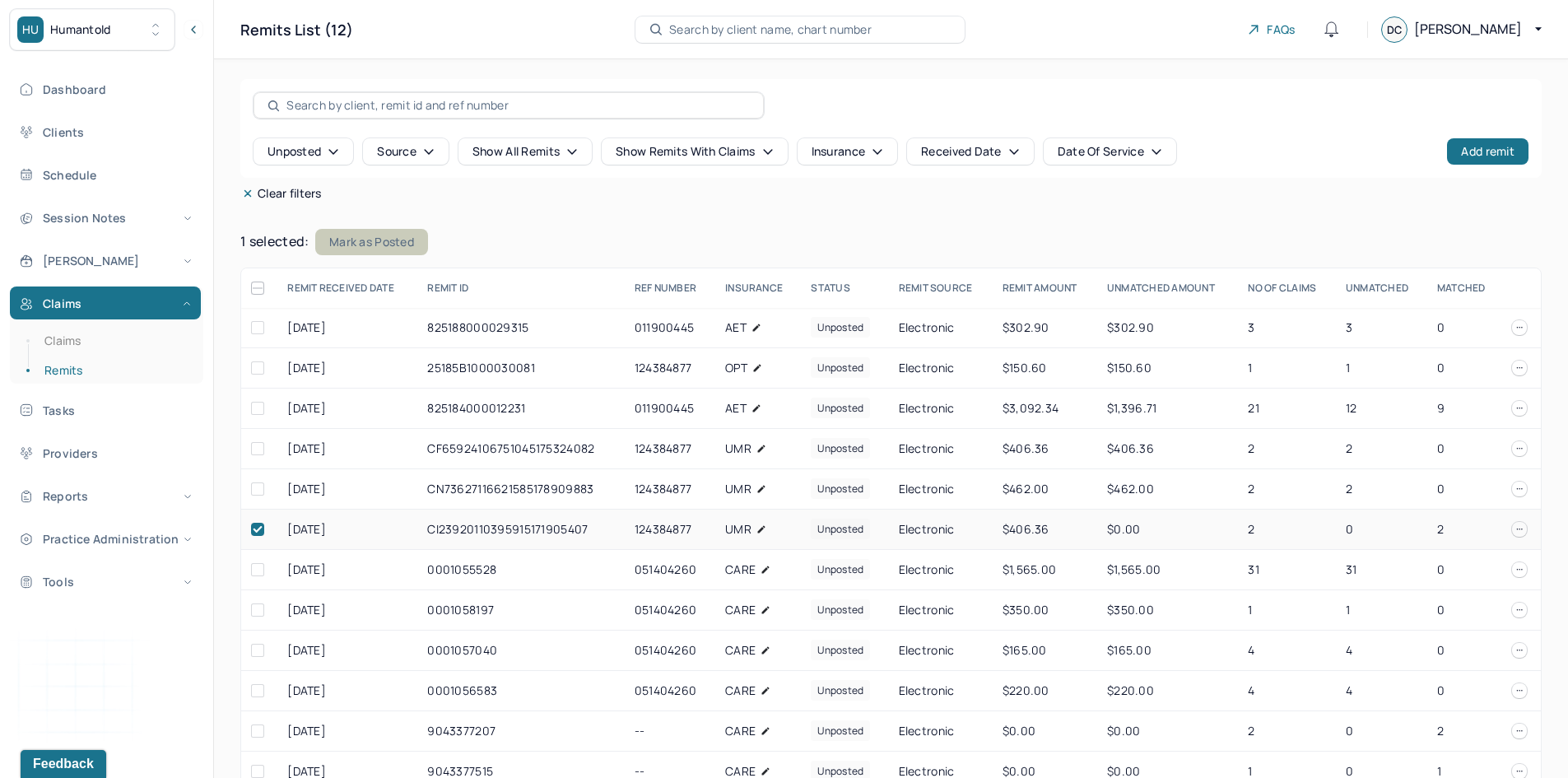 click on "Mark as Posted" at bounding box center (371, 242) 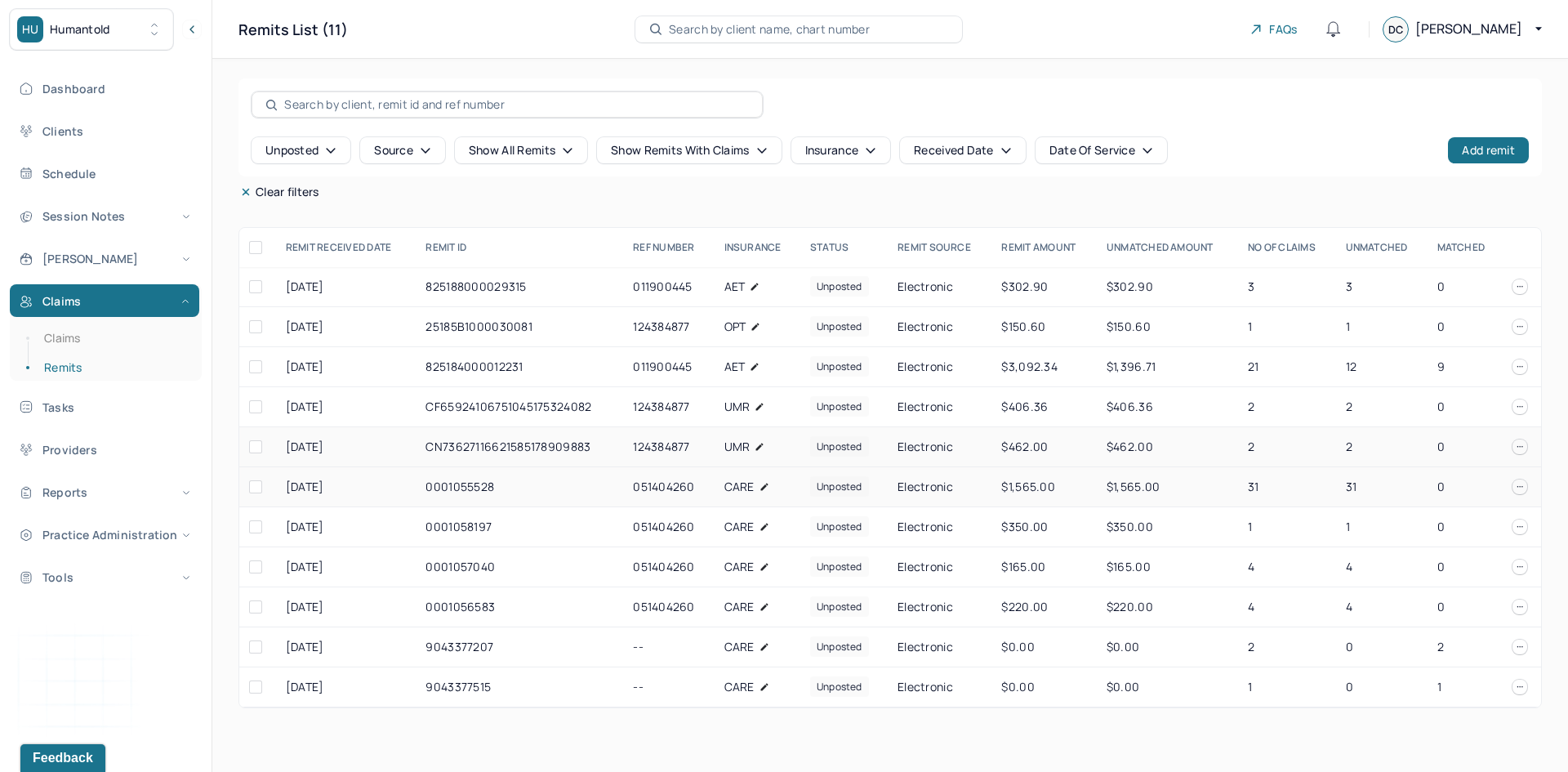click on "CN73627116621585178909883" at bounding box center [519, 447] 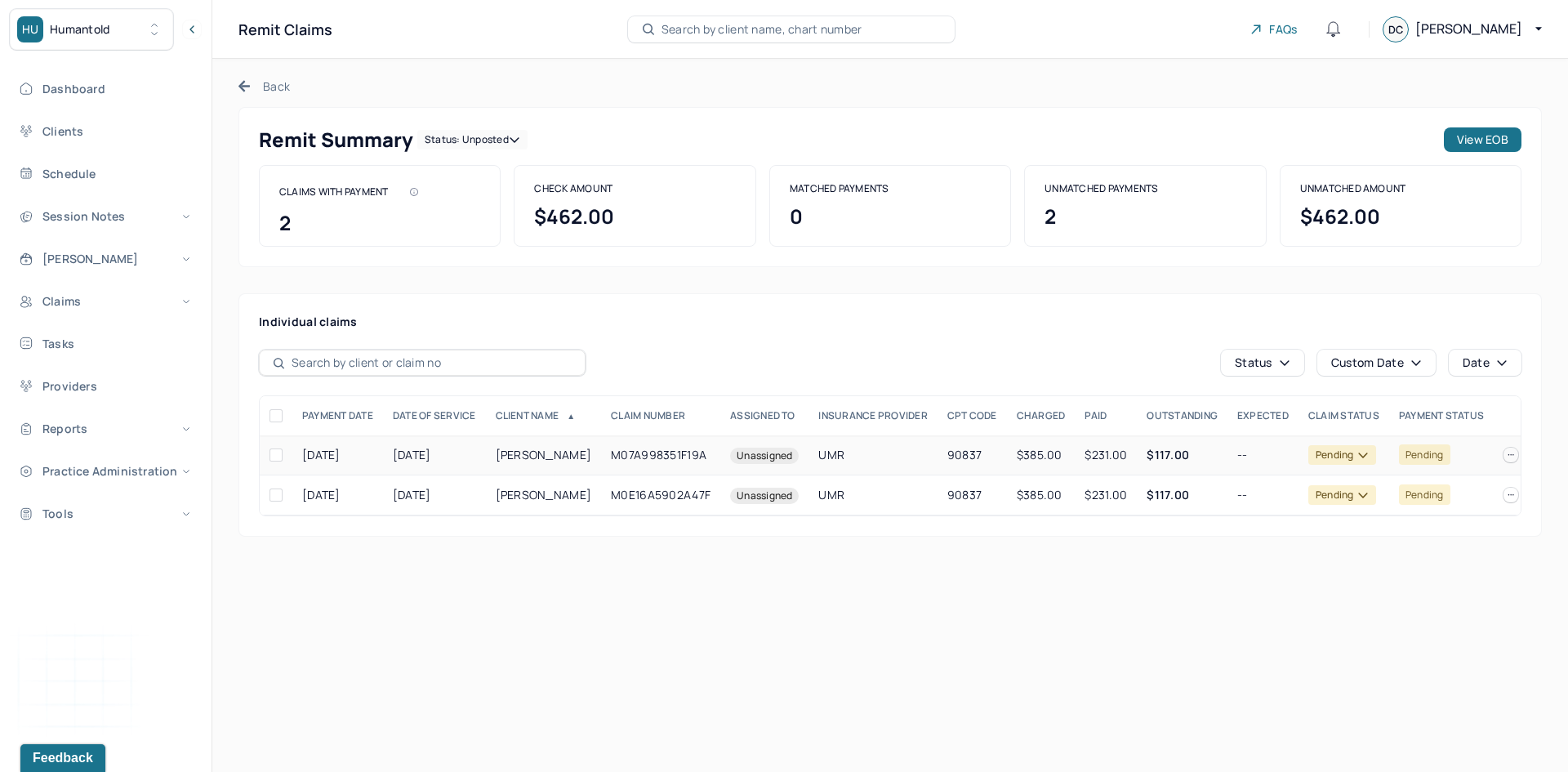 click on "[PERSON_NAME]" at bounding box center (544, 455) 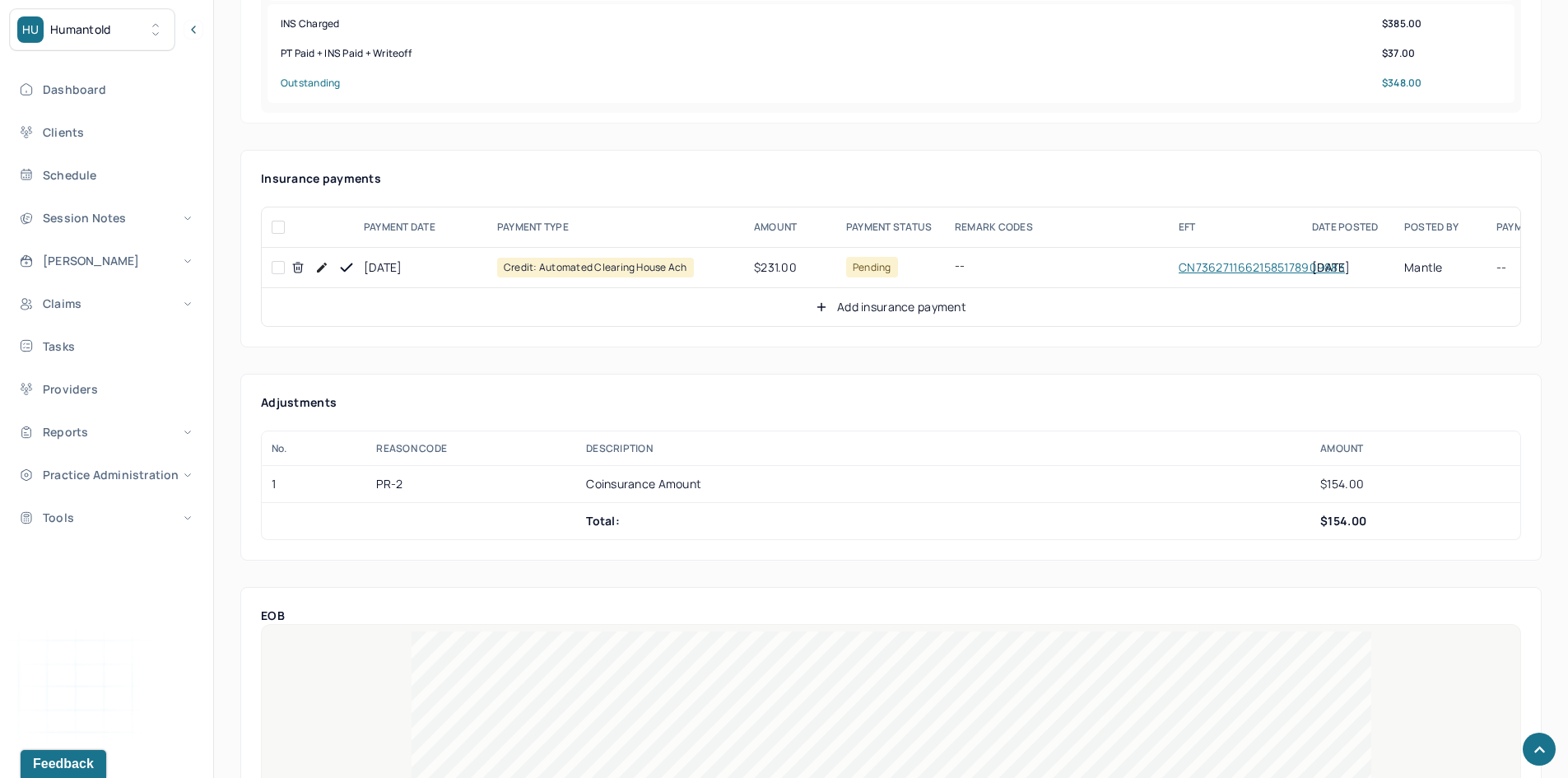 scroll, scrollTop: 741, scrollLeft: 0, axis: vertical 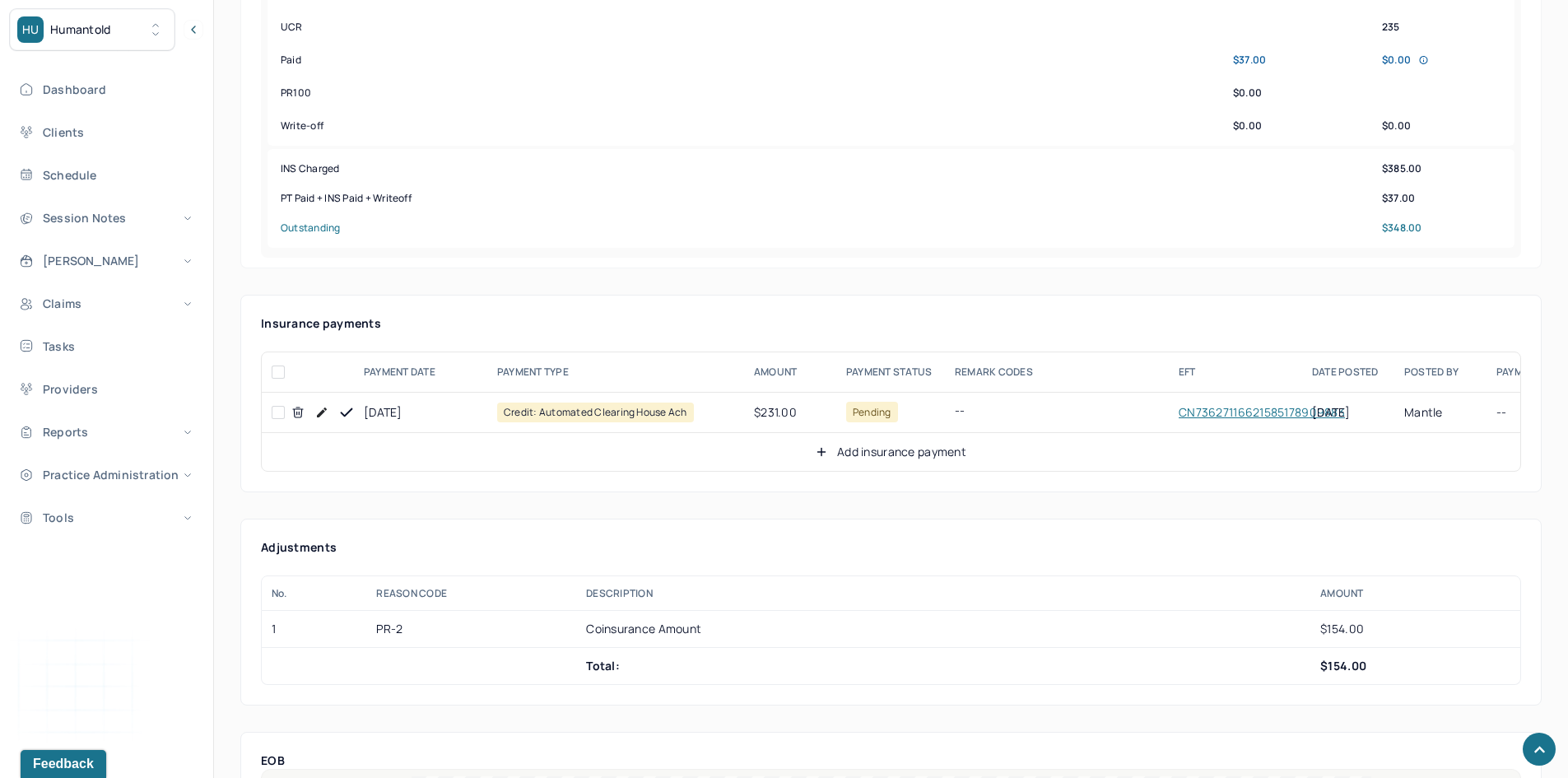 click at bounding box center [278, 412] 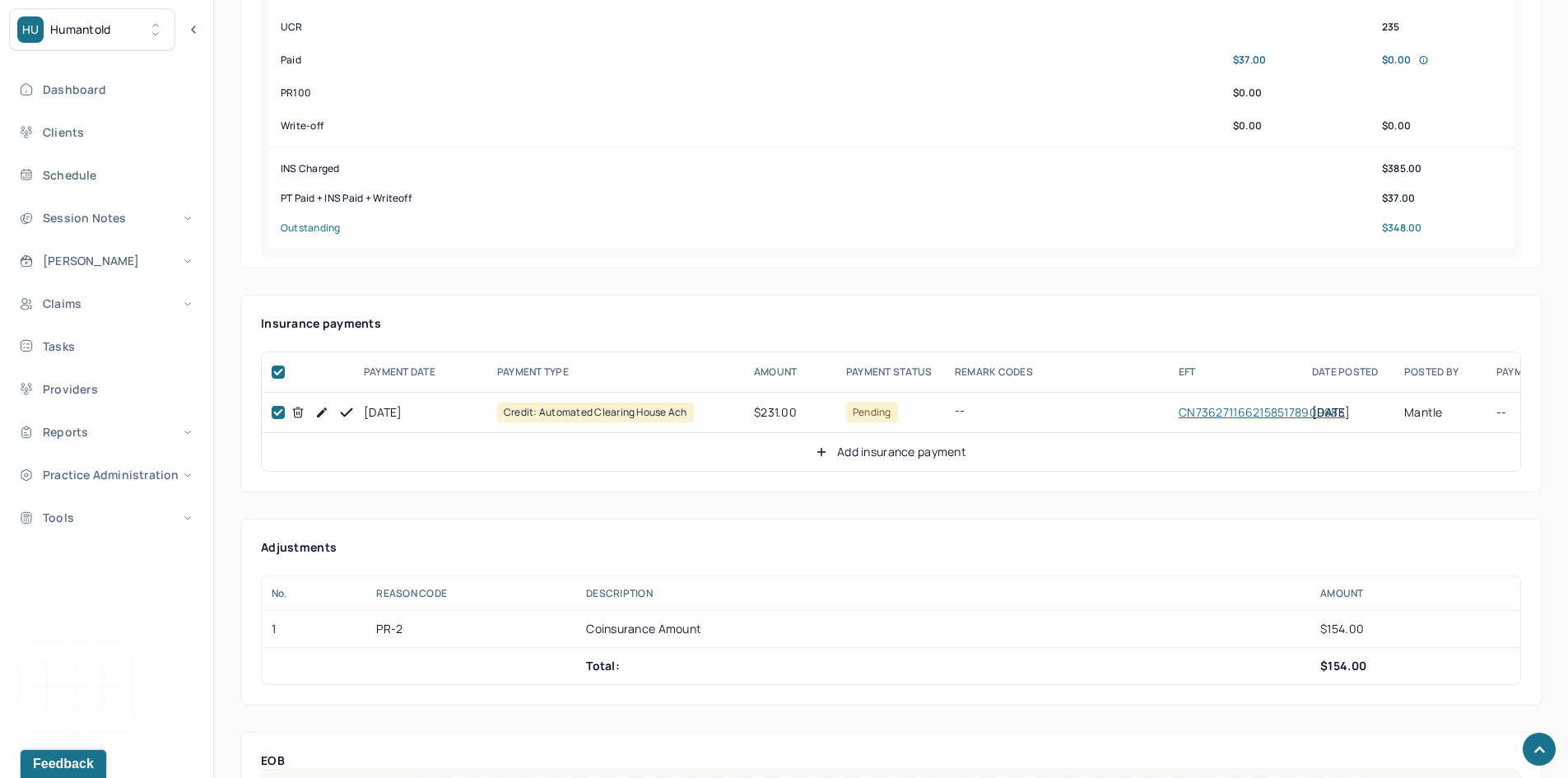 checkbox on "true" 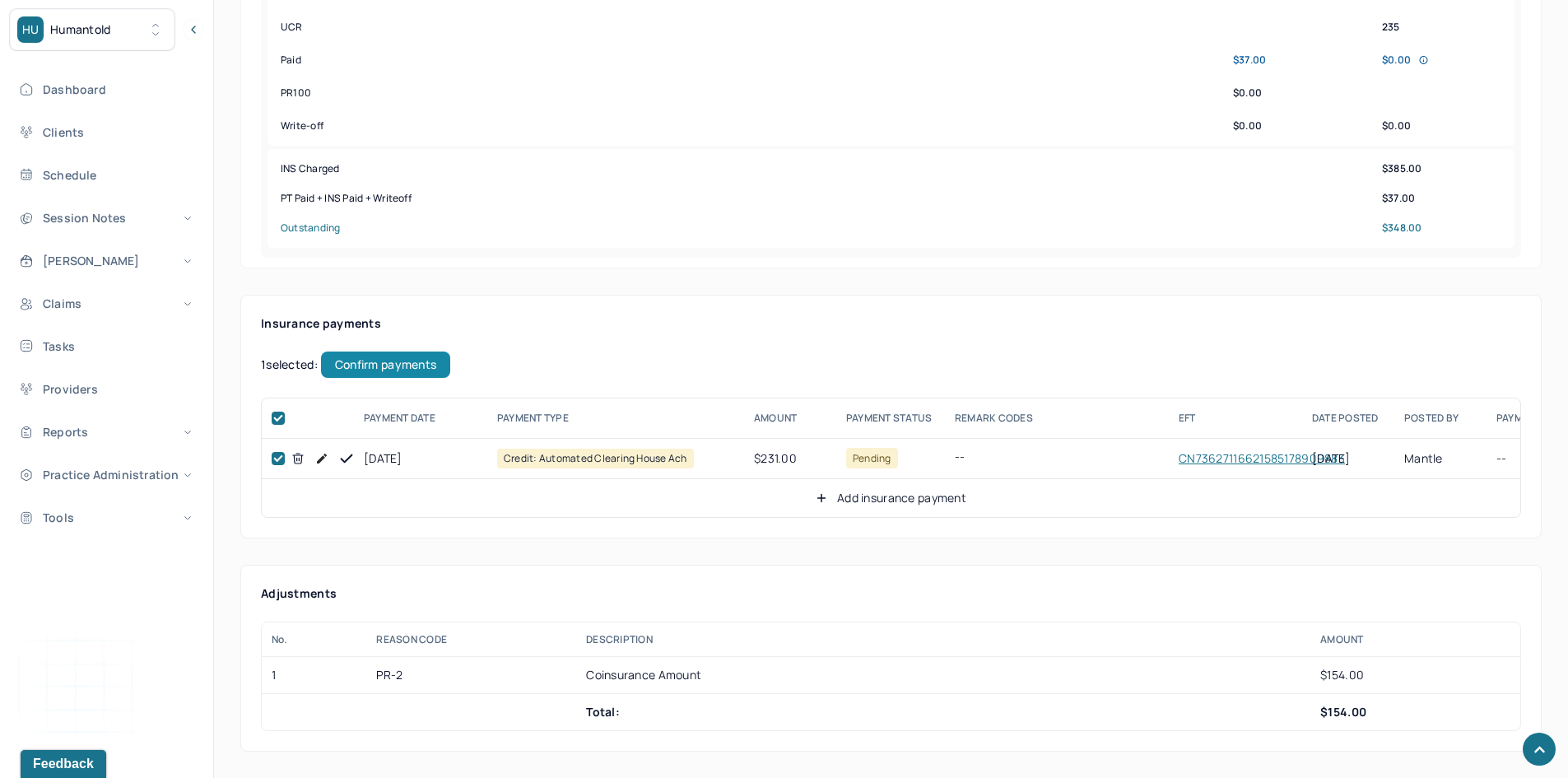 click on "Confirm payments" at bounding box center [385, 365] 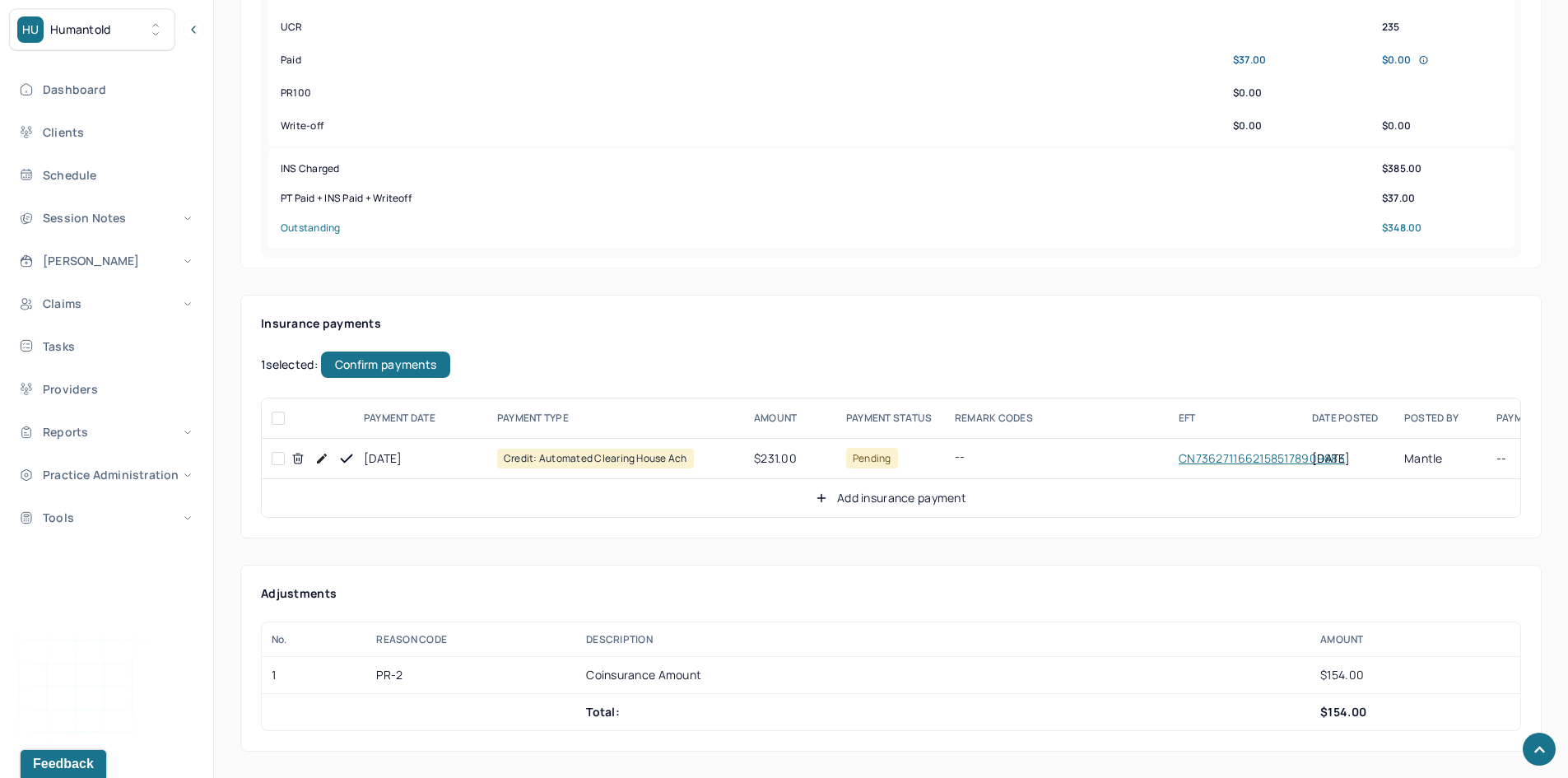 checkbox on "false" 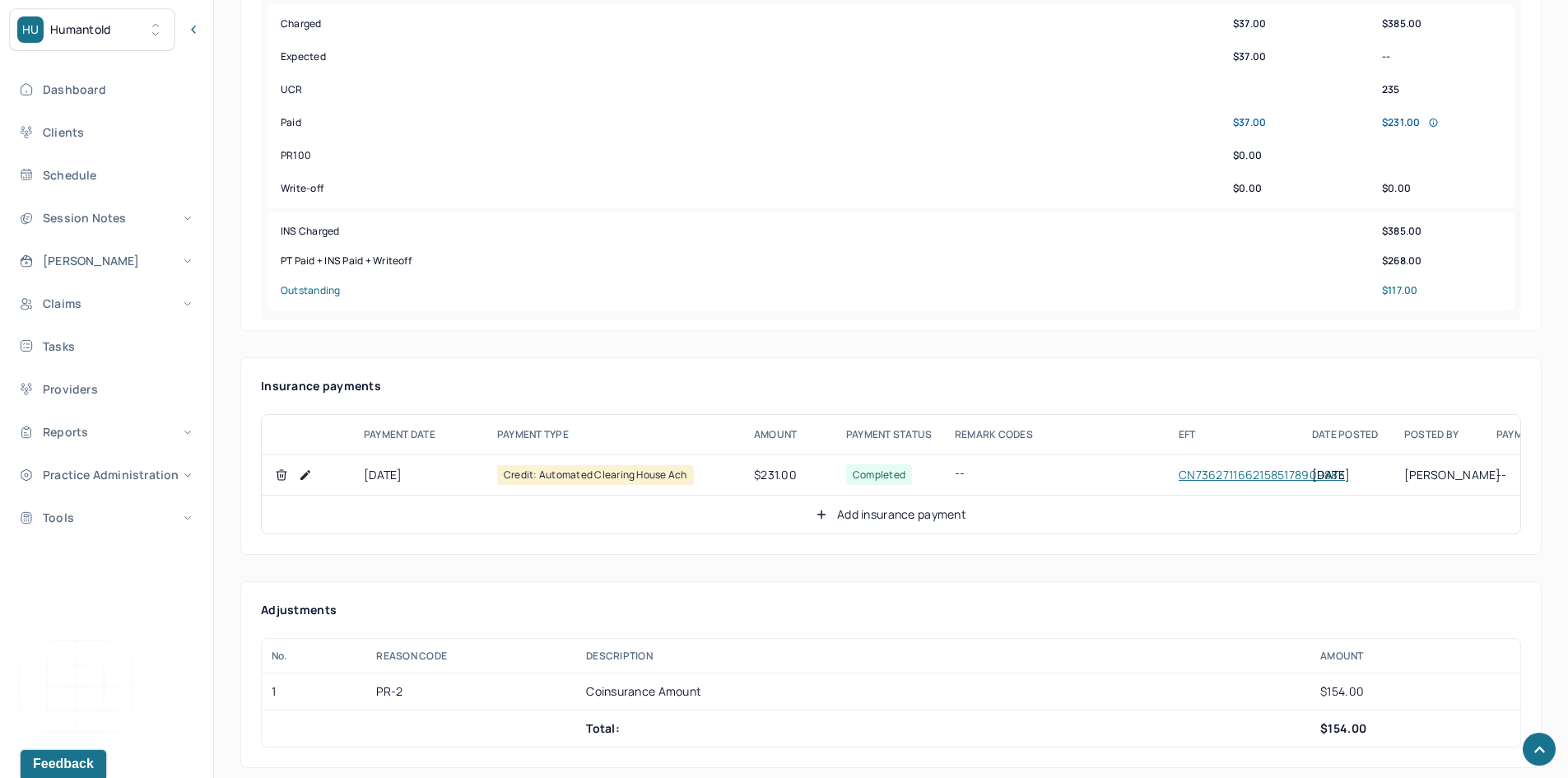scroll, scrollTop: 823, scrollLeft: 0, axis: vertical 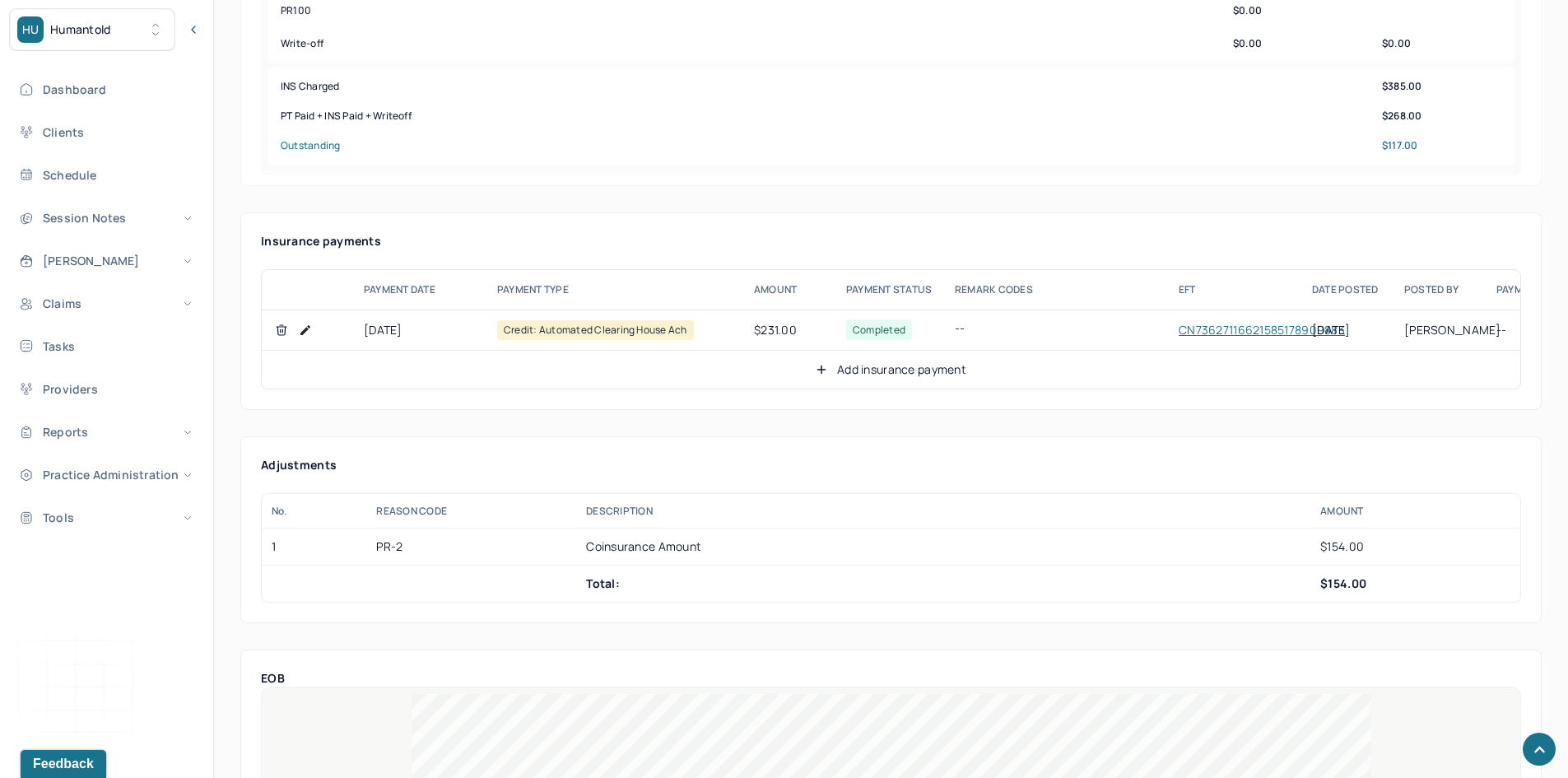 click 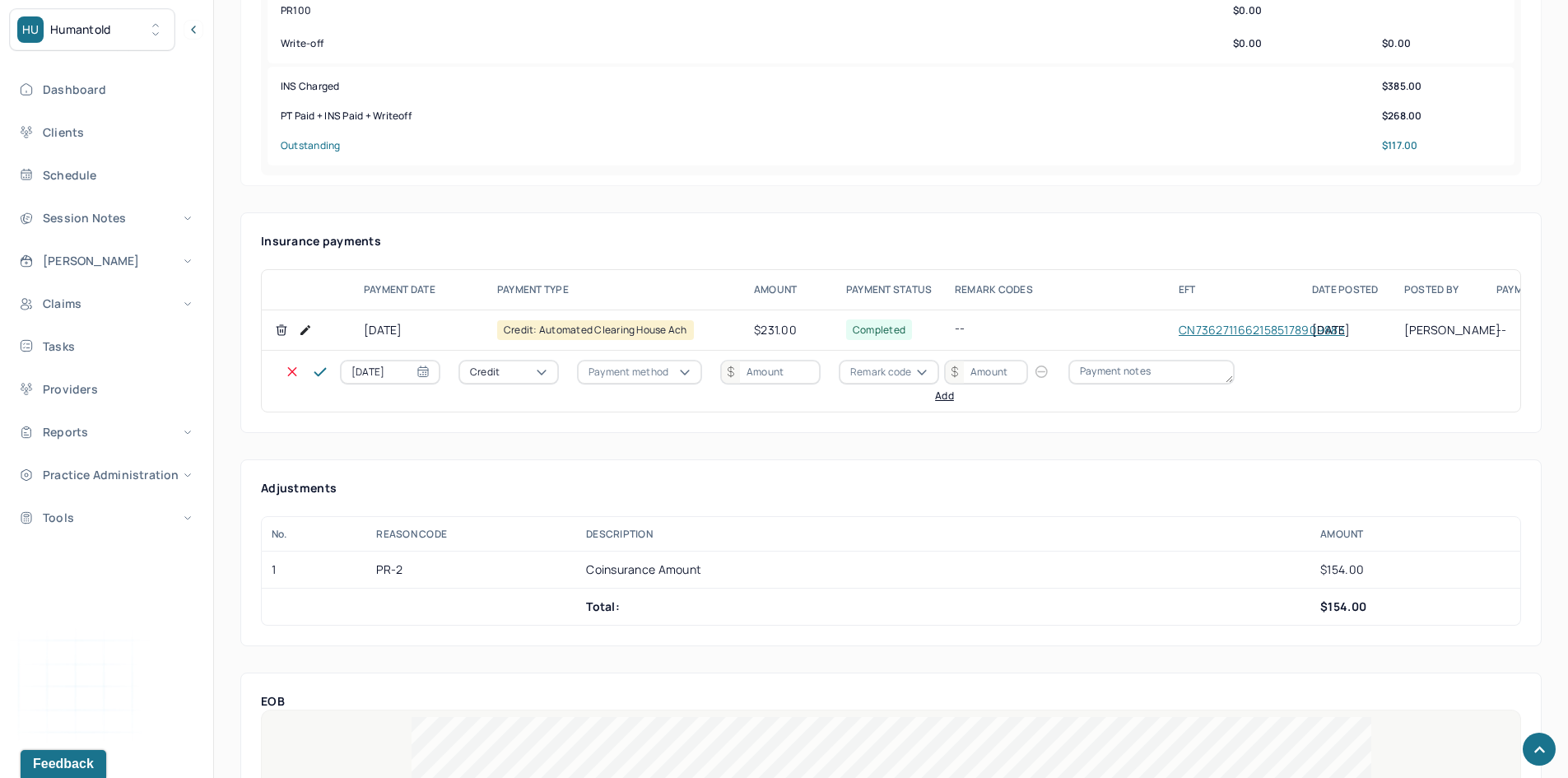 click on "Credit" at bounding box center [485, 372] 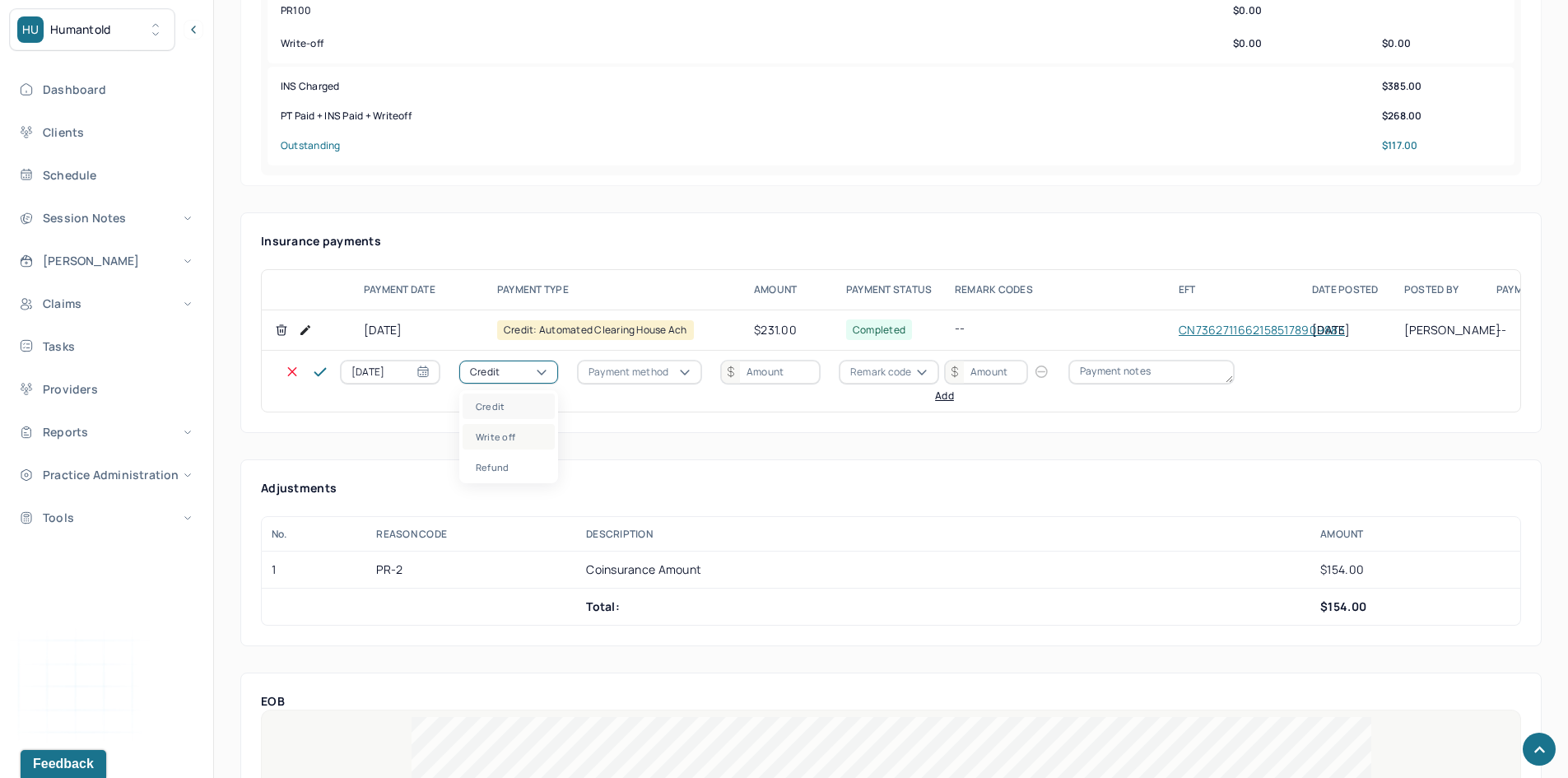 click on "Write off" at bounding box center [509, 436] 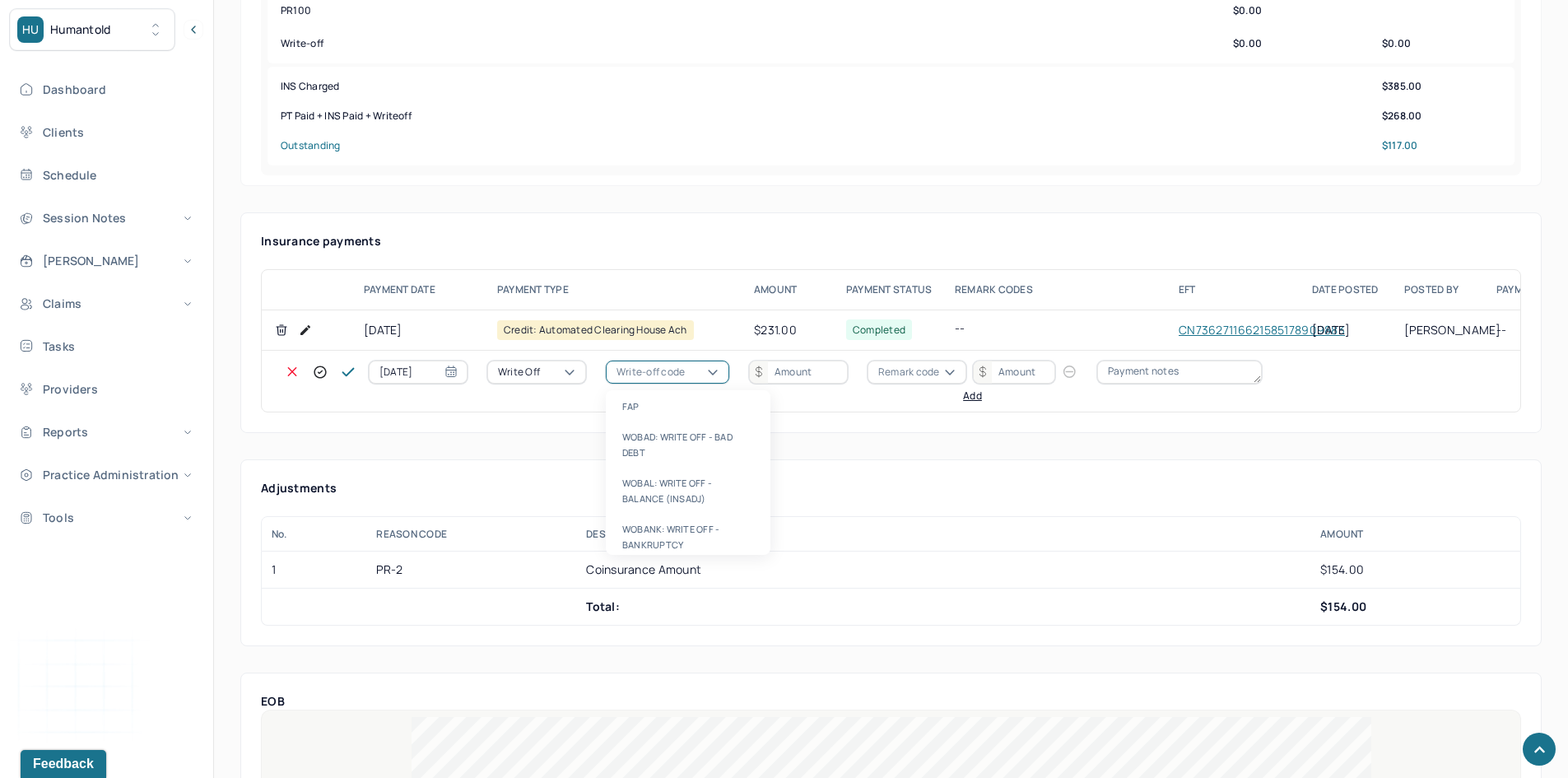 click on "Write-off code" at bounding box center (650, 372) 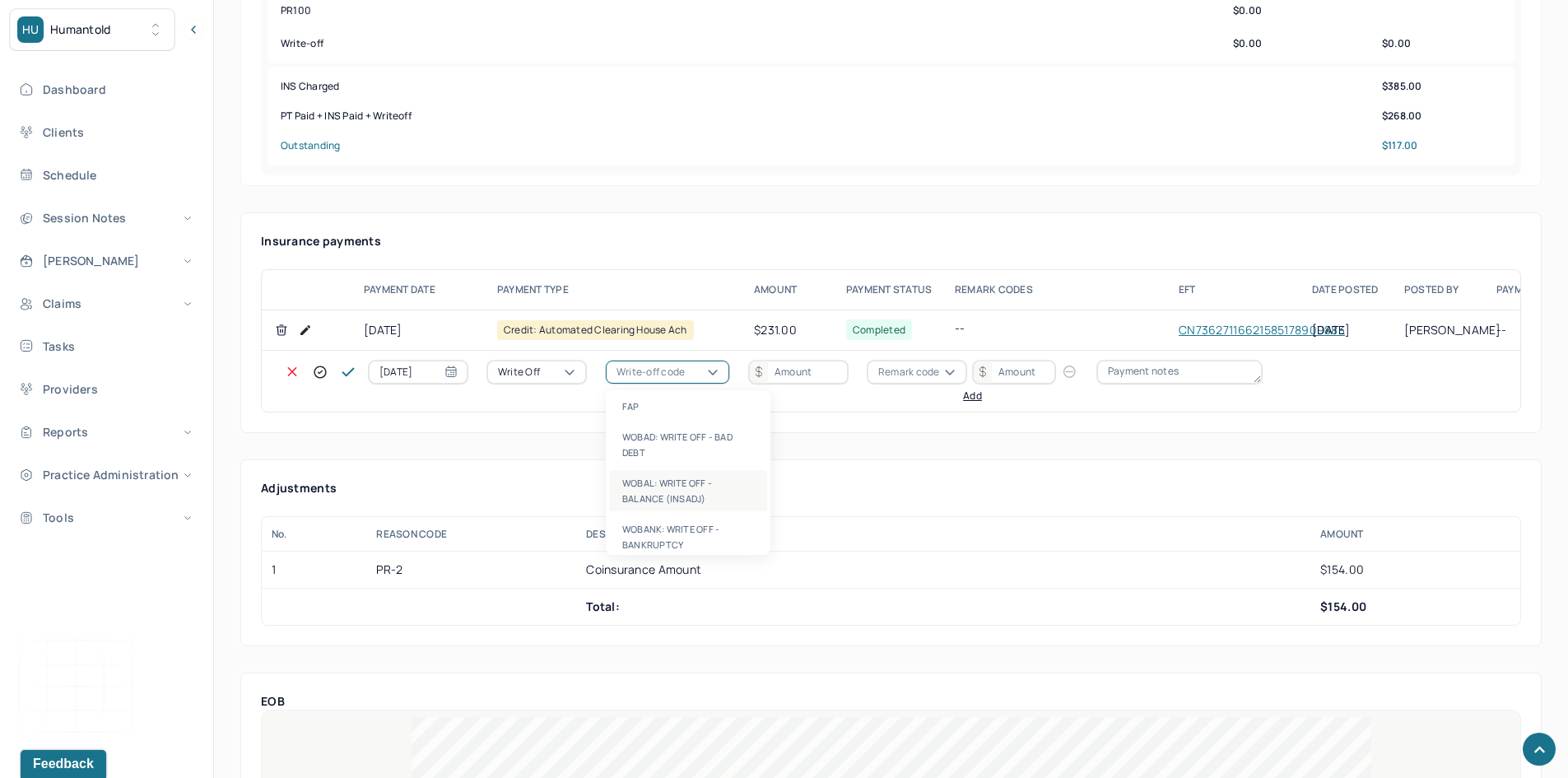 click on "WOBAL: WRITE OFF - BALANCE (INSADJ)" at bounding box center [688, 491] 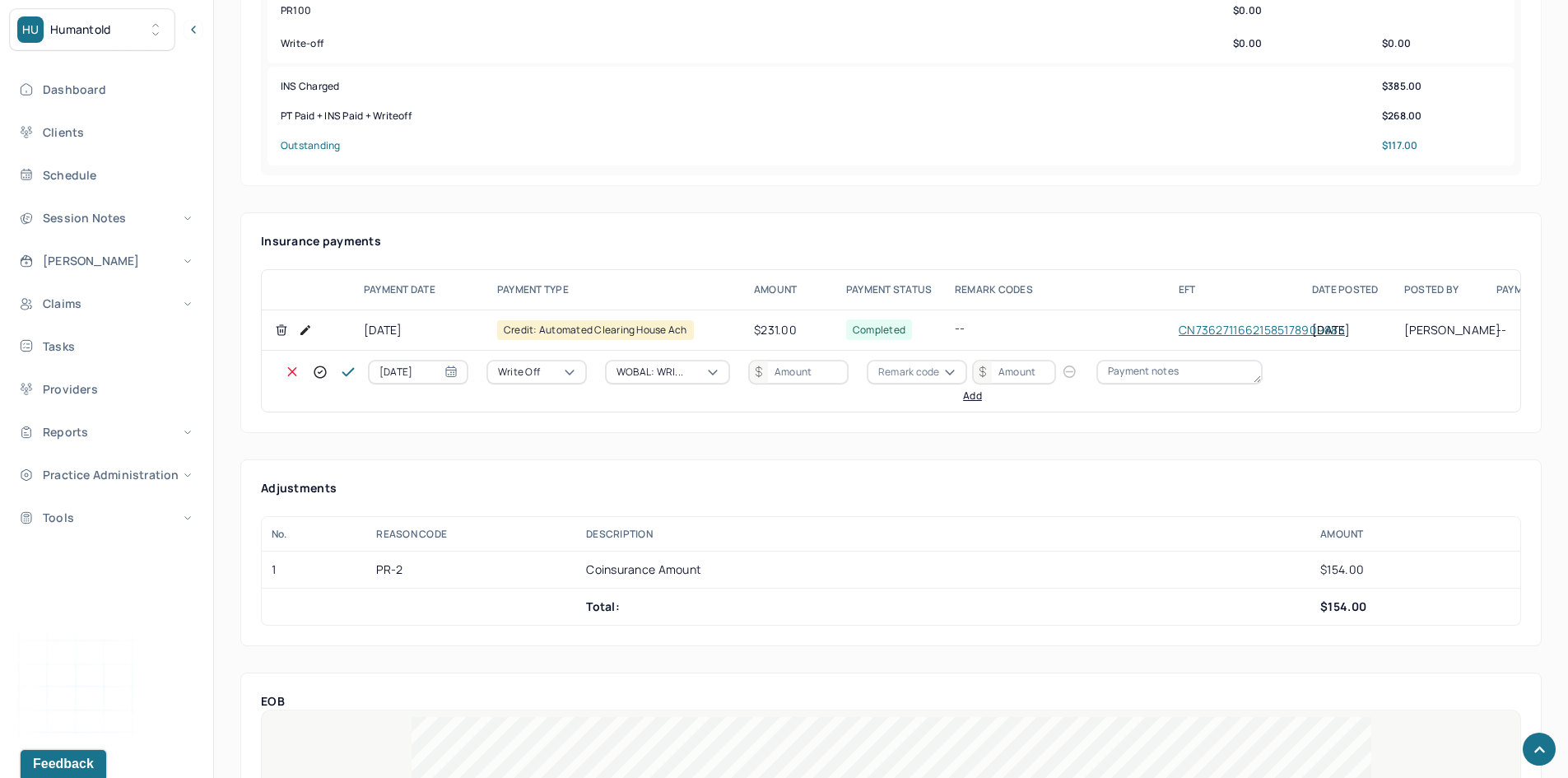 click at bounding box center (798, 372) 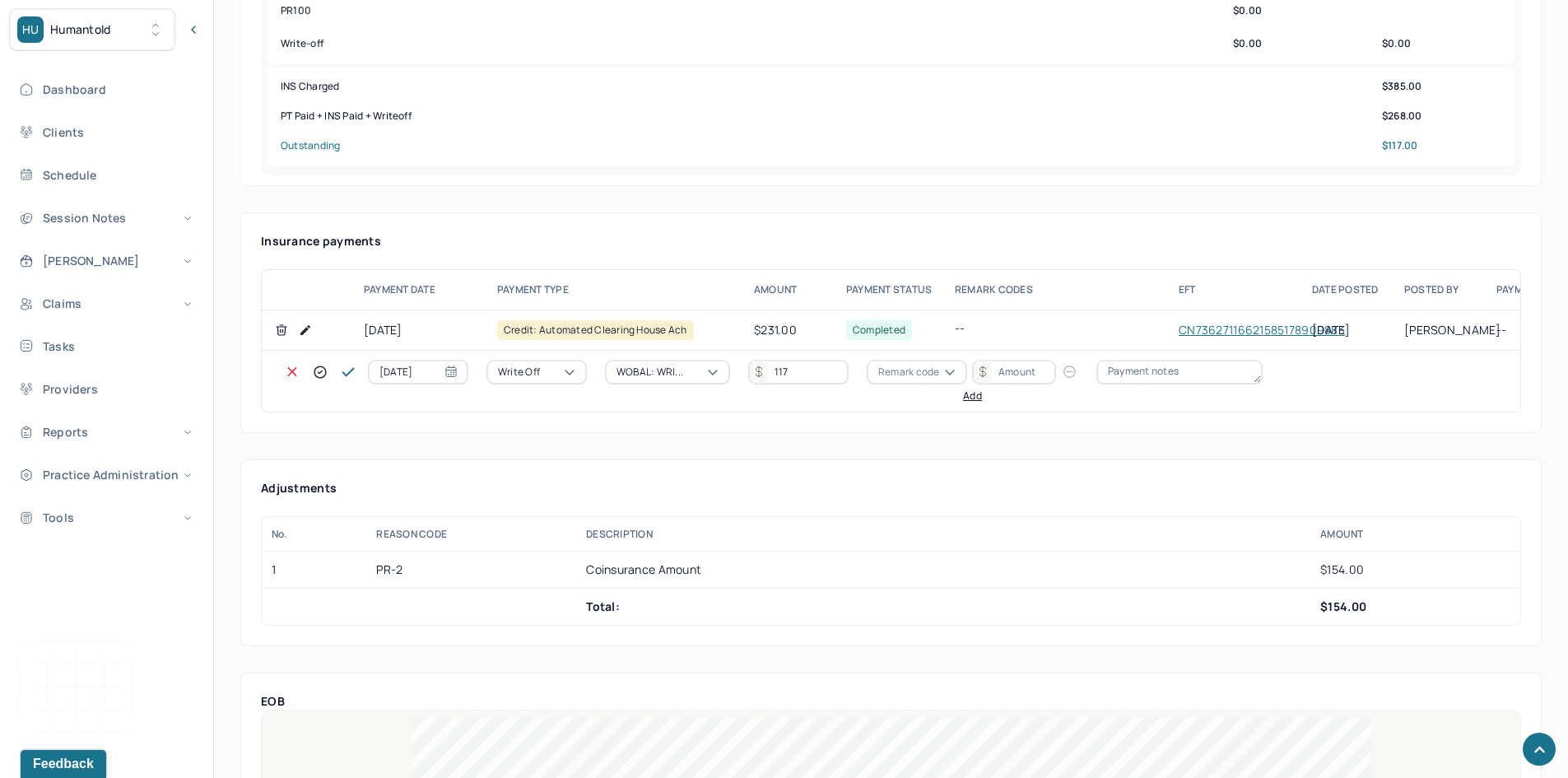 type on "117" 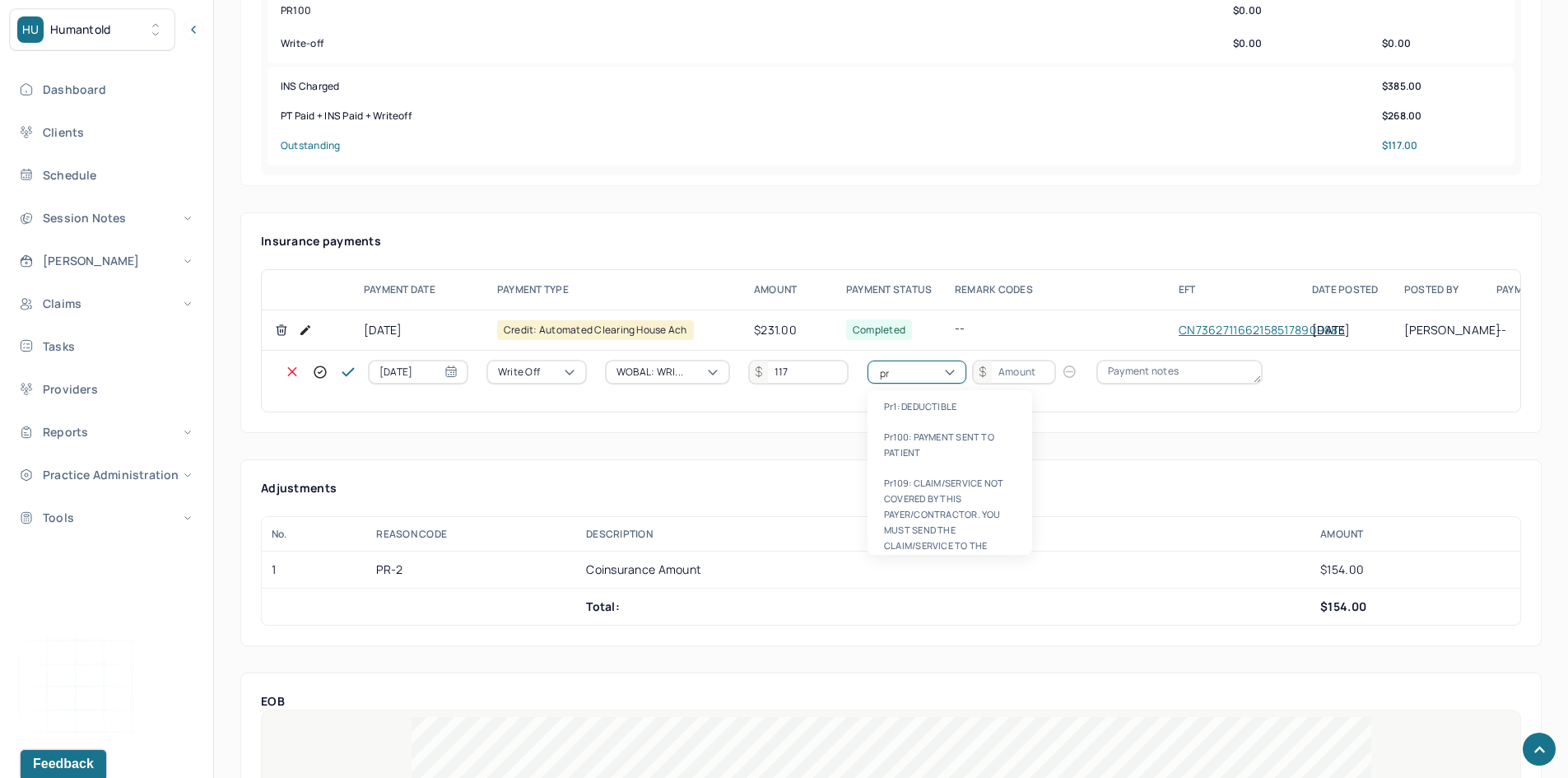 type on "pr2" 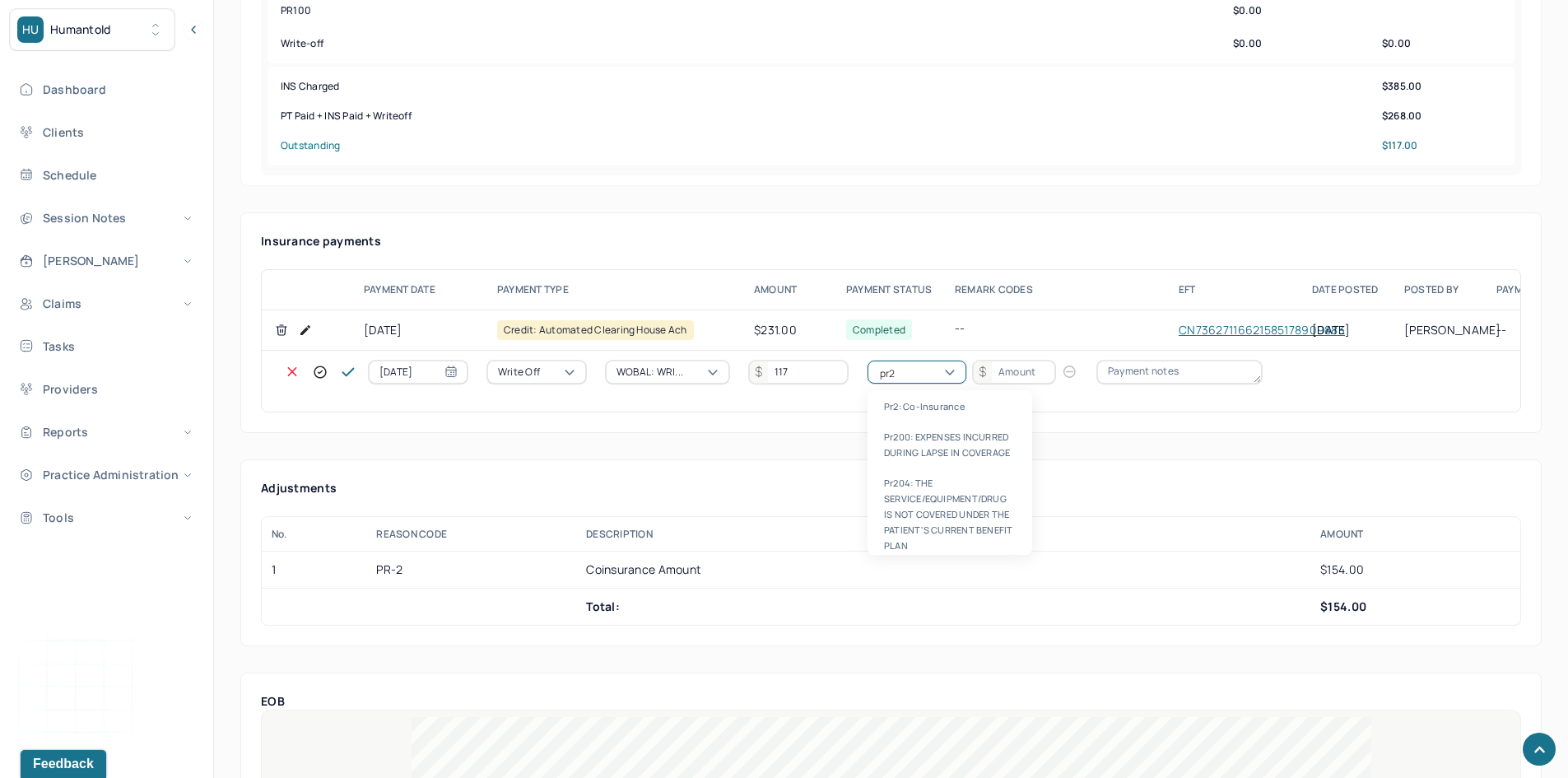 type 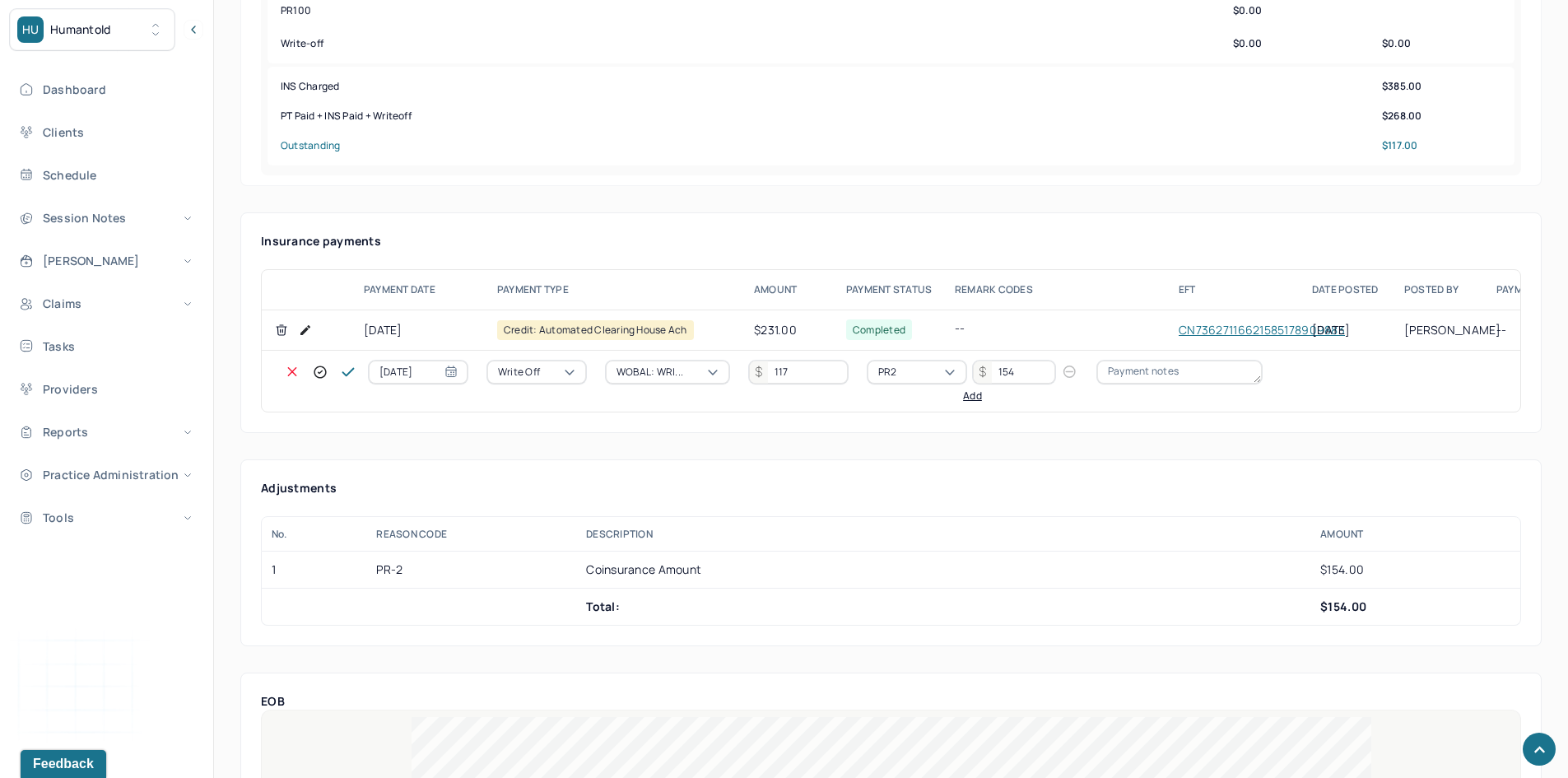 type on "154" 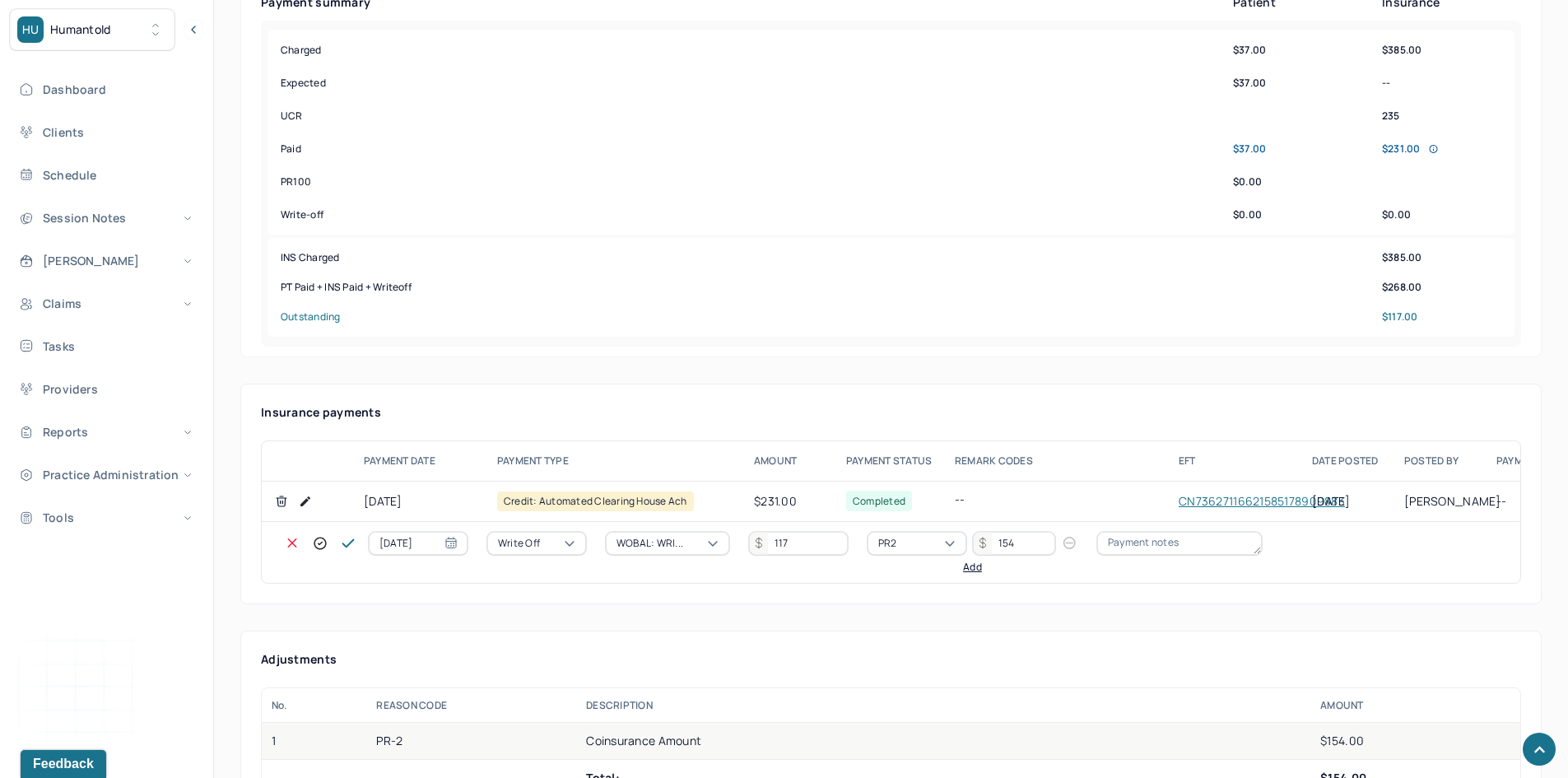 scroll, scrollTop: 823, scrollLeft: 0, axis: vertical 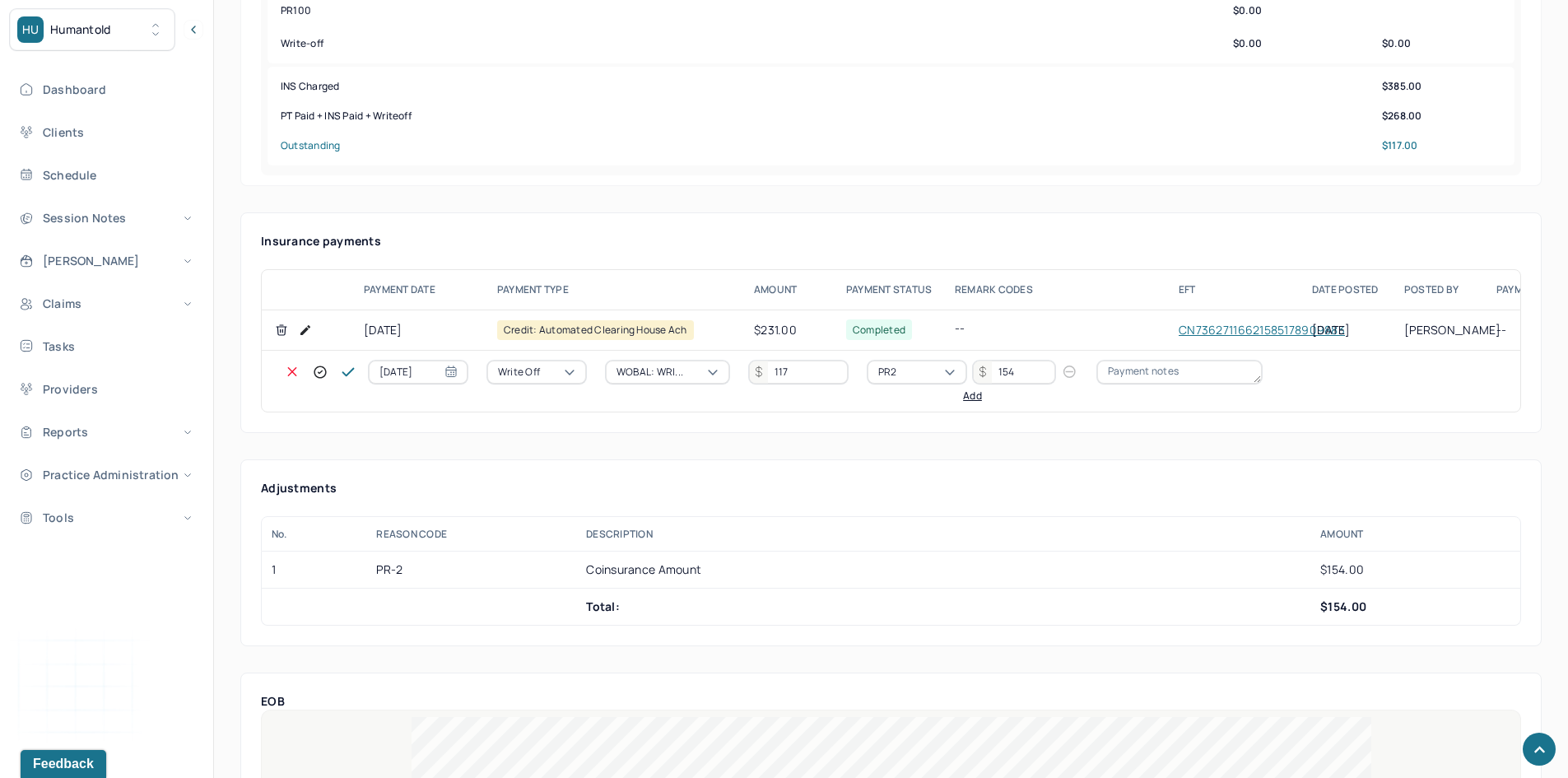 click 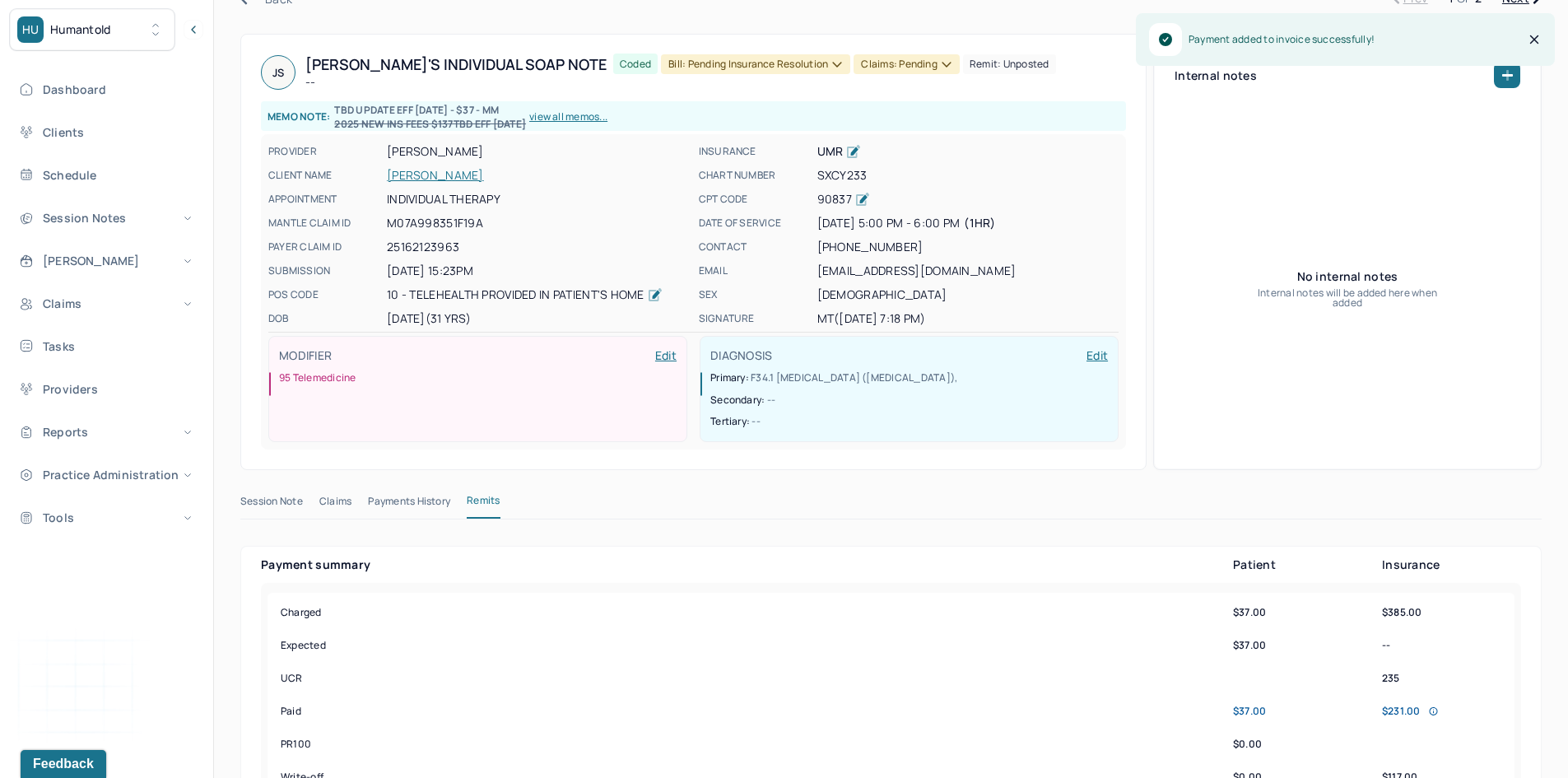 scroll, scrollTop: 0, scrollLeft: 0, axis: both 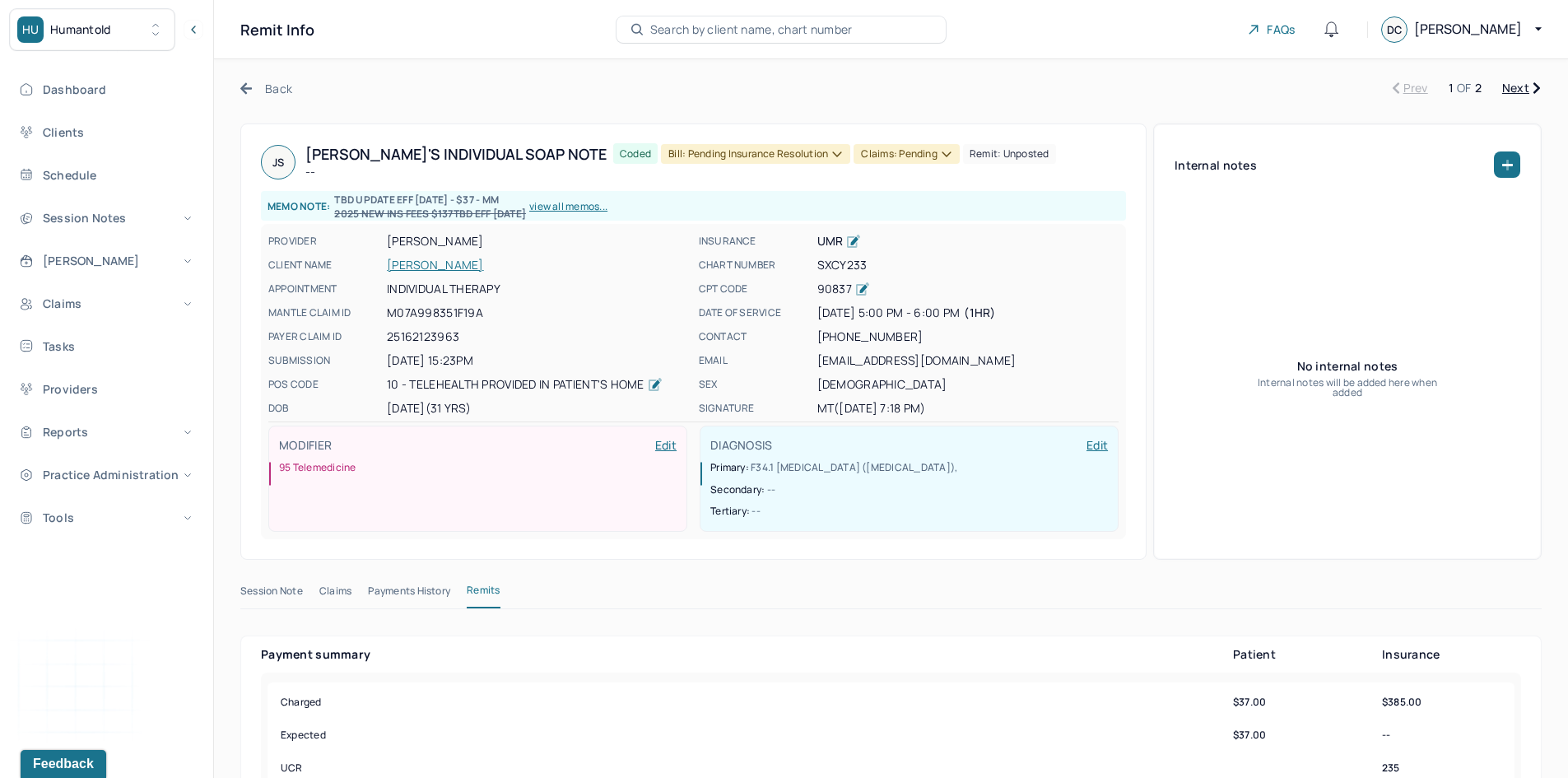 click on "Bill: Pending Insurance Resolution" at bounding box center [756, 154] 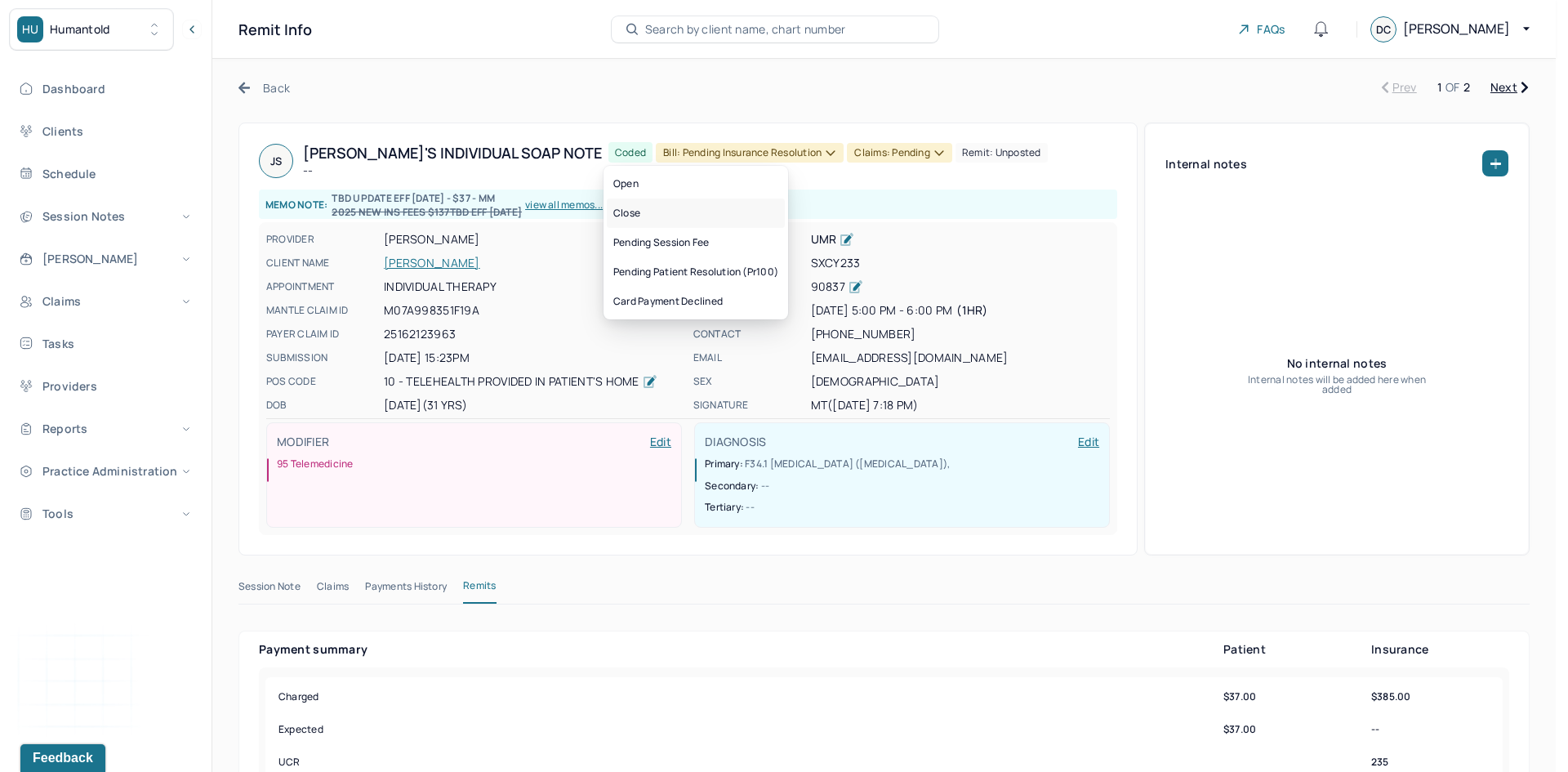 click on "Close" at bounding box center [696, 213] 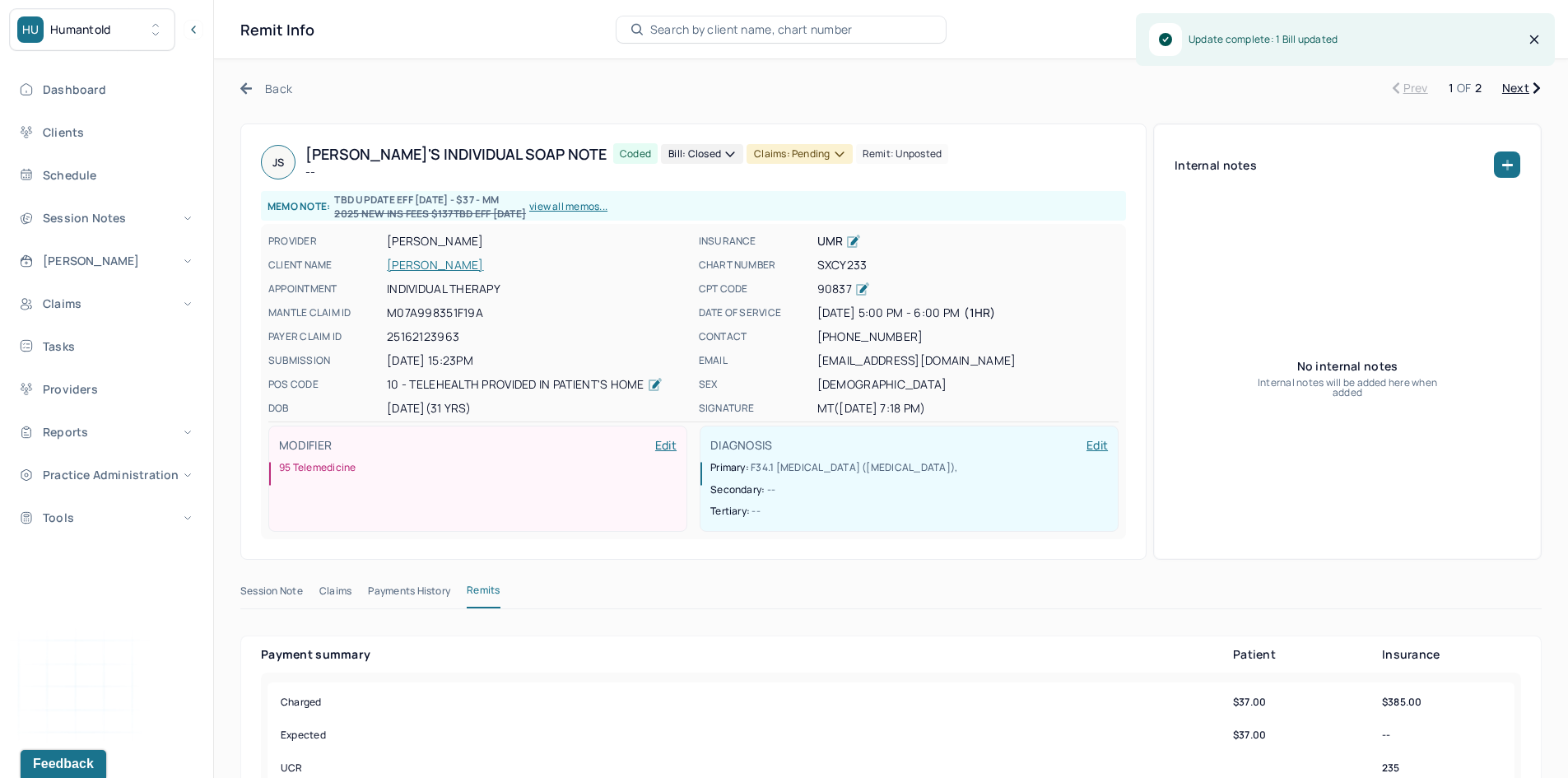 click on "Claims: pending" at bounding box center (799, 154) 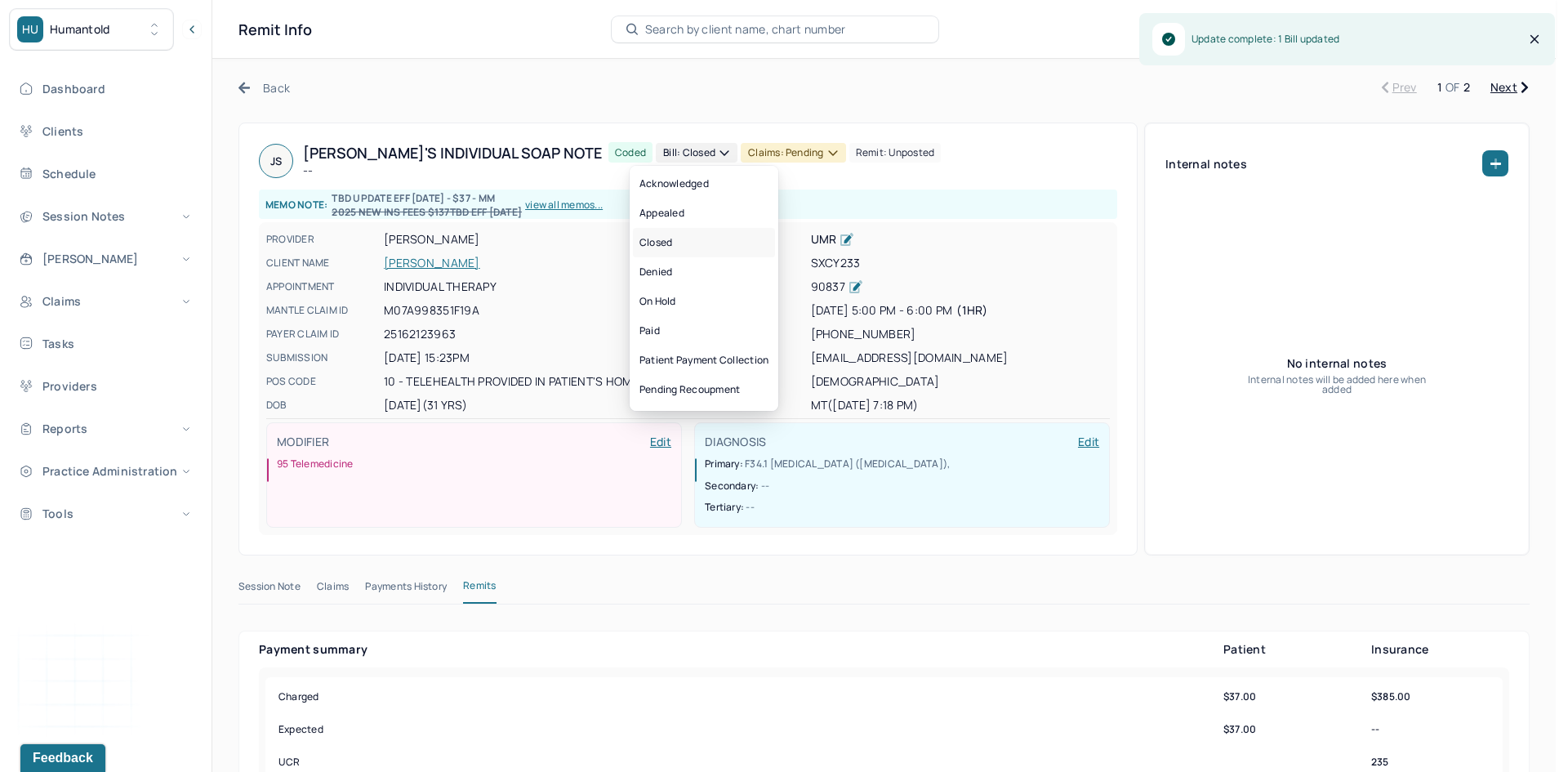click on "Closed" at bounding box center (704, 243) 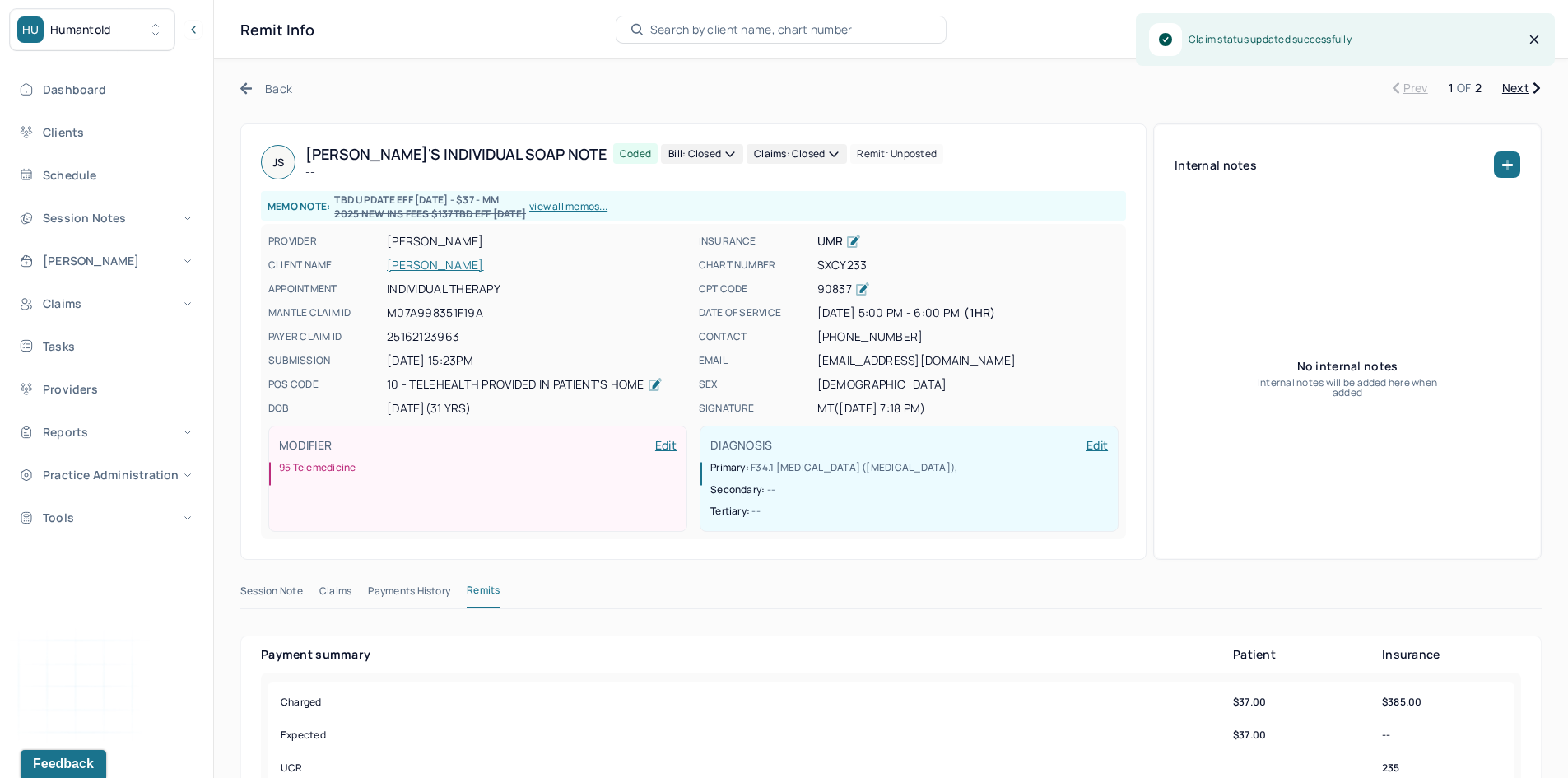 click on "Next" at bounding box center [1521, 88] 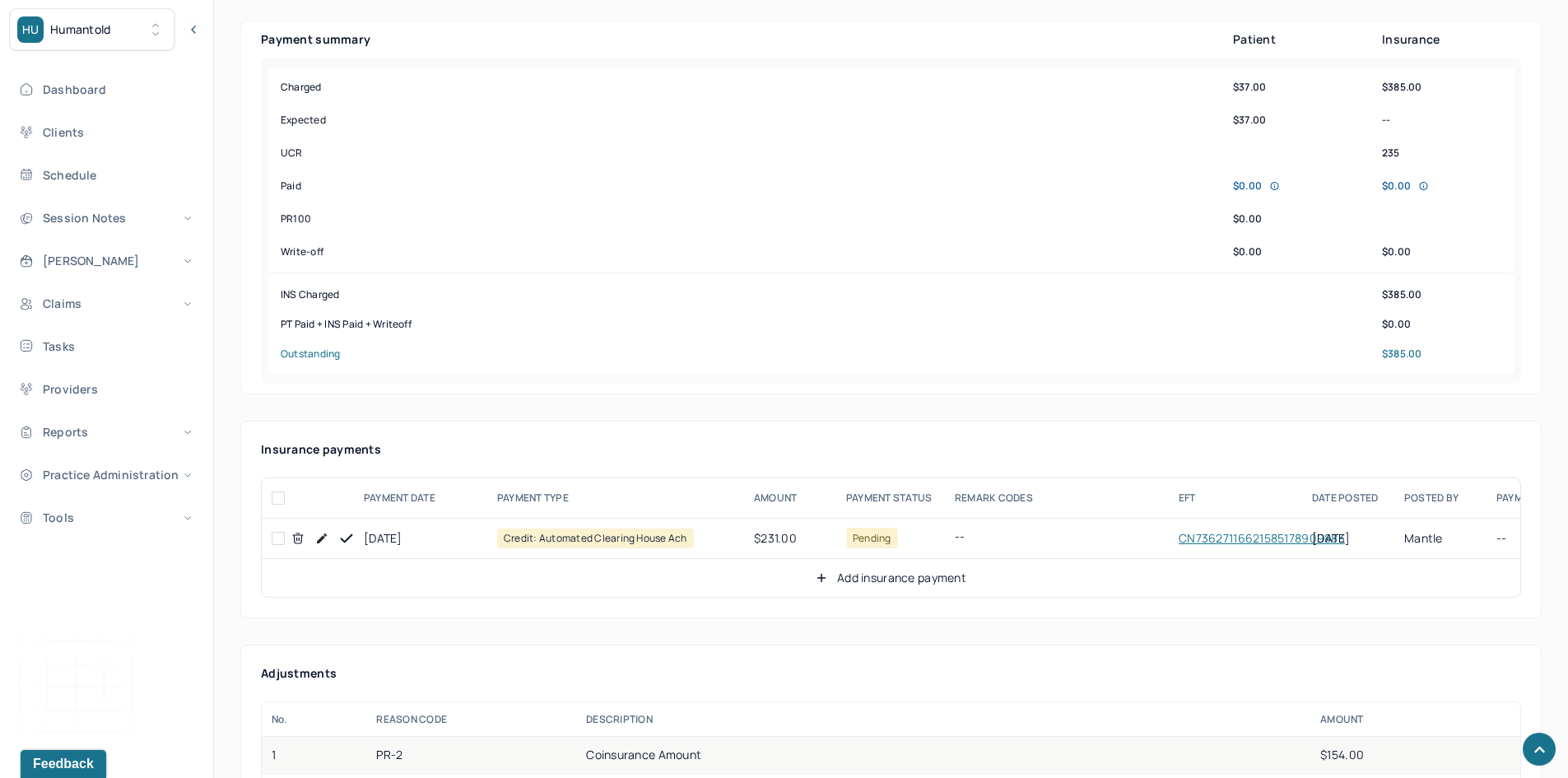 scroll, scrollTop: 823, scrollLeft: 0, axis: vertical 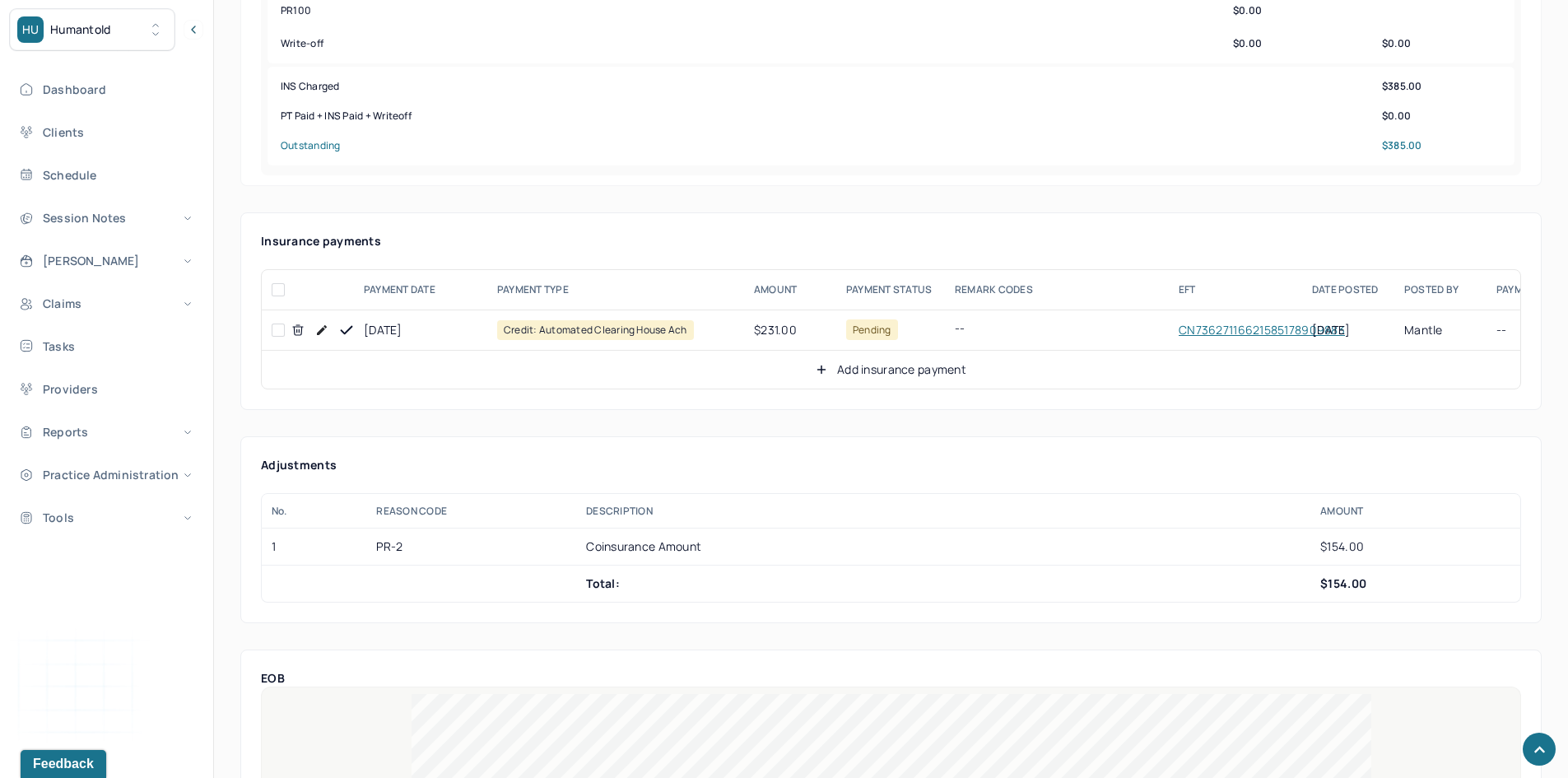 click at bounding box center (278, 330) 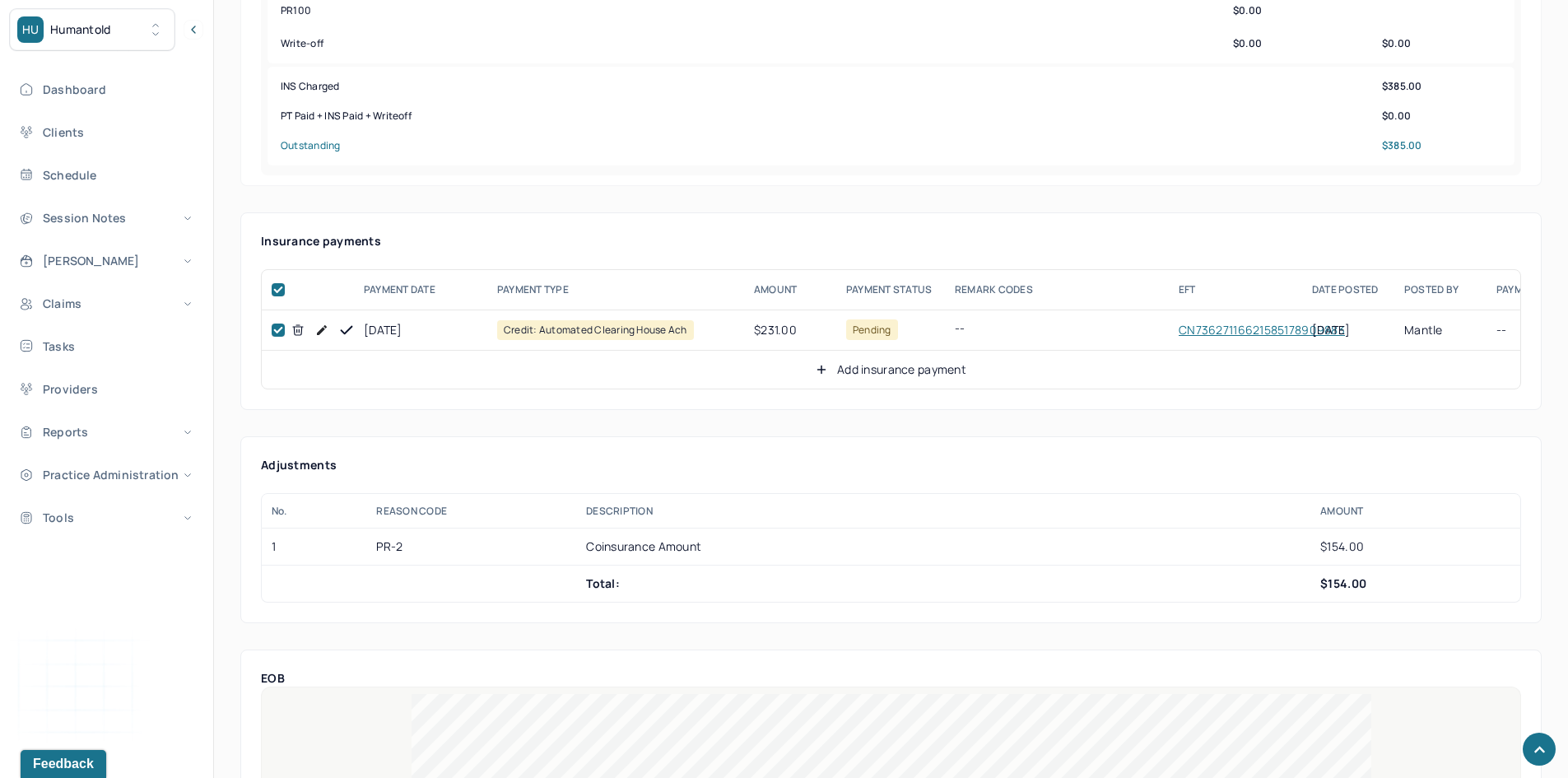 checkbox on "true" 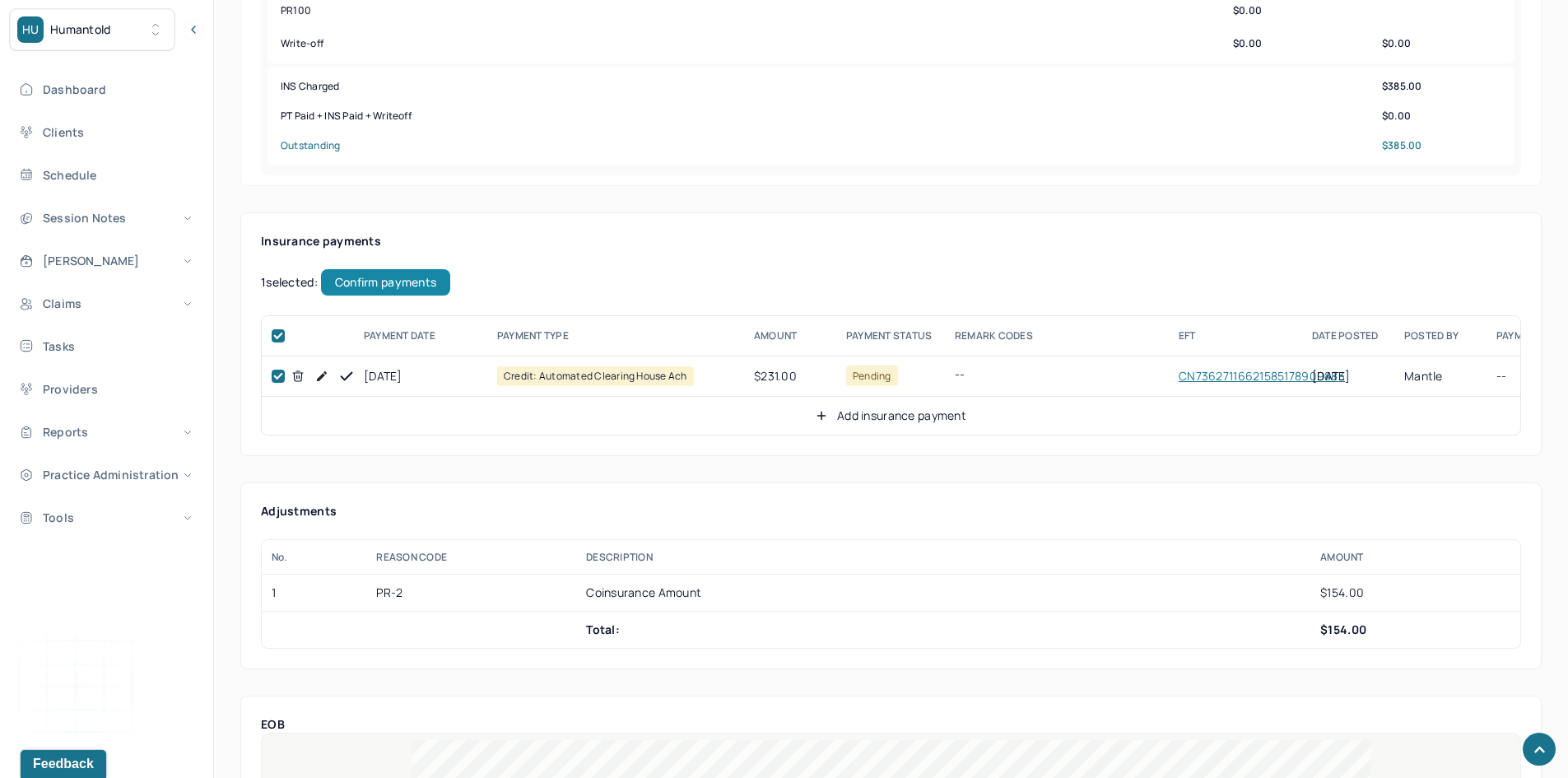 click on "Confirm payments" at bounding box center [385, 282] 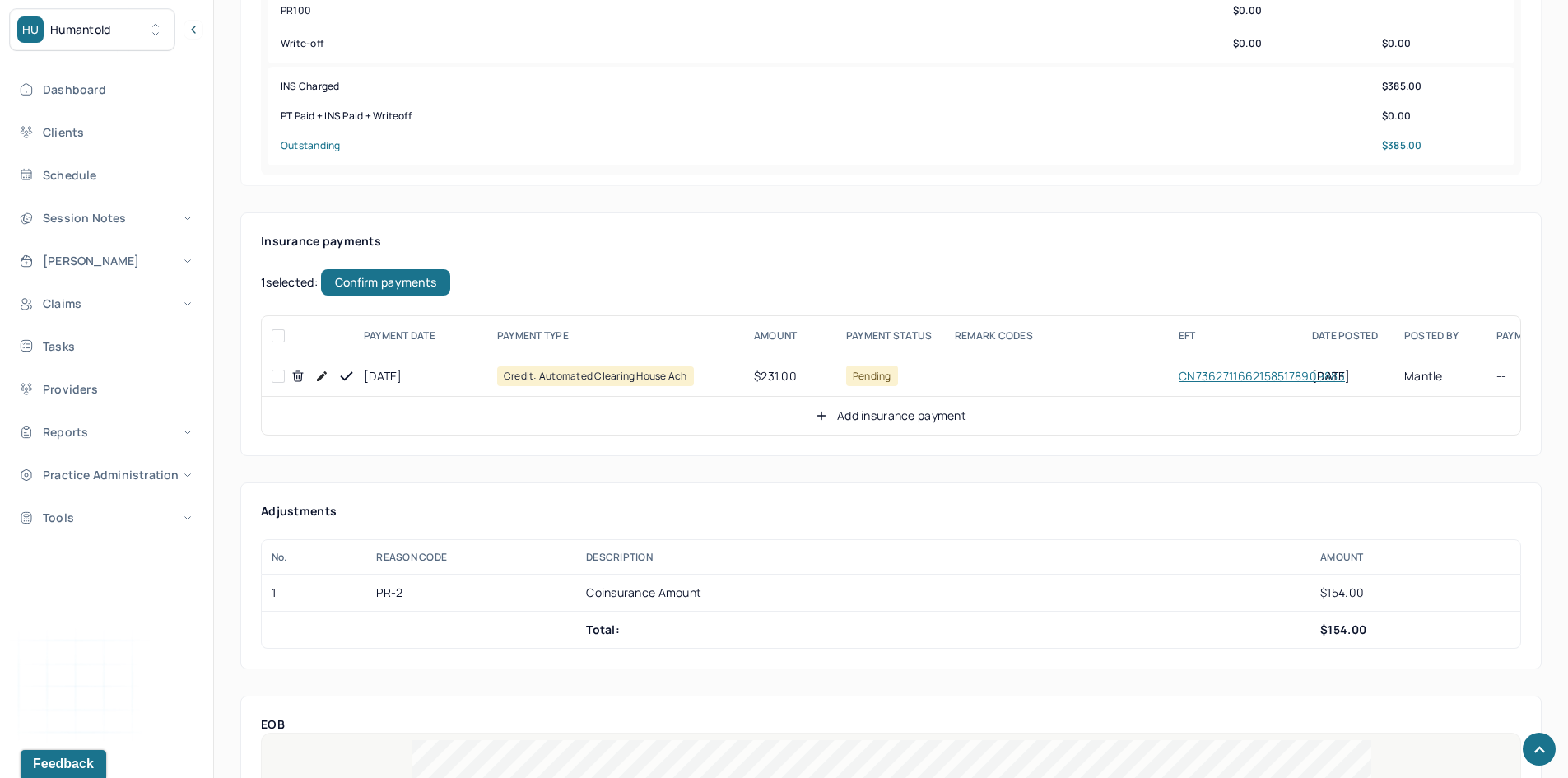checkbox on "false" 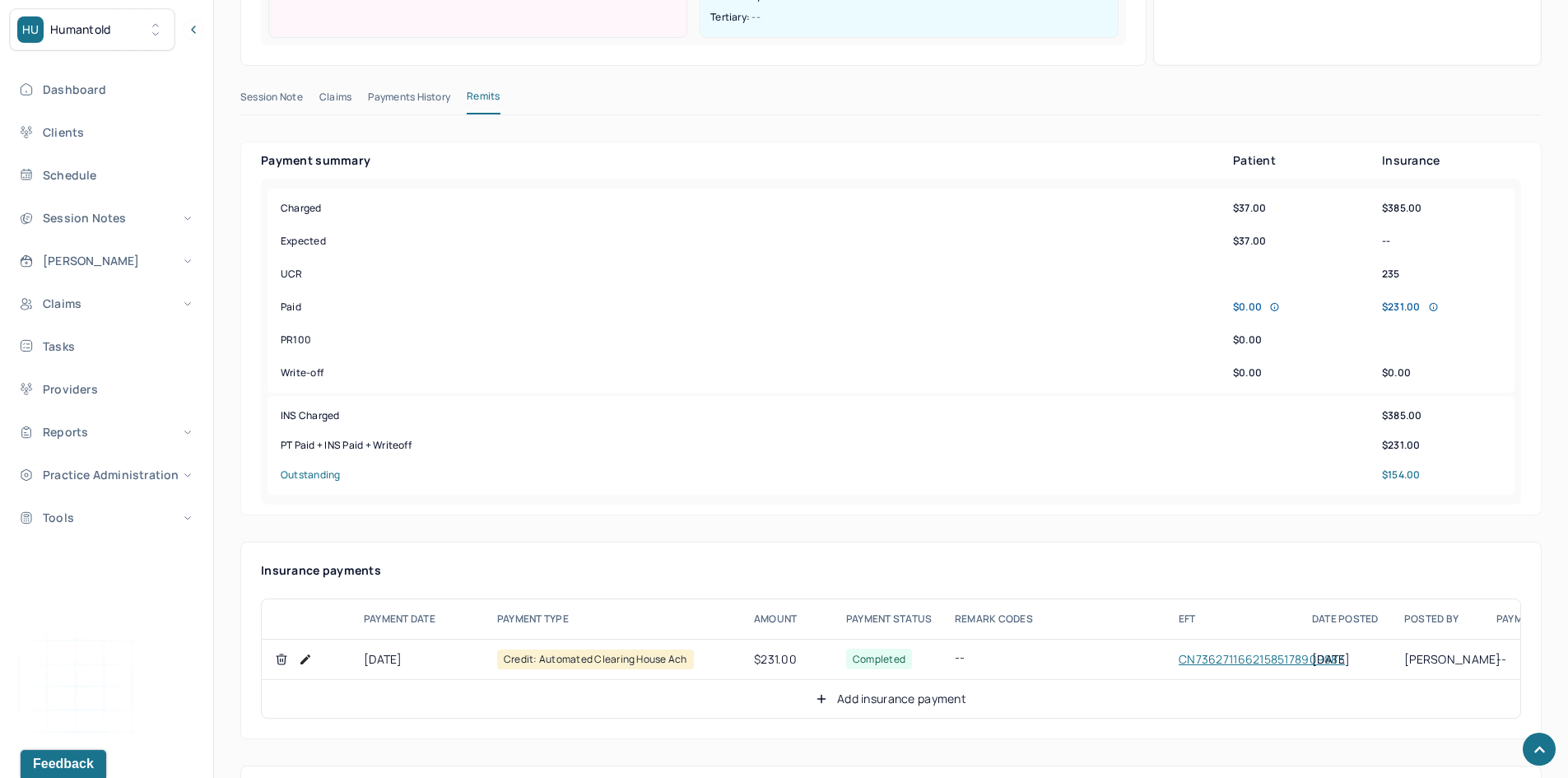 scroll, scrollTop: 576, scrollLeft: 0, axis: vertical 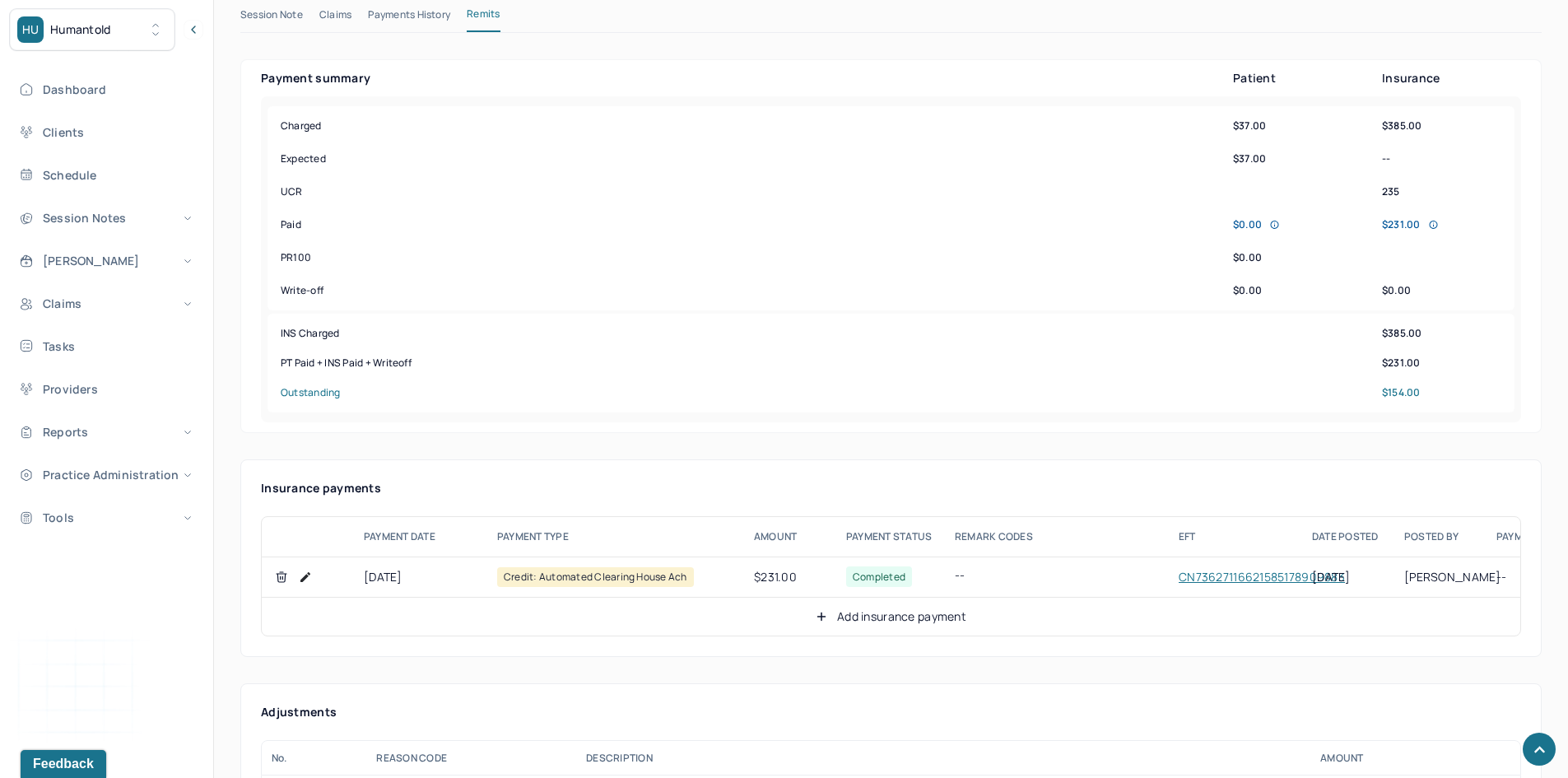 click 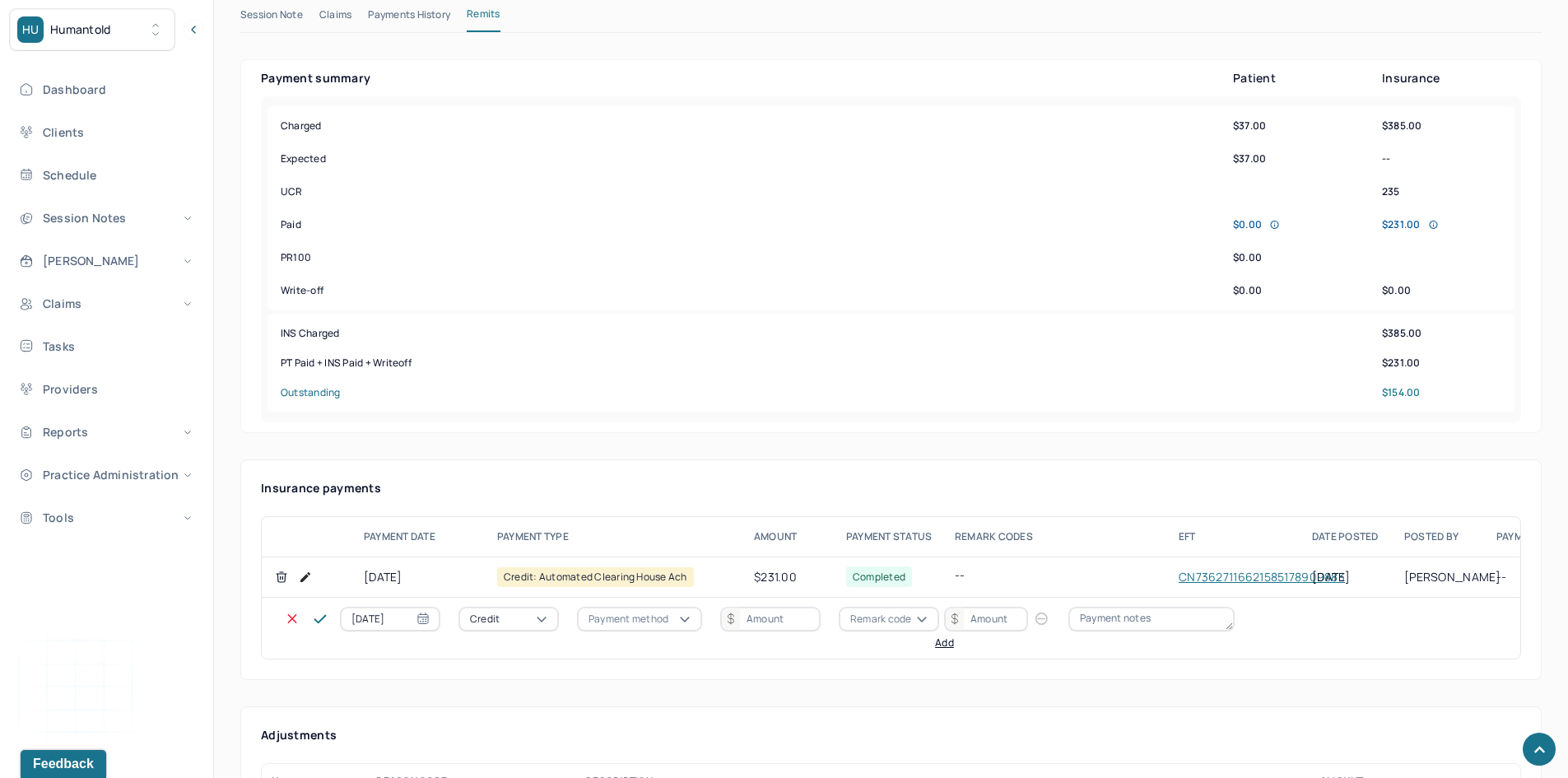 click on "Credit" at bounding box center [509, 619] 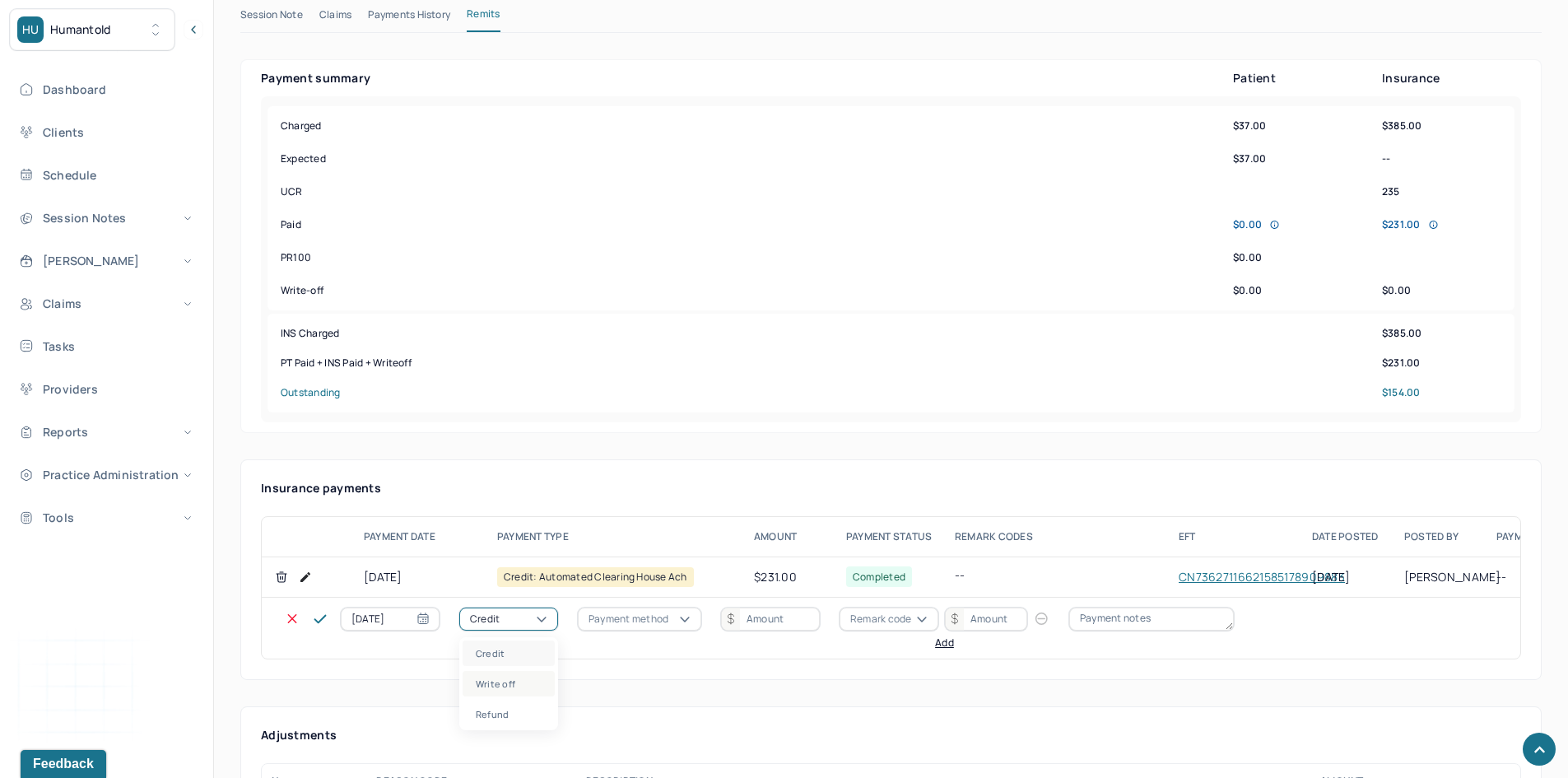 click on "Write off" at bounding box center (509, 683) 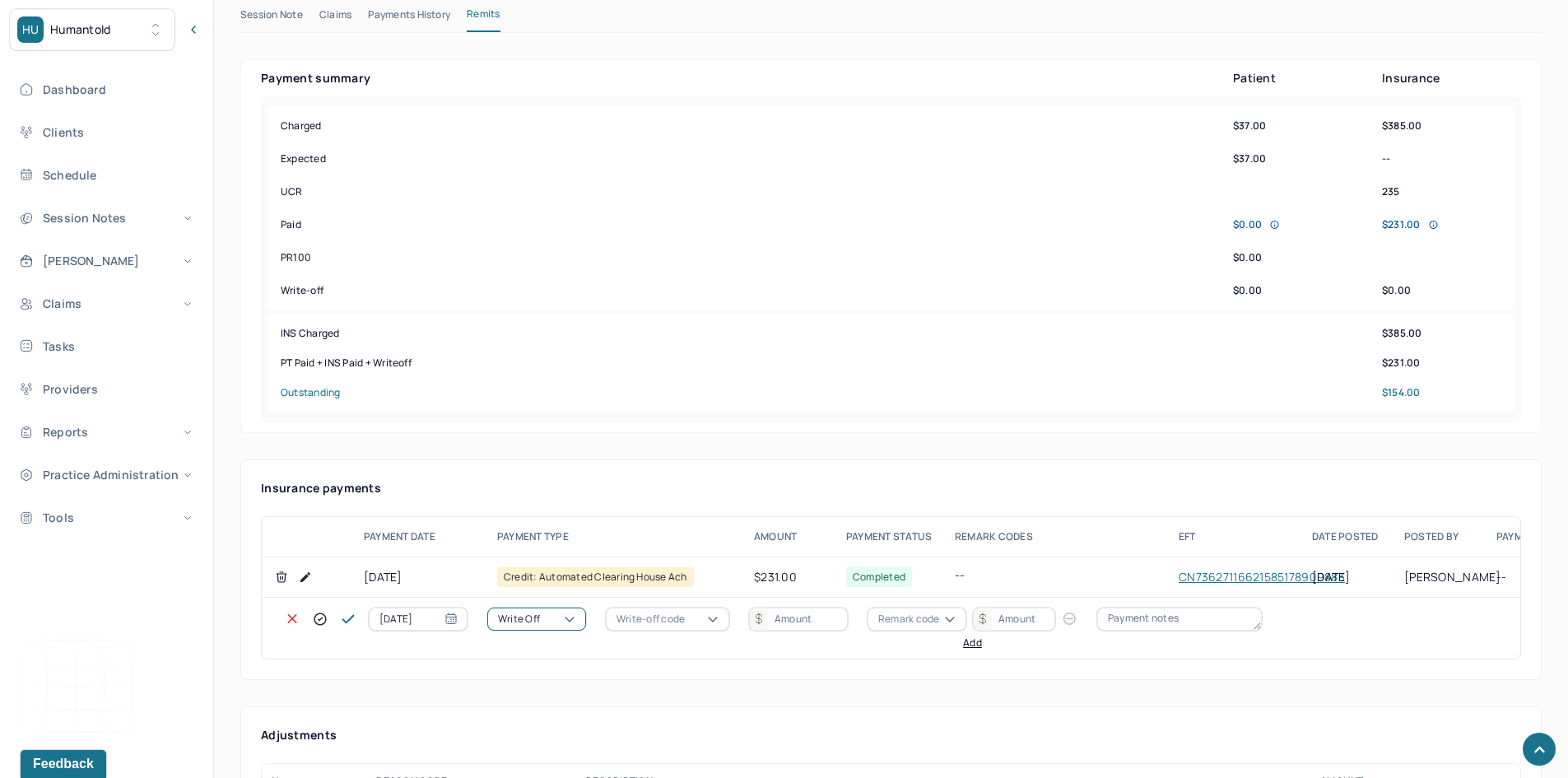 click on "Write-off code" at bounding box center [650, 619] 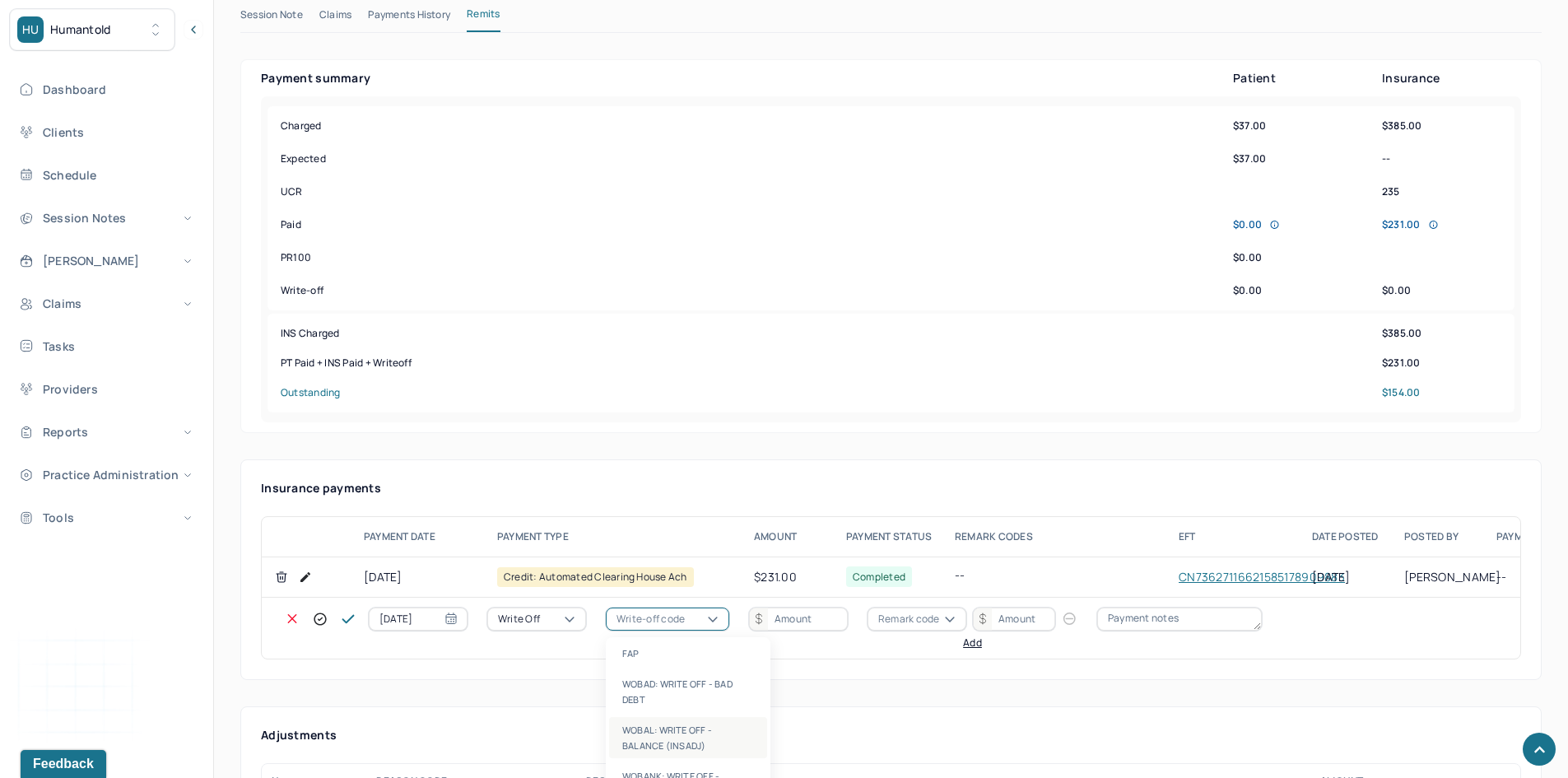 drag, startPoint x: 675, startPoint y: 738, endPoint x: 763, endPoint y: 663, distance: 115.62439 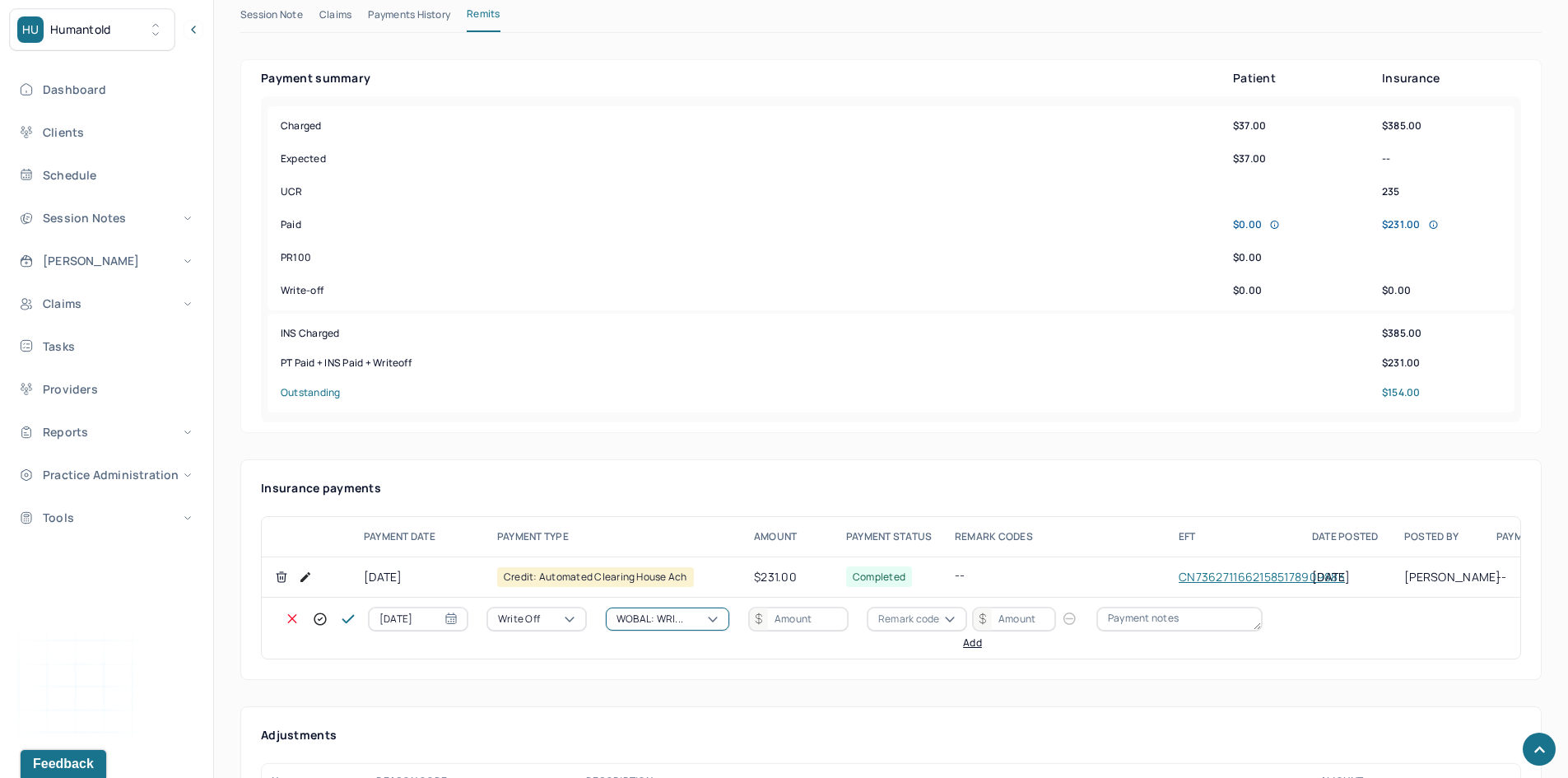 click at bounding box center (798, 619) 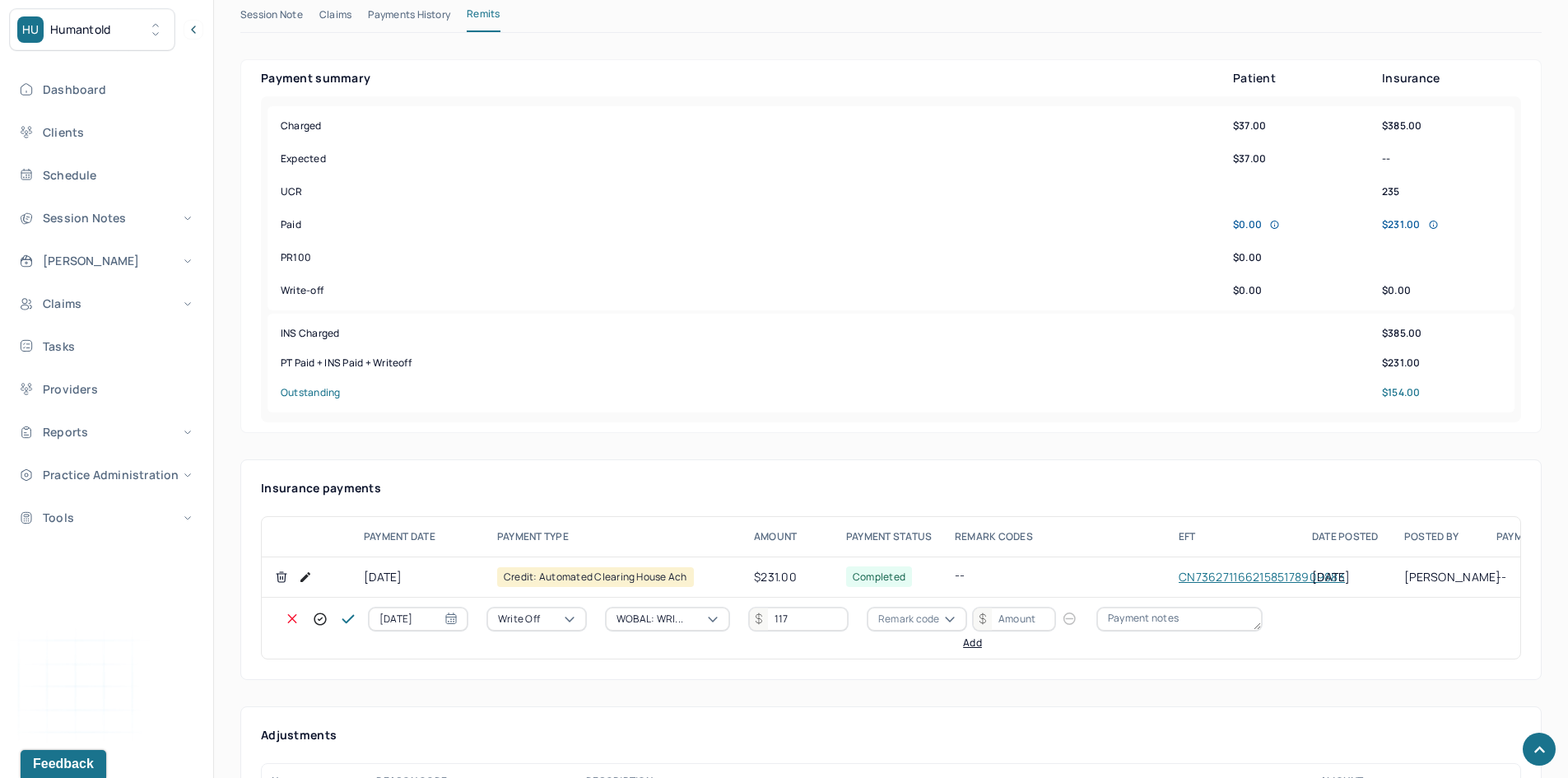 type on "117" 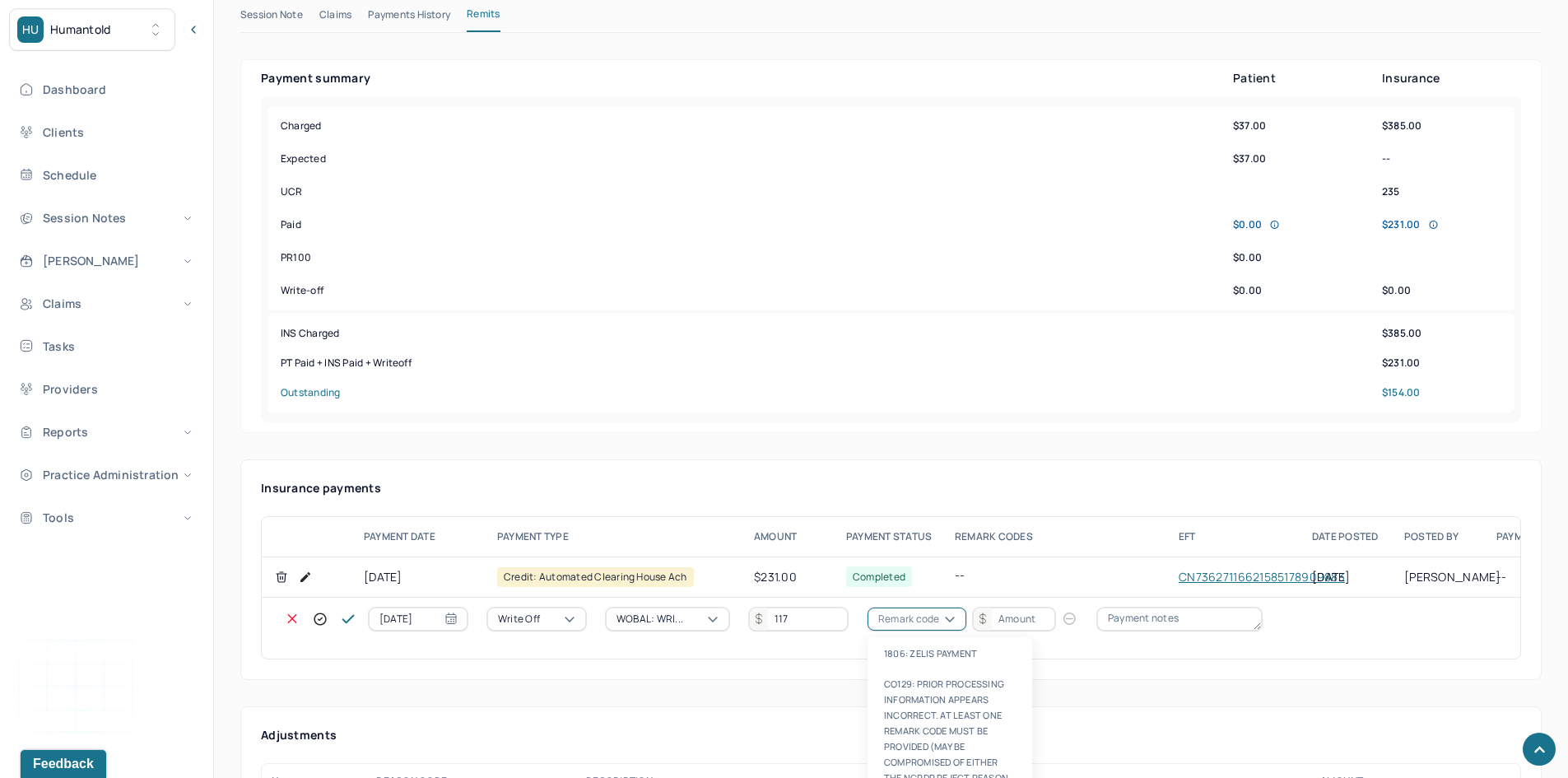 click on "Remark code" at bounding box center [909, 619] 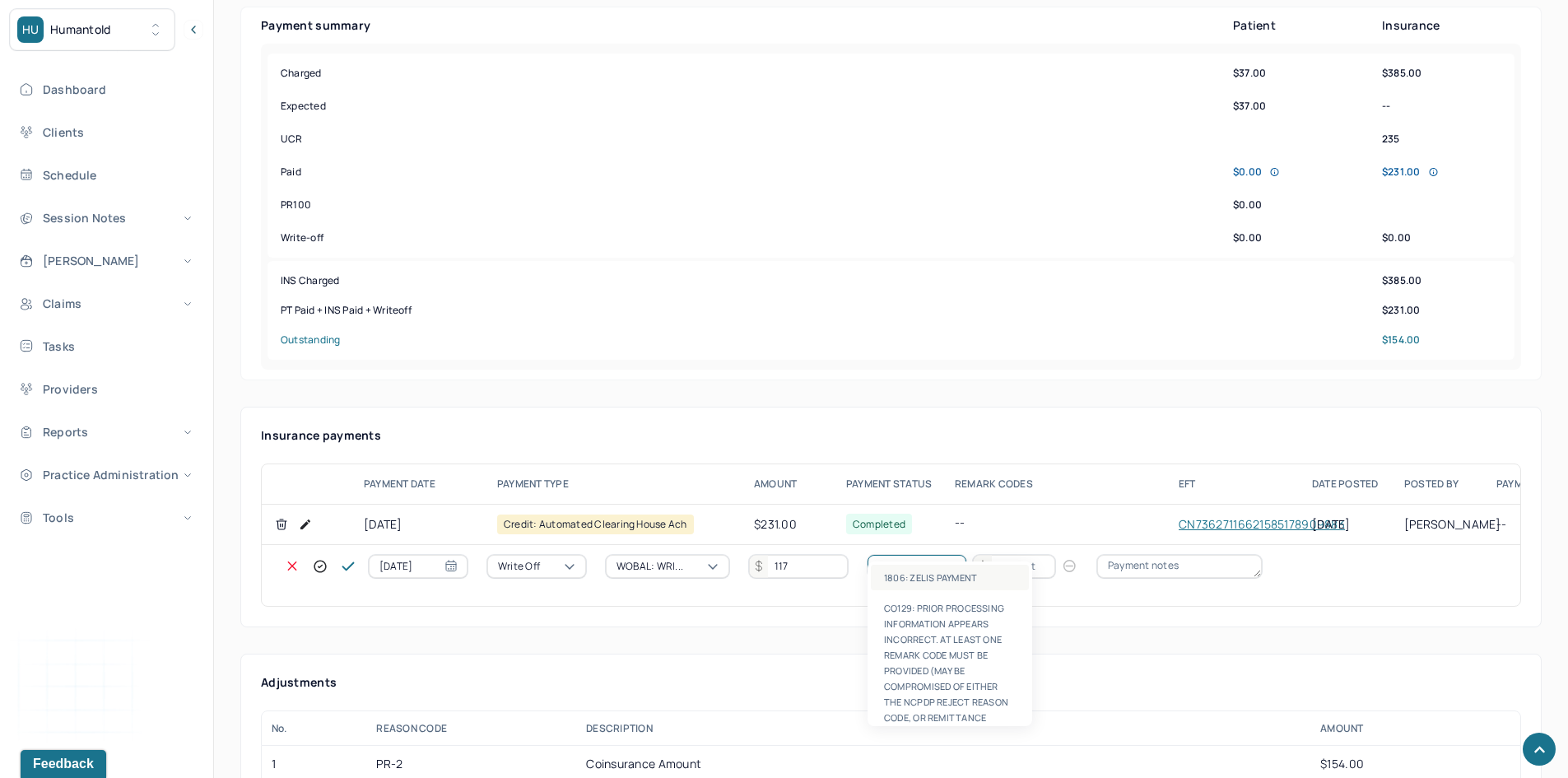 scroll, scrollTop: 848, scrollLeft: 0, axis: vertical 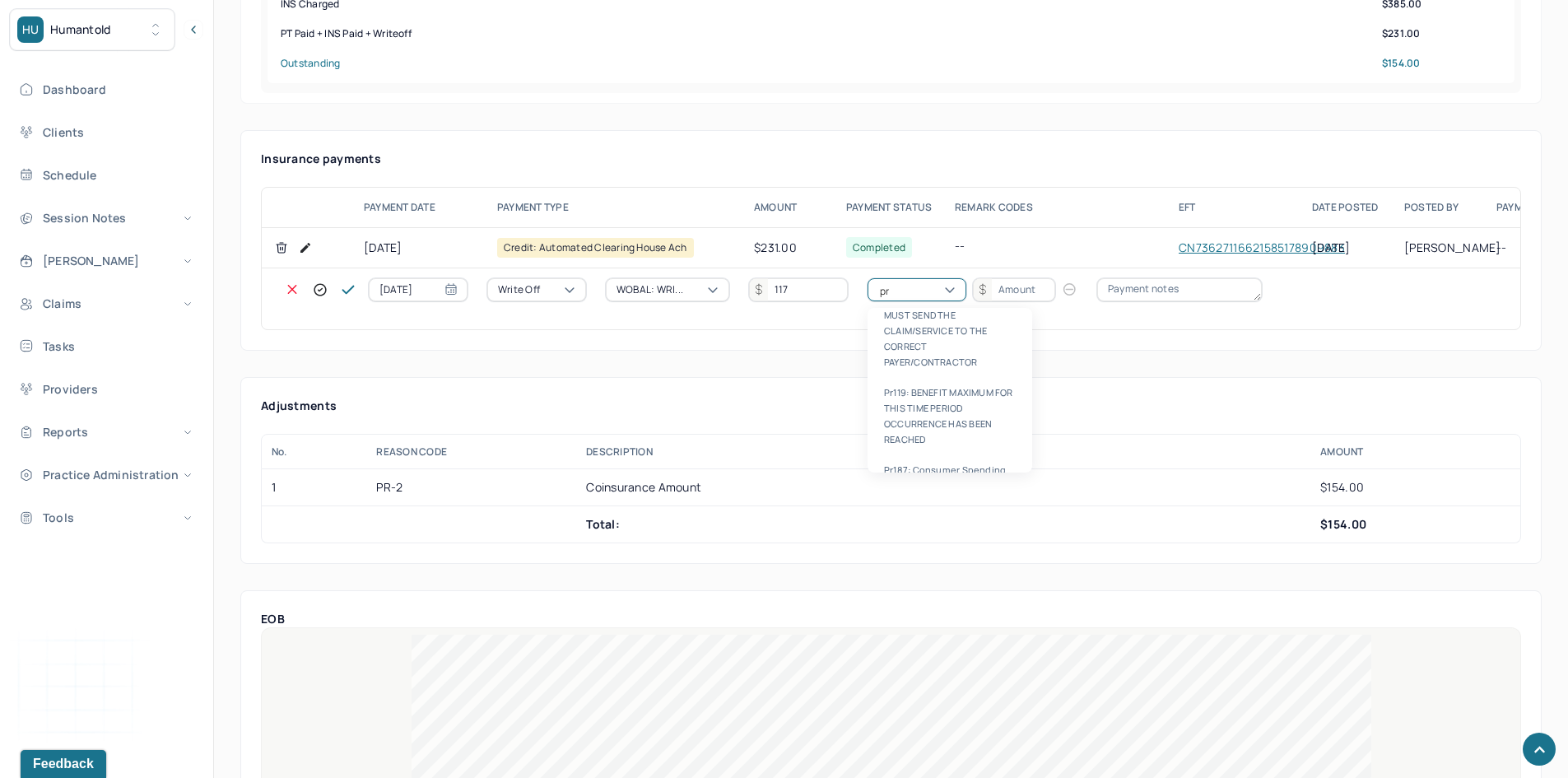 type on "pr2" 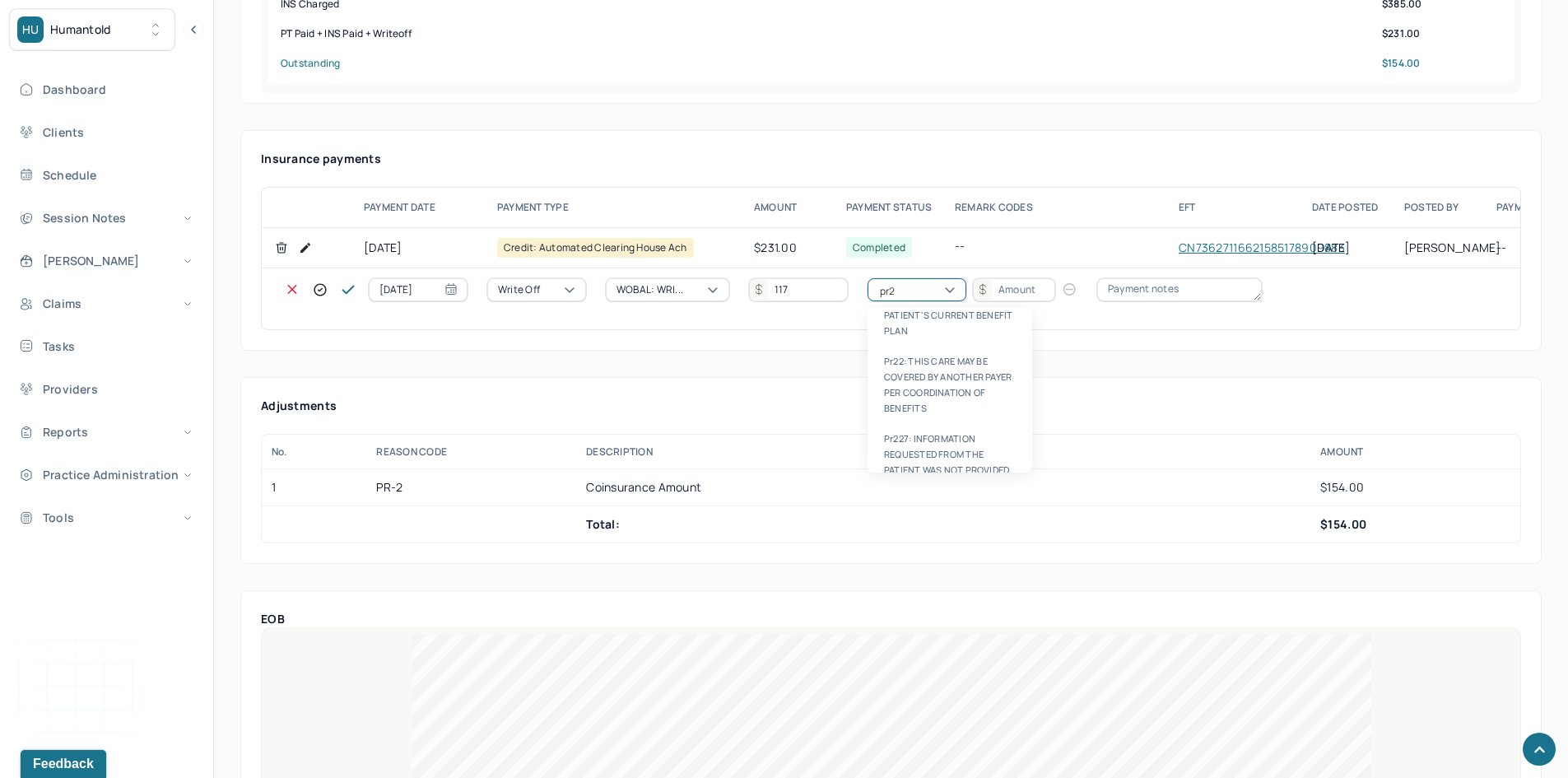 type 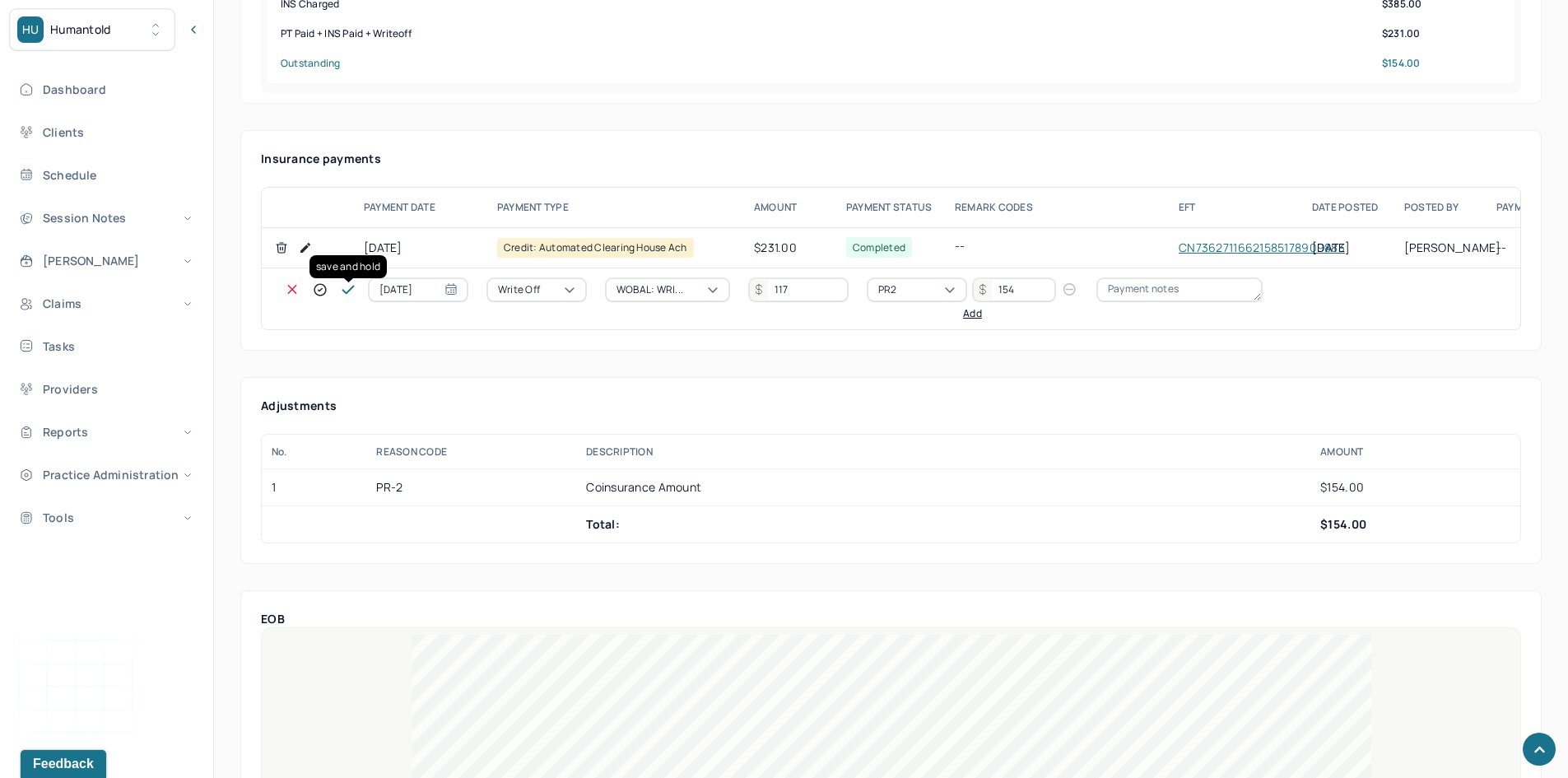 type on "154" 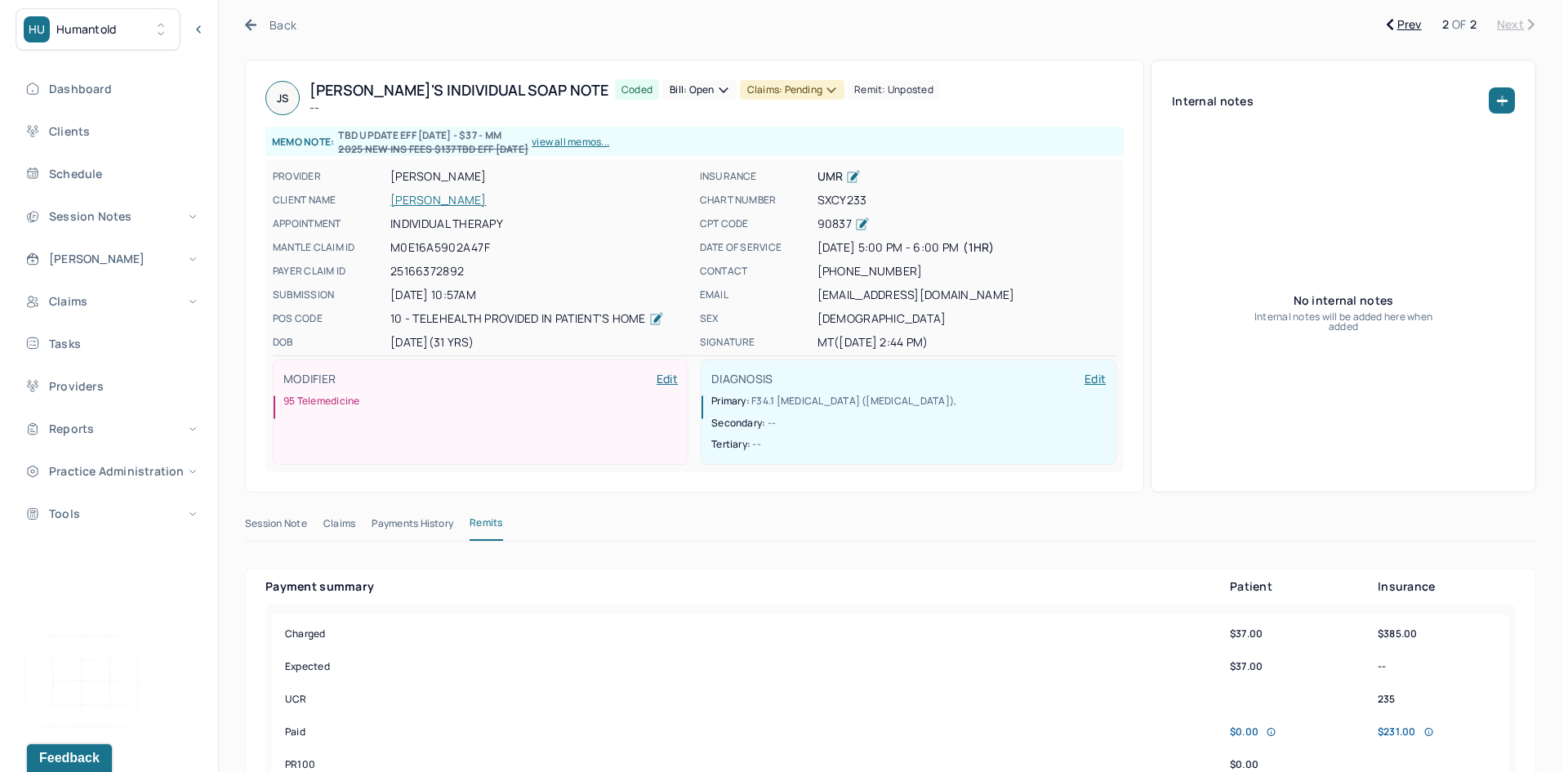 scroll, scrollTop: 0, scrollLeft: 0, axis: both 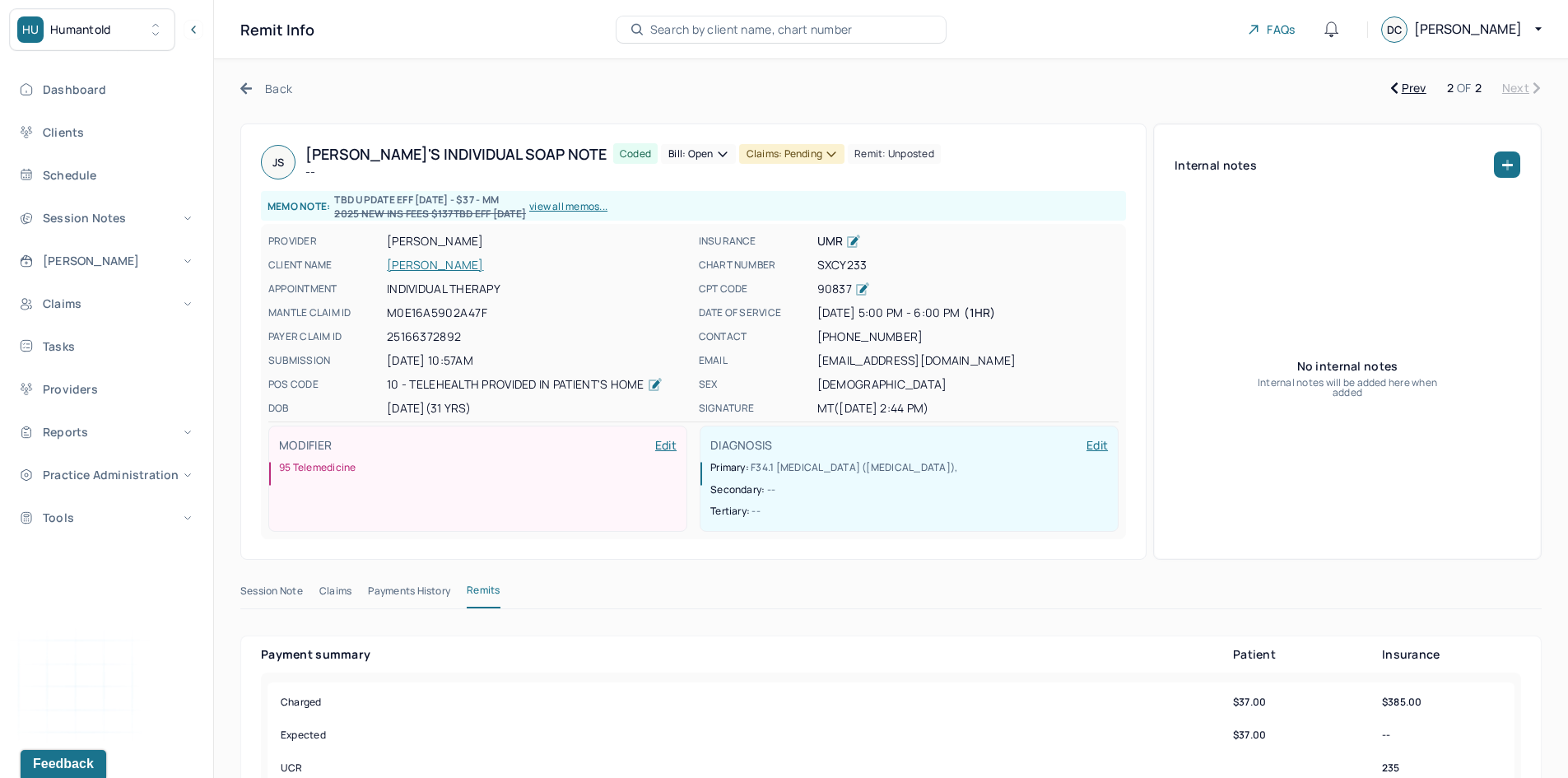 click on "Bill: Open" at bounding box center [698, 154] 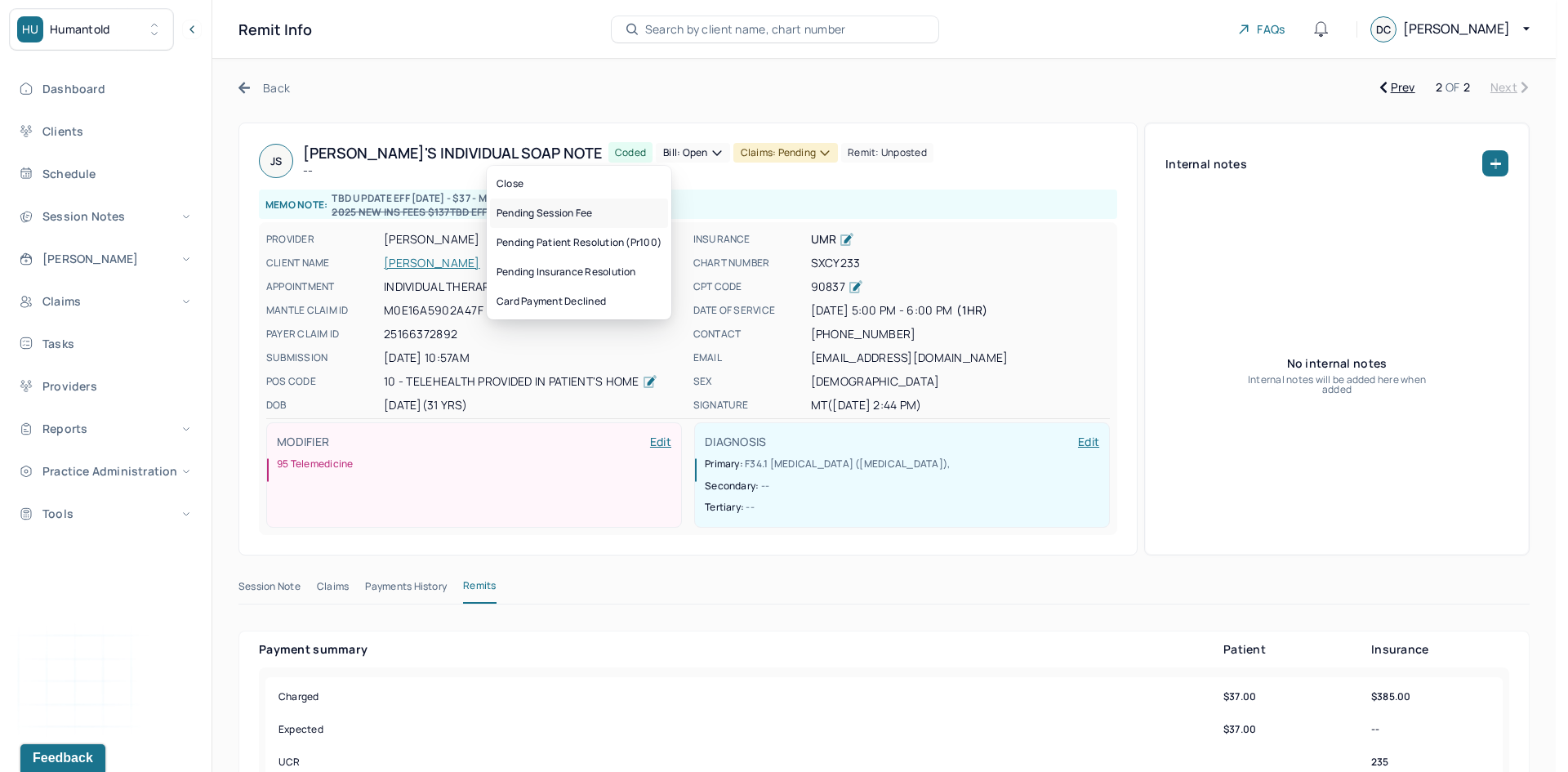 click on "Pending session fee" at bounding box center [579, 213] 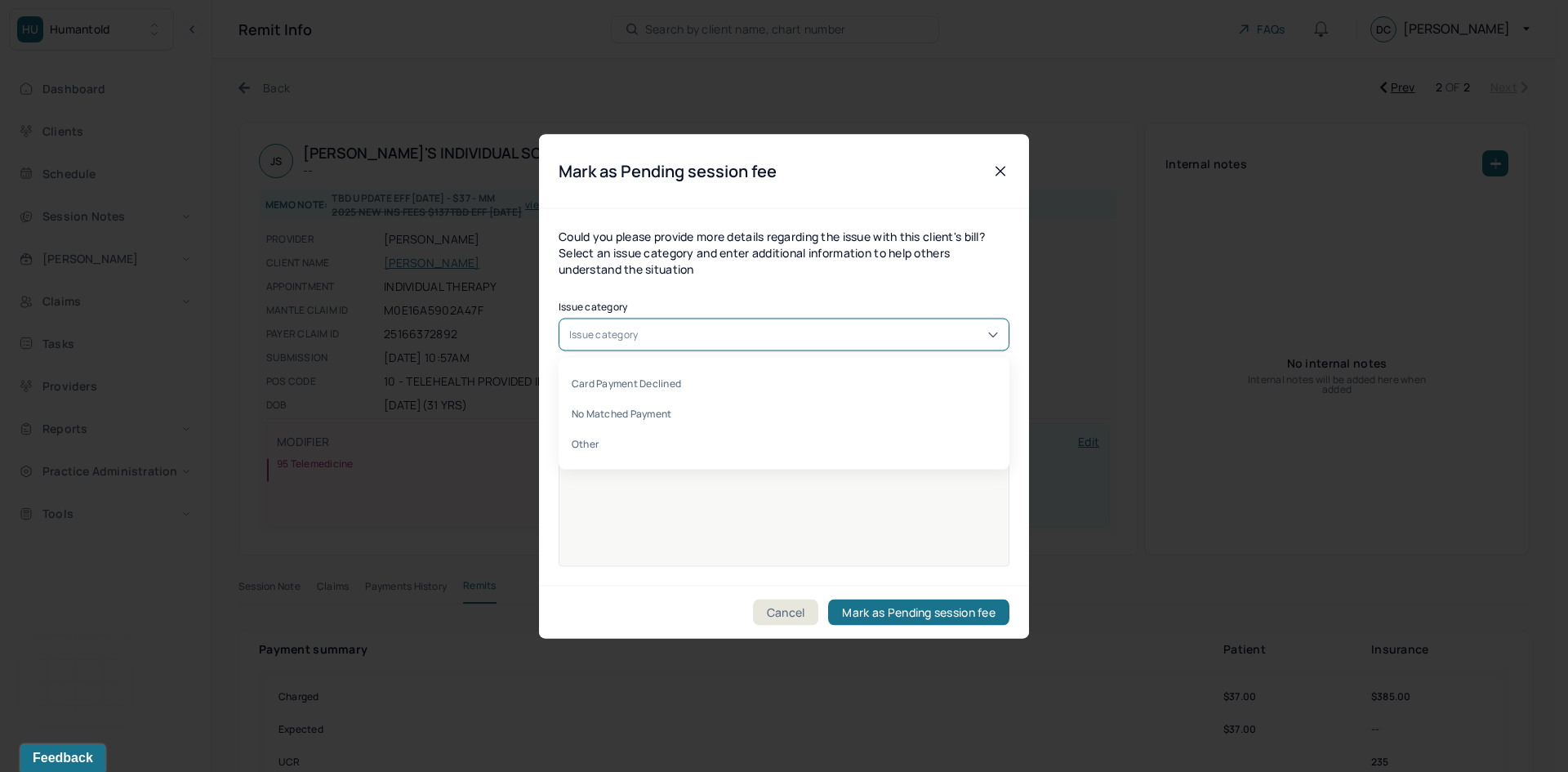 click 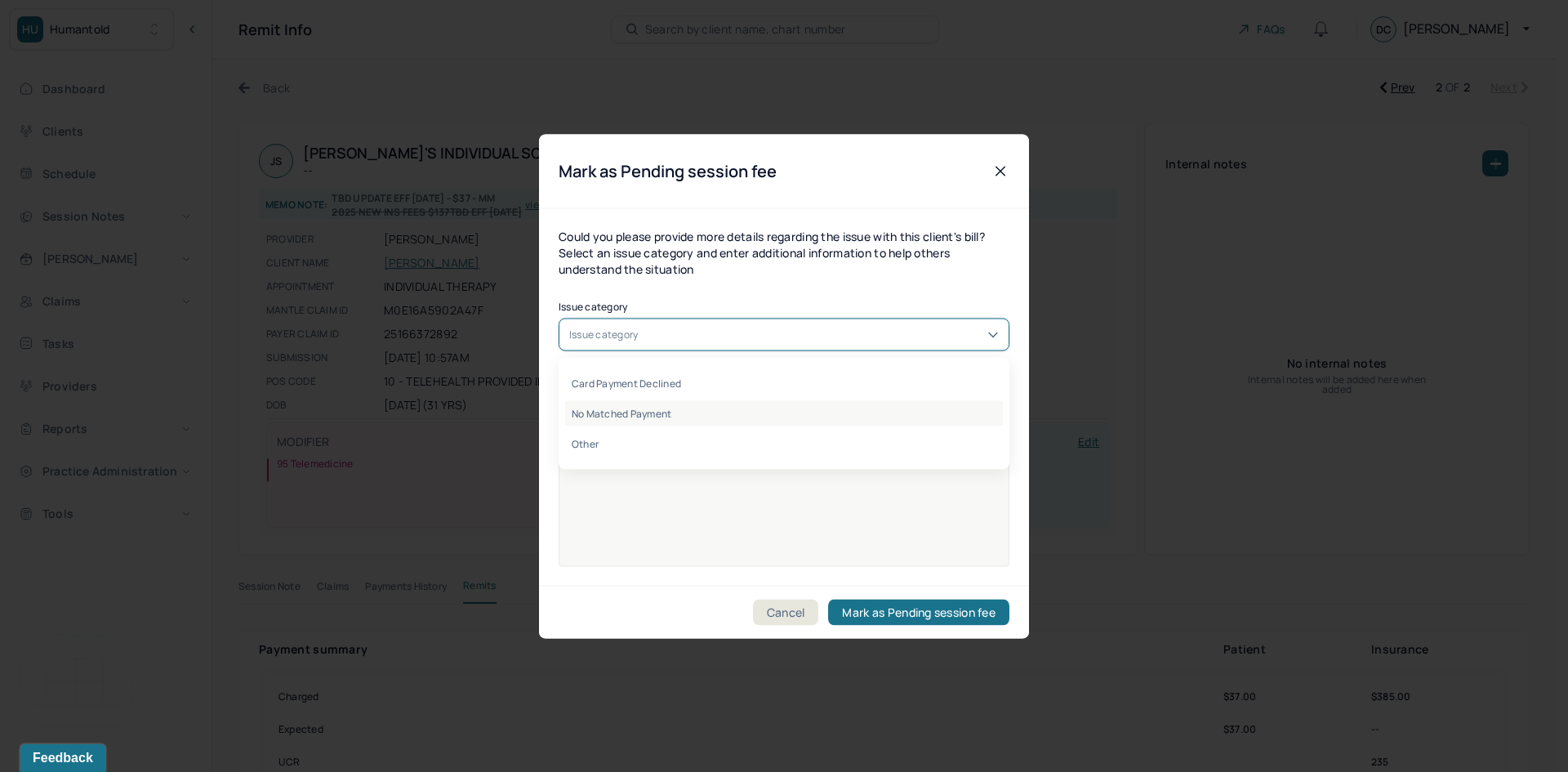 click on "No Matched Payment" at bounding box center [784, 413] 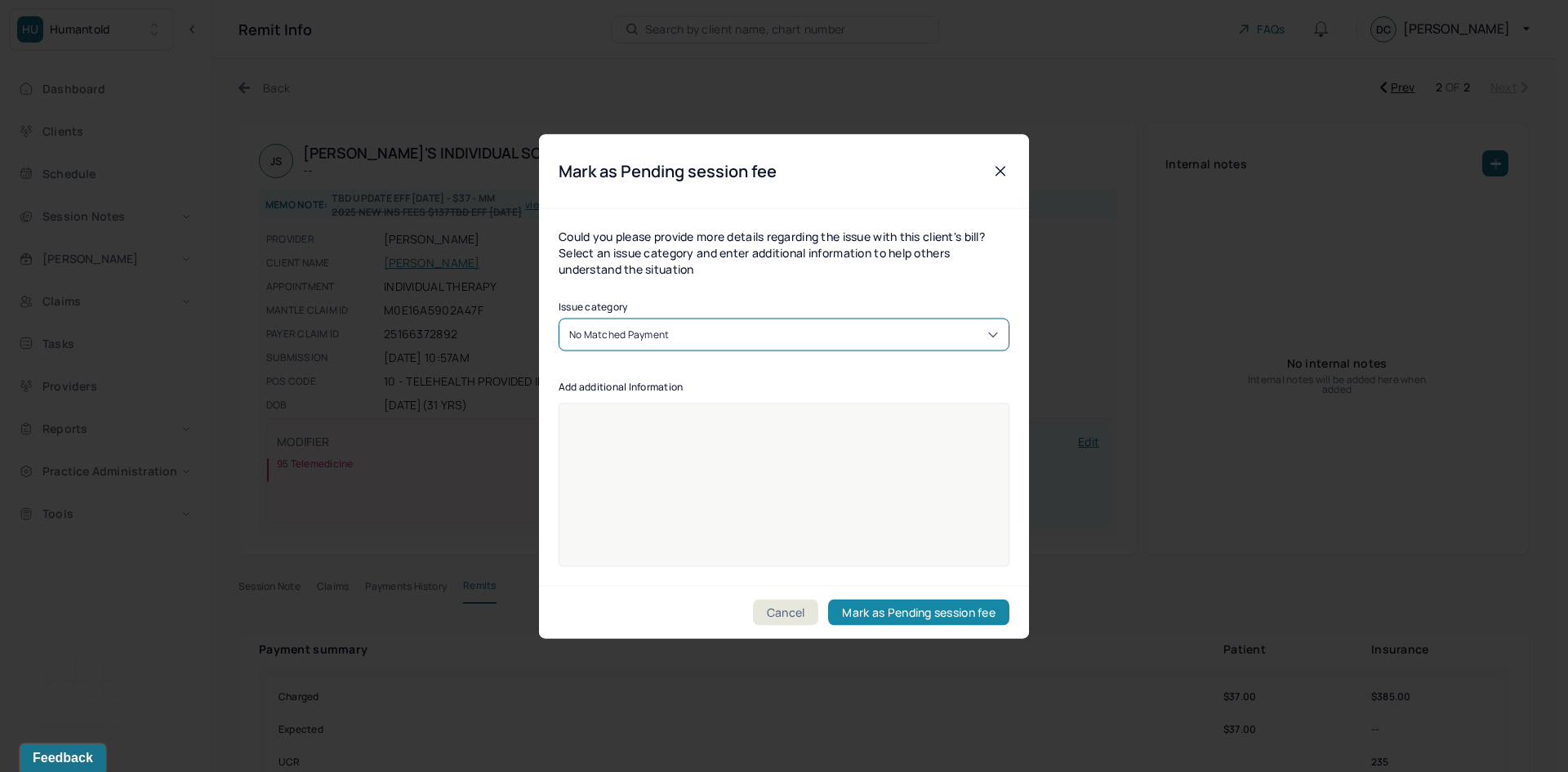 click on "Mark as Pending session fee" at bounding box center (919, 612) 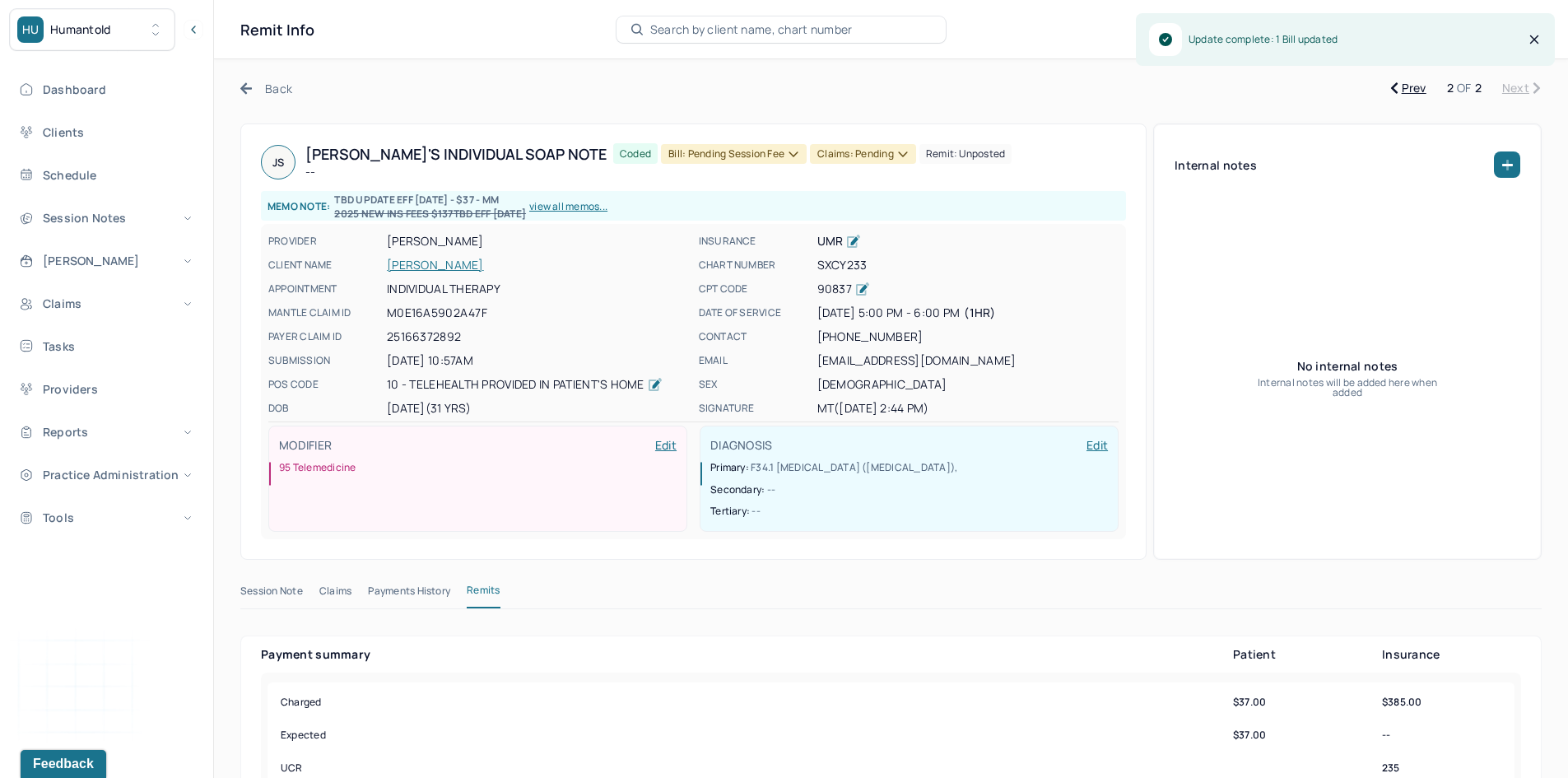click on "Claims: pending" at bounding box center (863, 154) 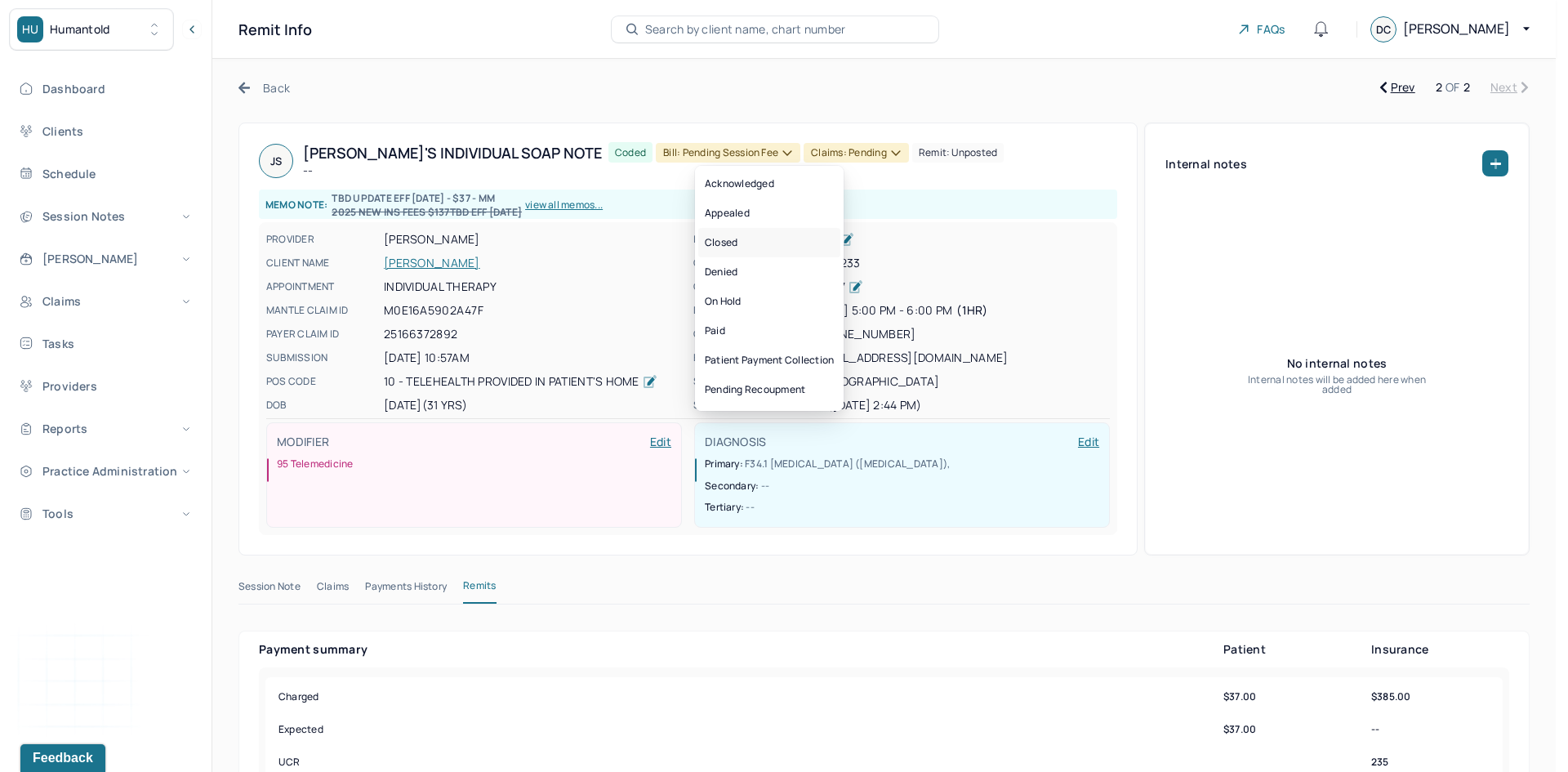 click on "Closed" at bounding box center (769, 243) 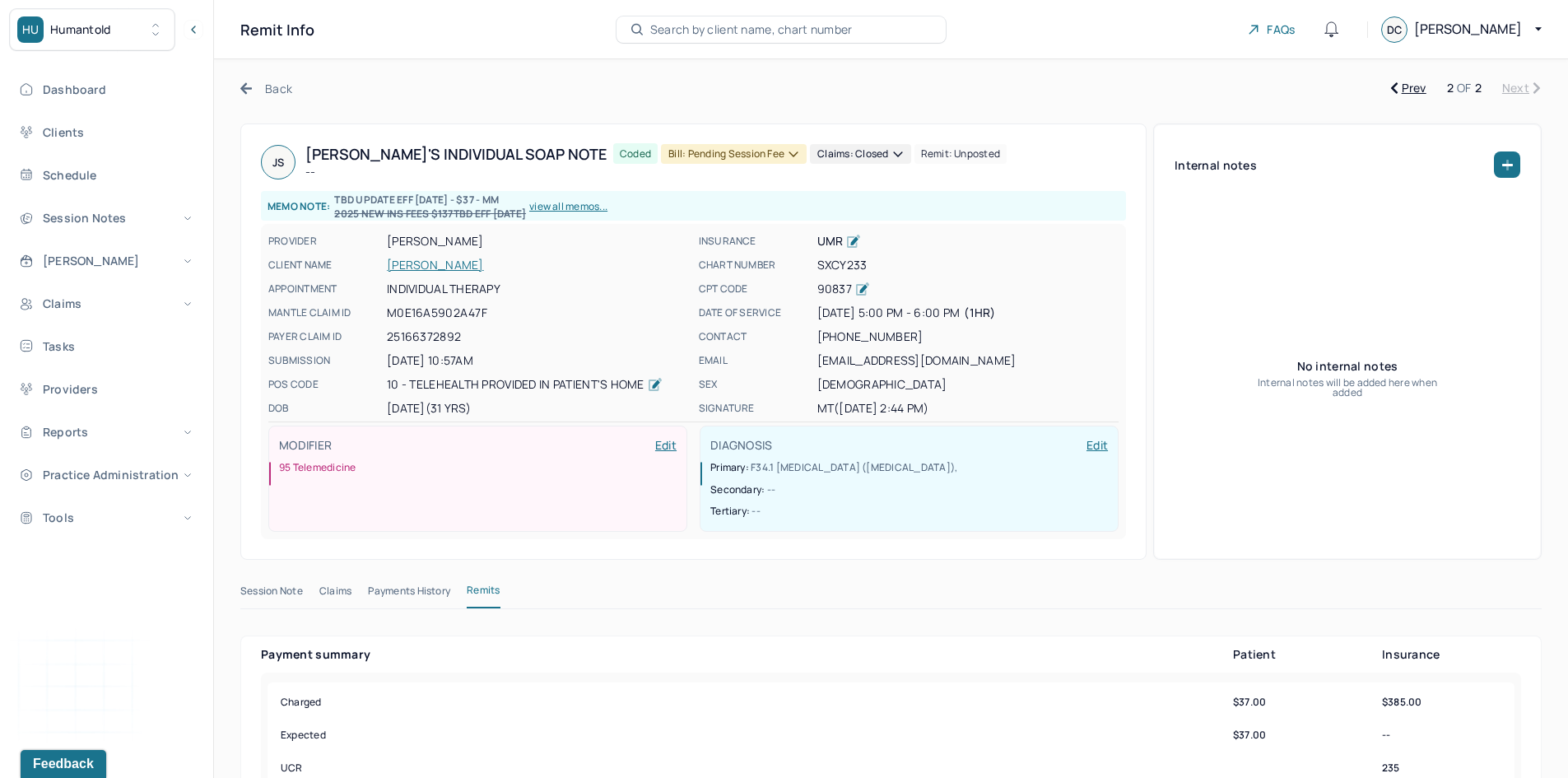 click 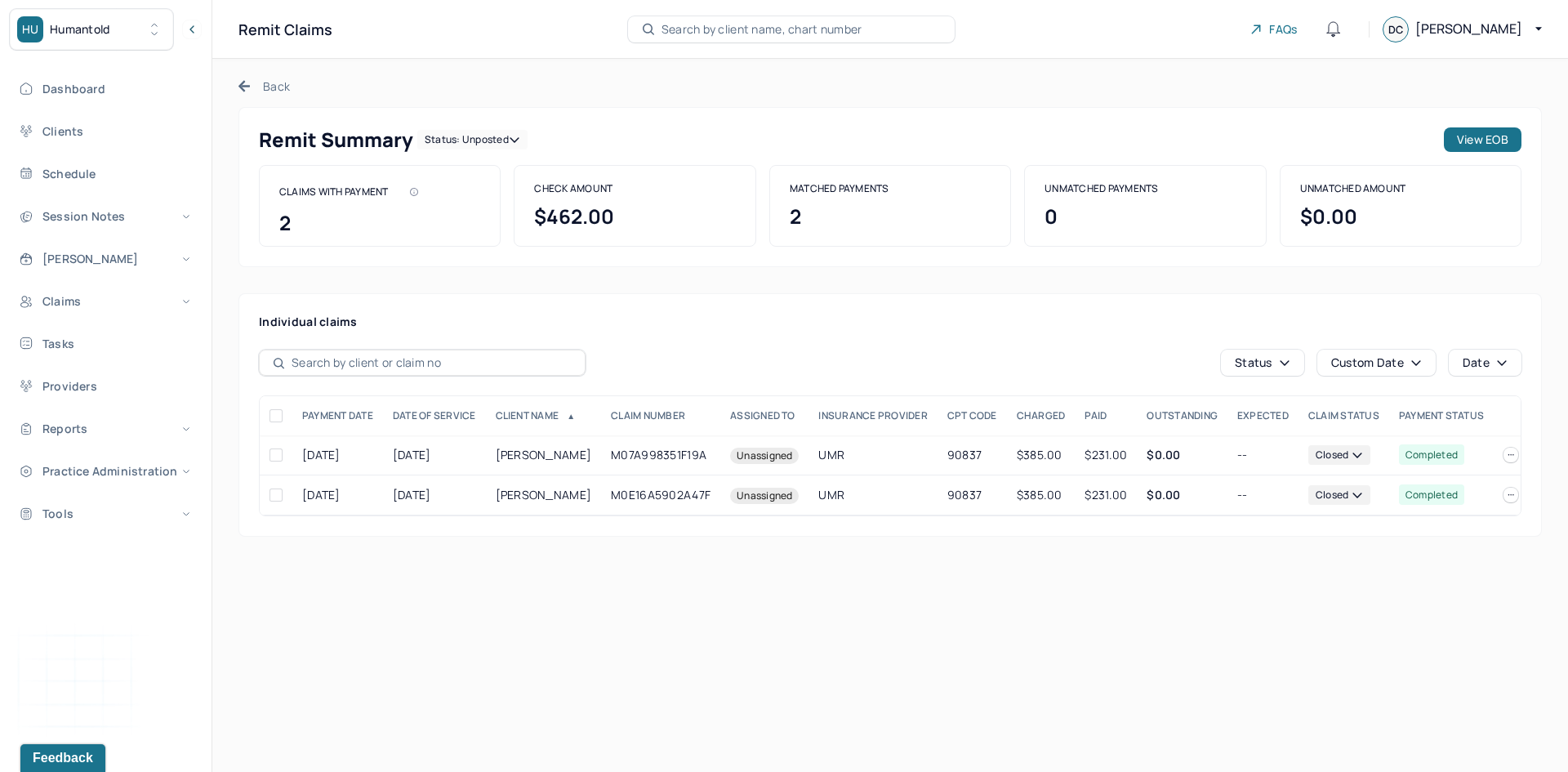 click 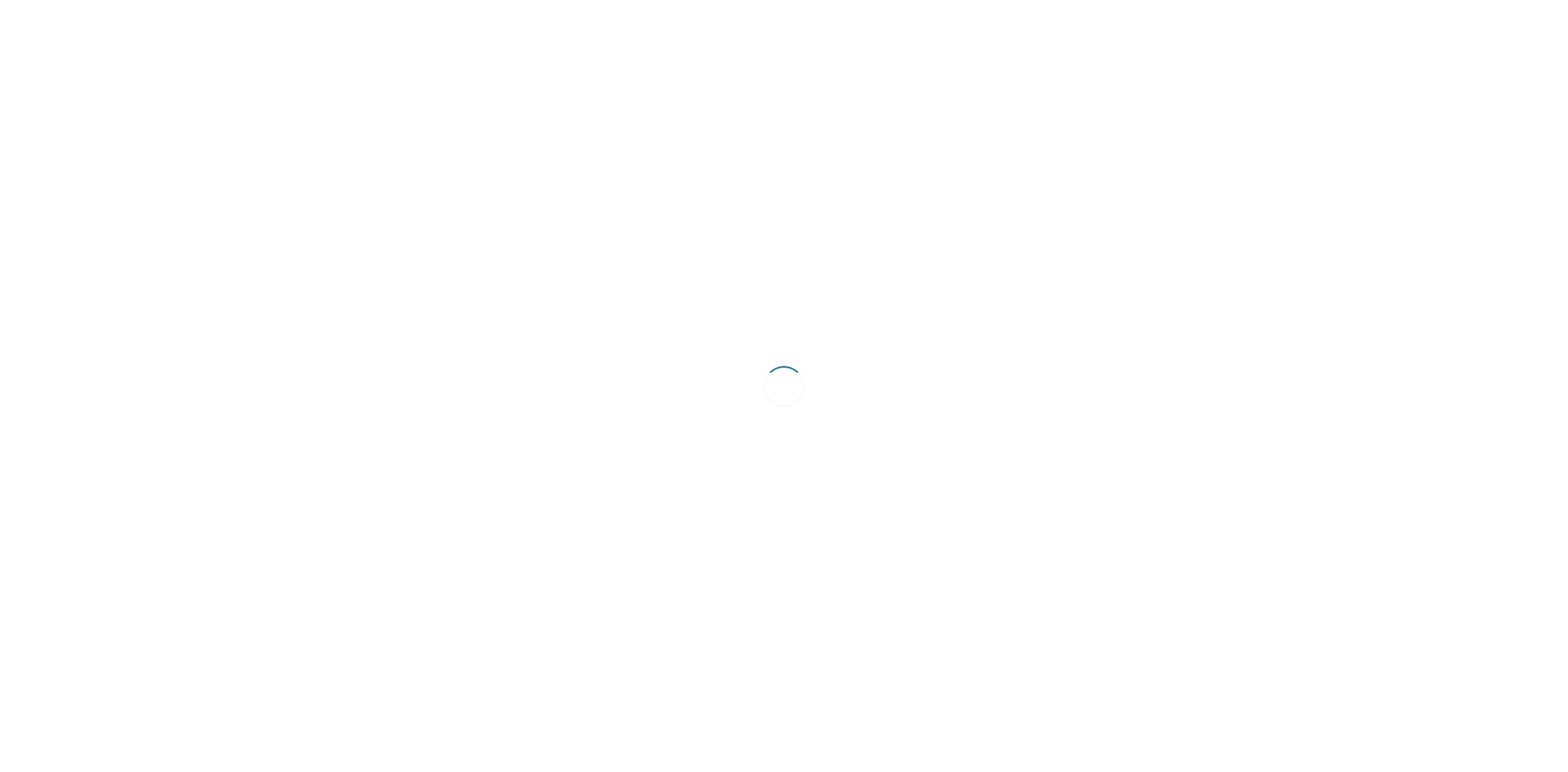 scroll, scrollTop: 0, scrollLeft: 0, axis: both 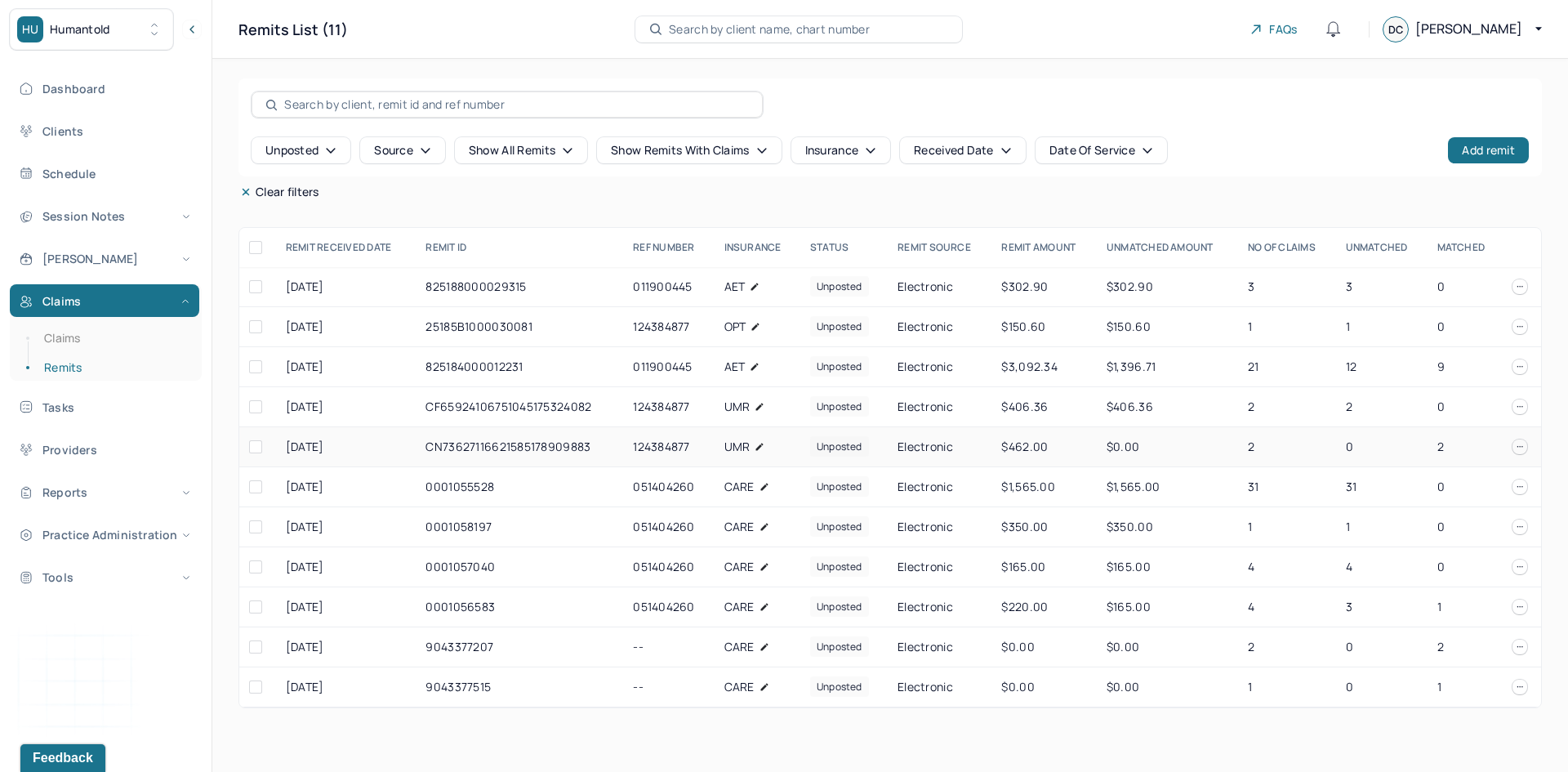 click on "CN73627116621585178909883" at bounding box center [519, 447] 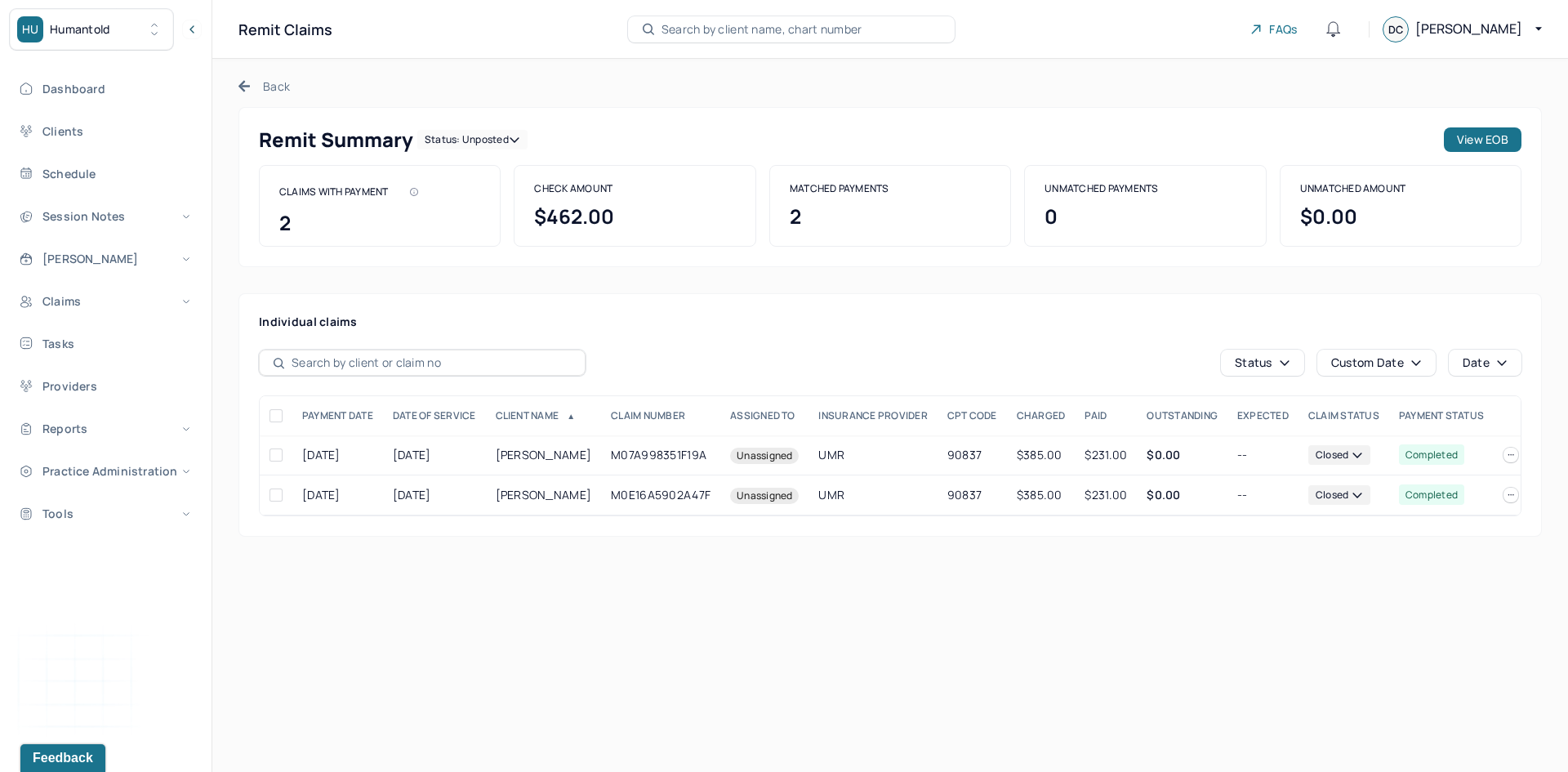 click 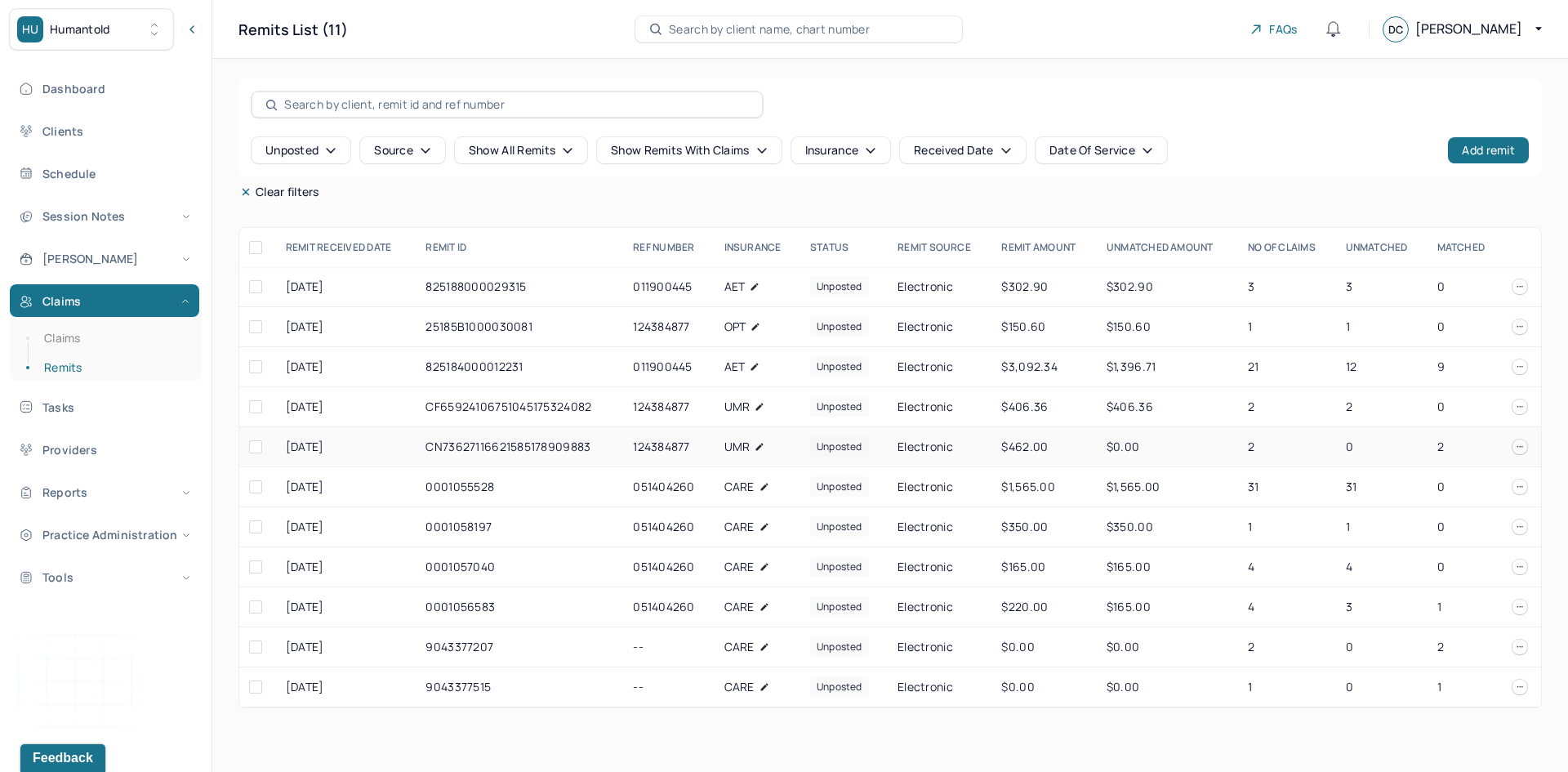 click at bounding box center (256, 447) 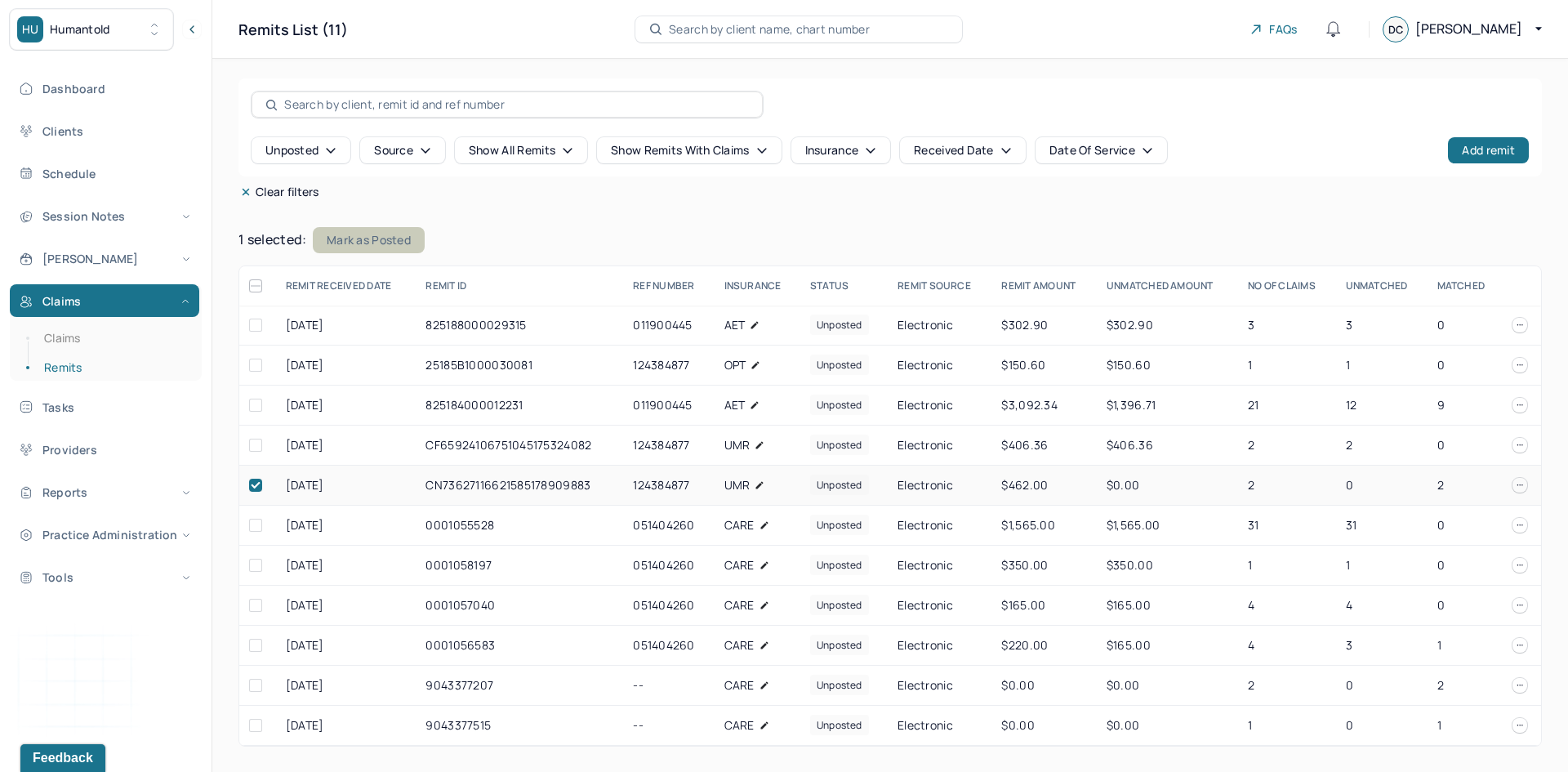 click on "Mark as Posted" at bounding box center [368, 240] 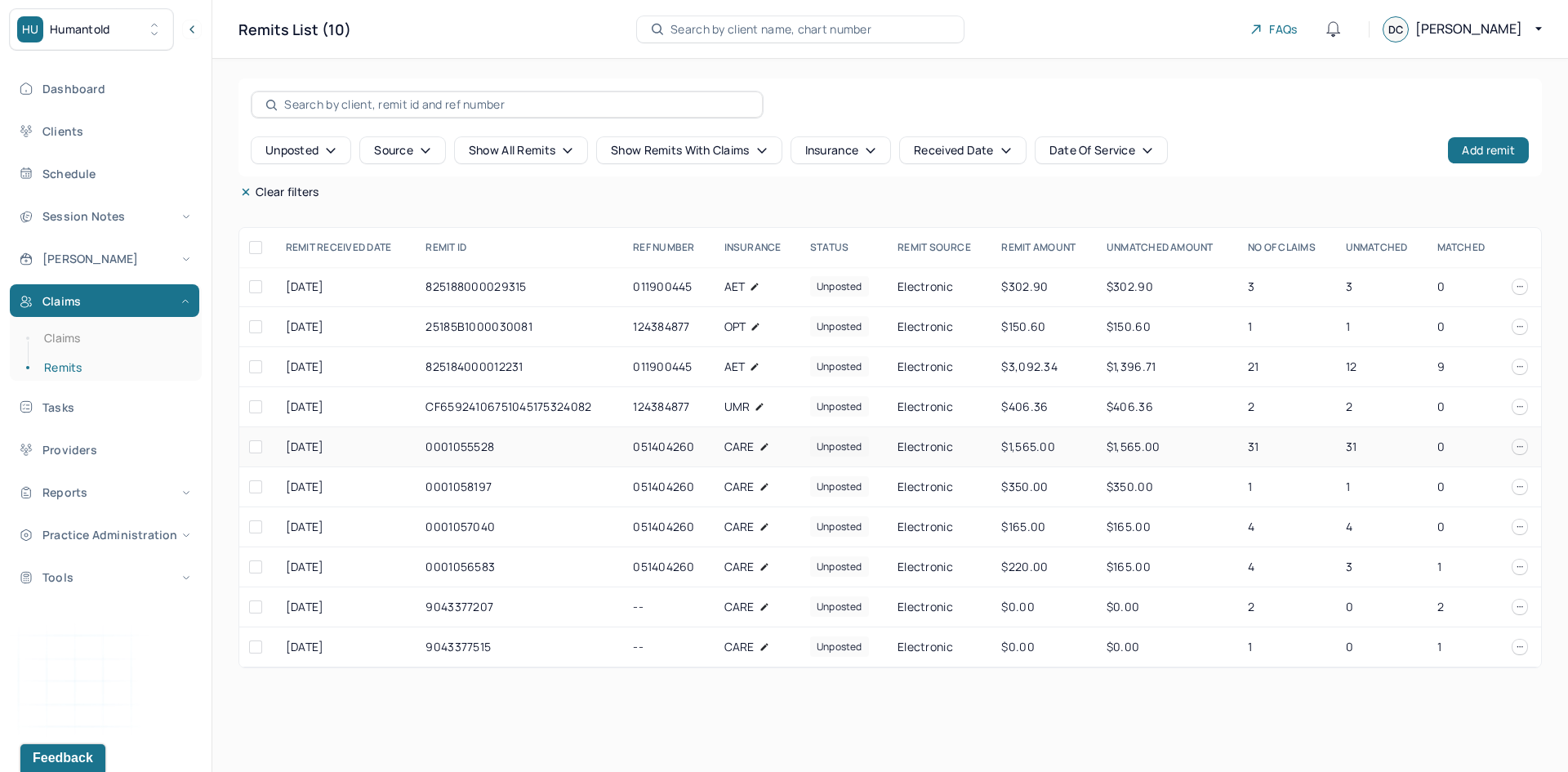 click on "Search by client name, chart number" at bounding box center (771, 29) 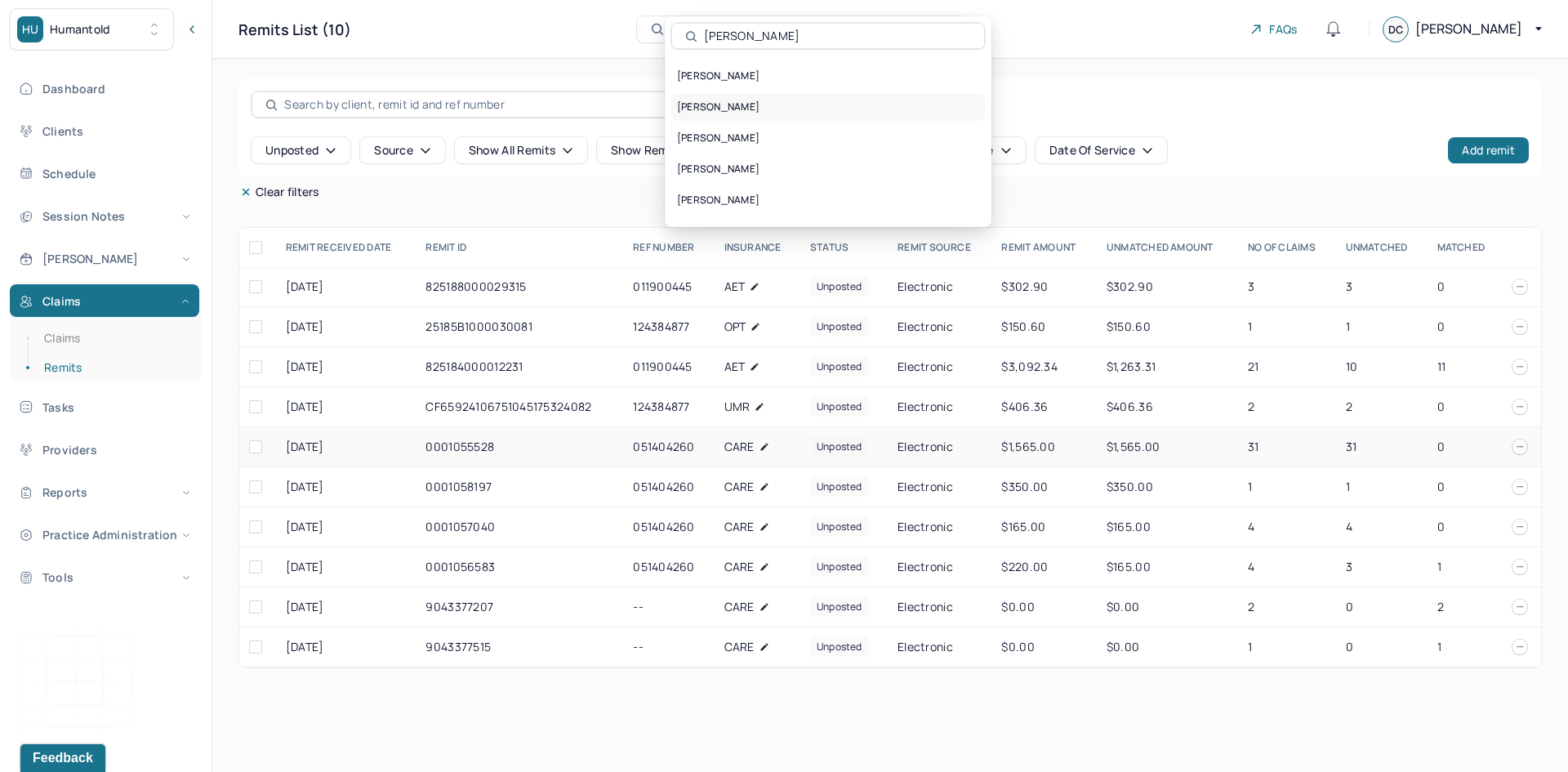 type on "BERNSTEIN" 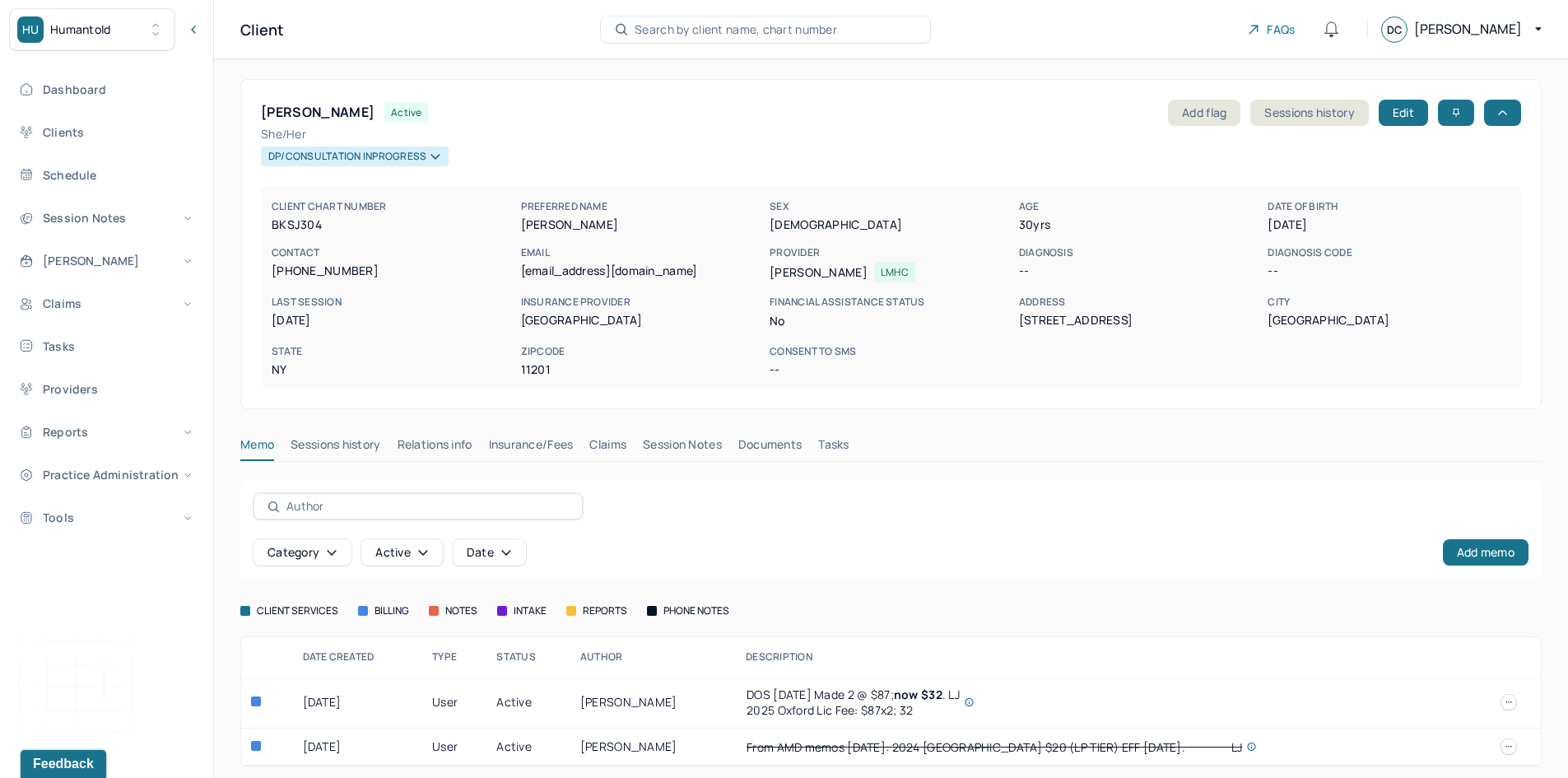 click on "Claims" at bounding box center (607, 448) 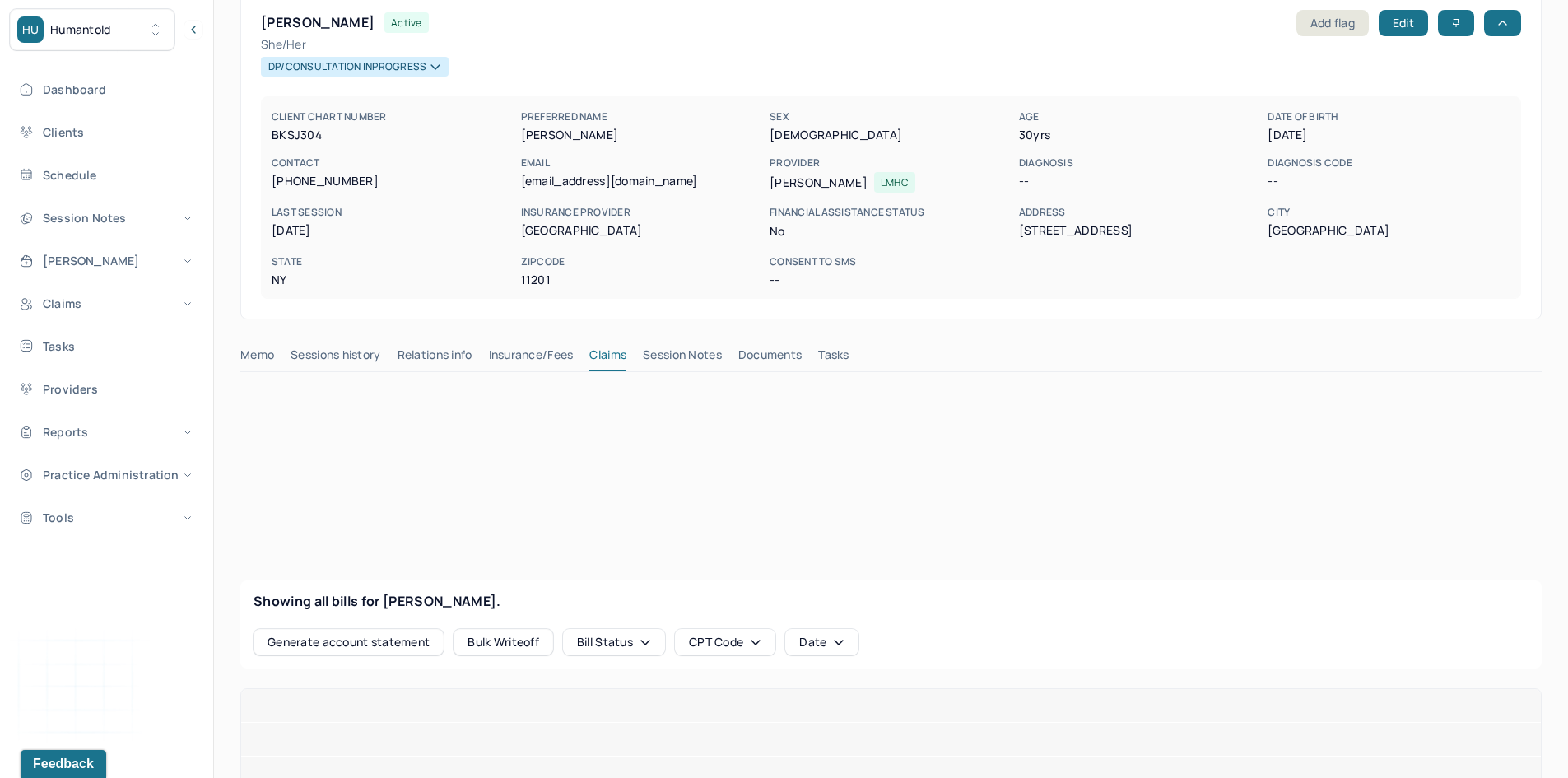 scroll, scrollTop: 412, scrollLeft: 0, axis: vertical 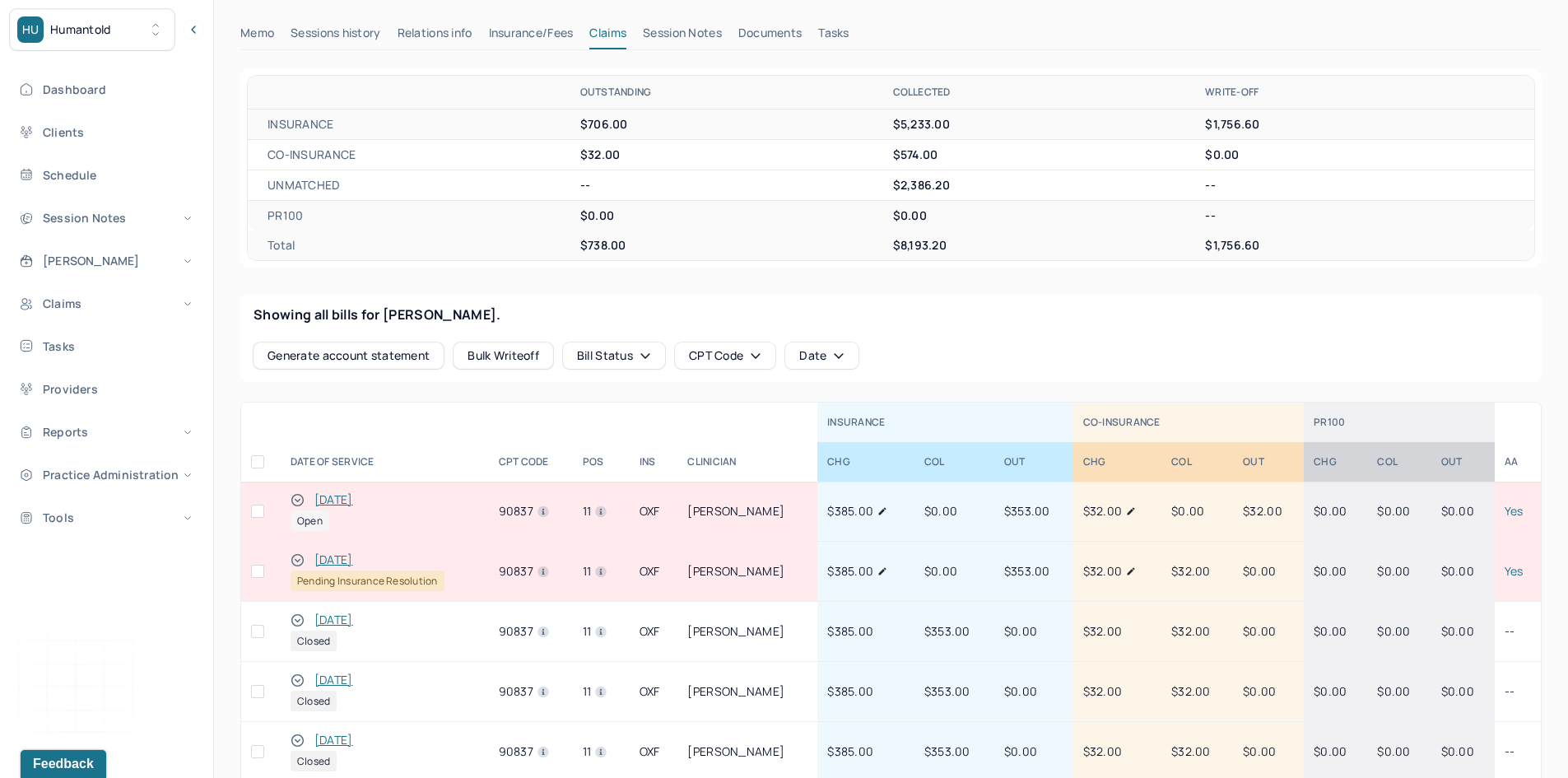 click 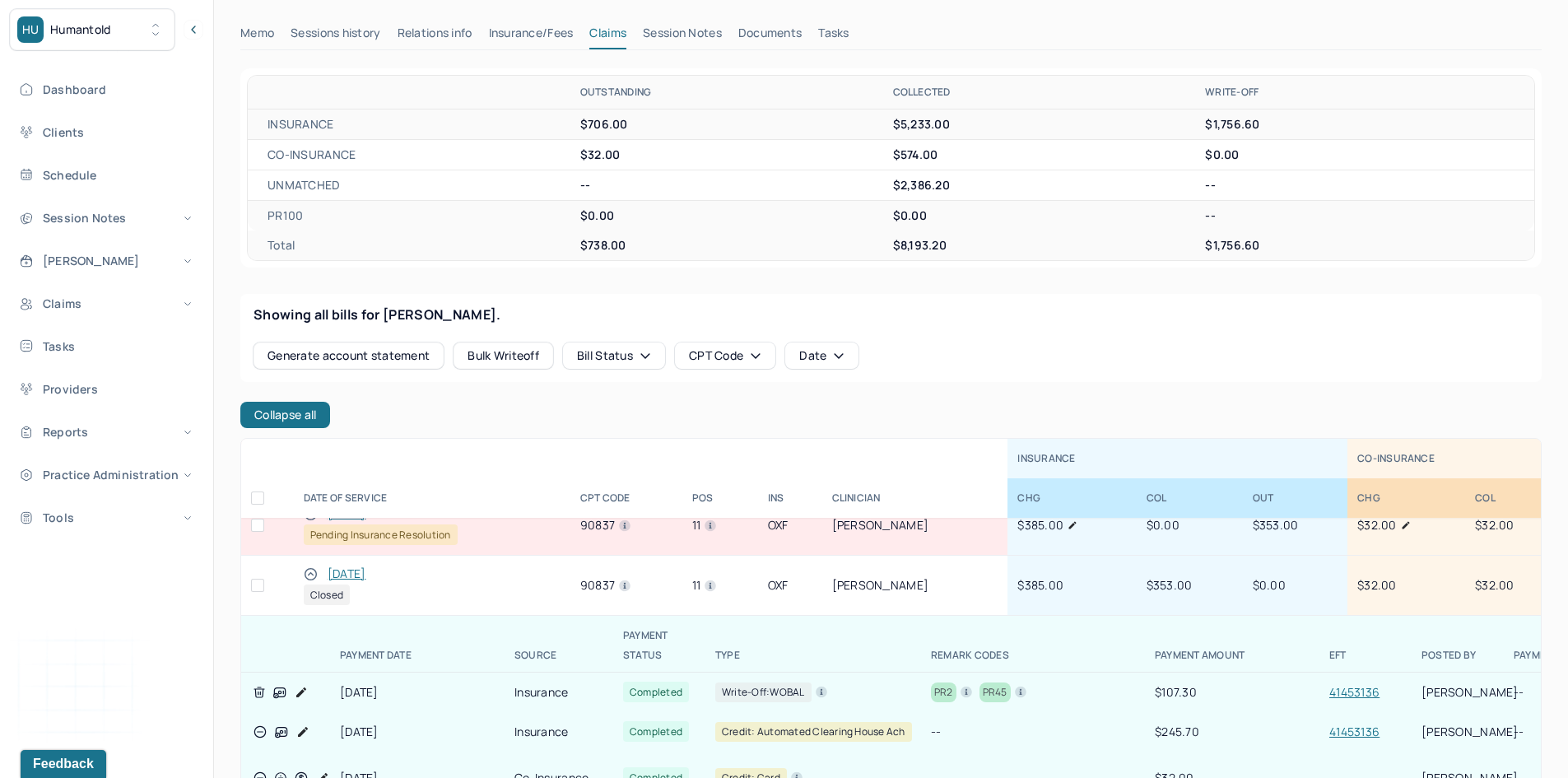 scroll, scrollTop: 165, scrollLeft: 0, axis: vertical 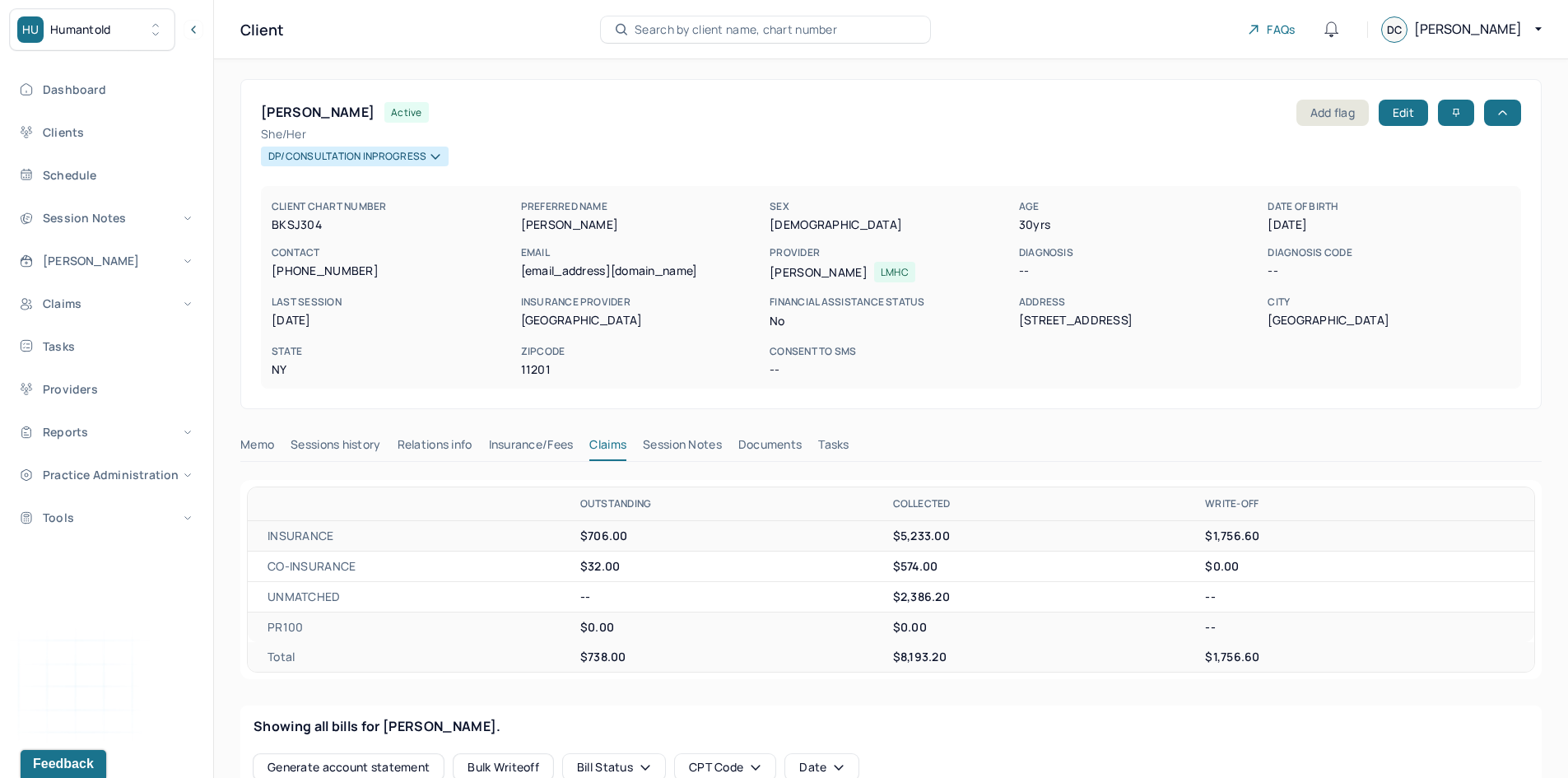 click on "Search by client name, chart number" at bounding box center [736, 30] 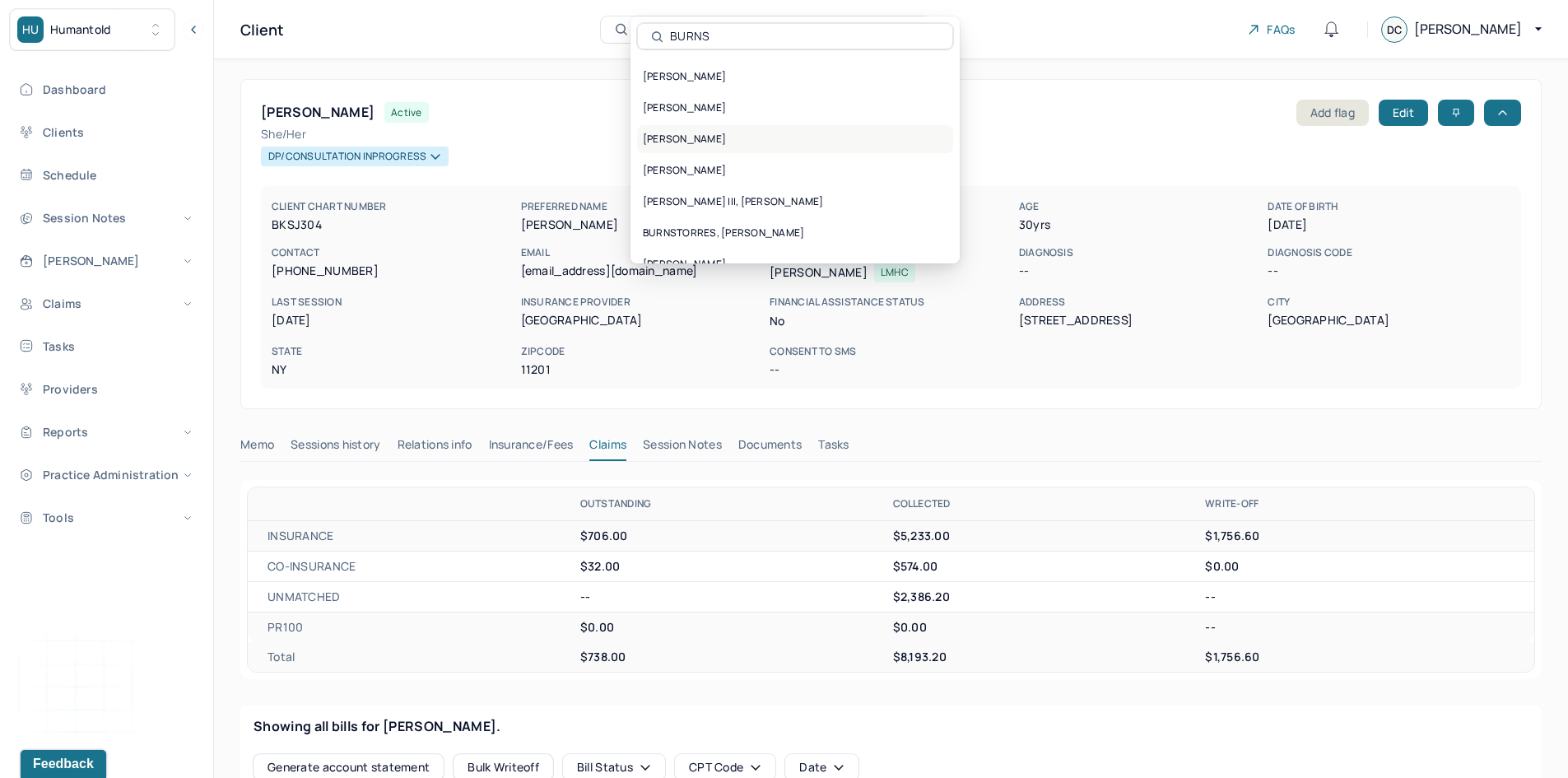 type on "BURNS" 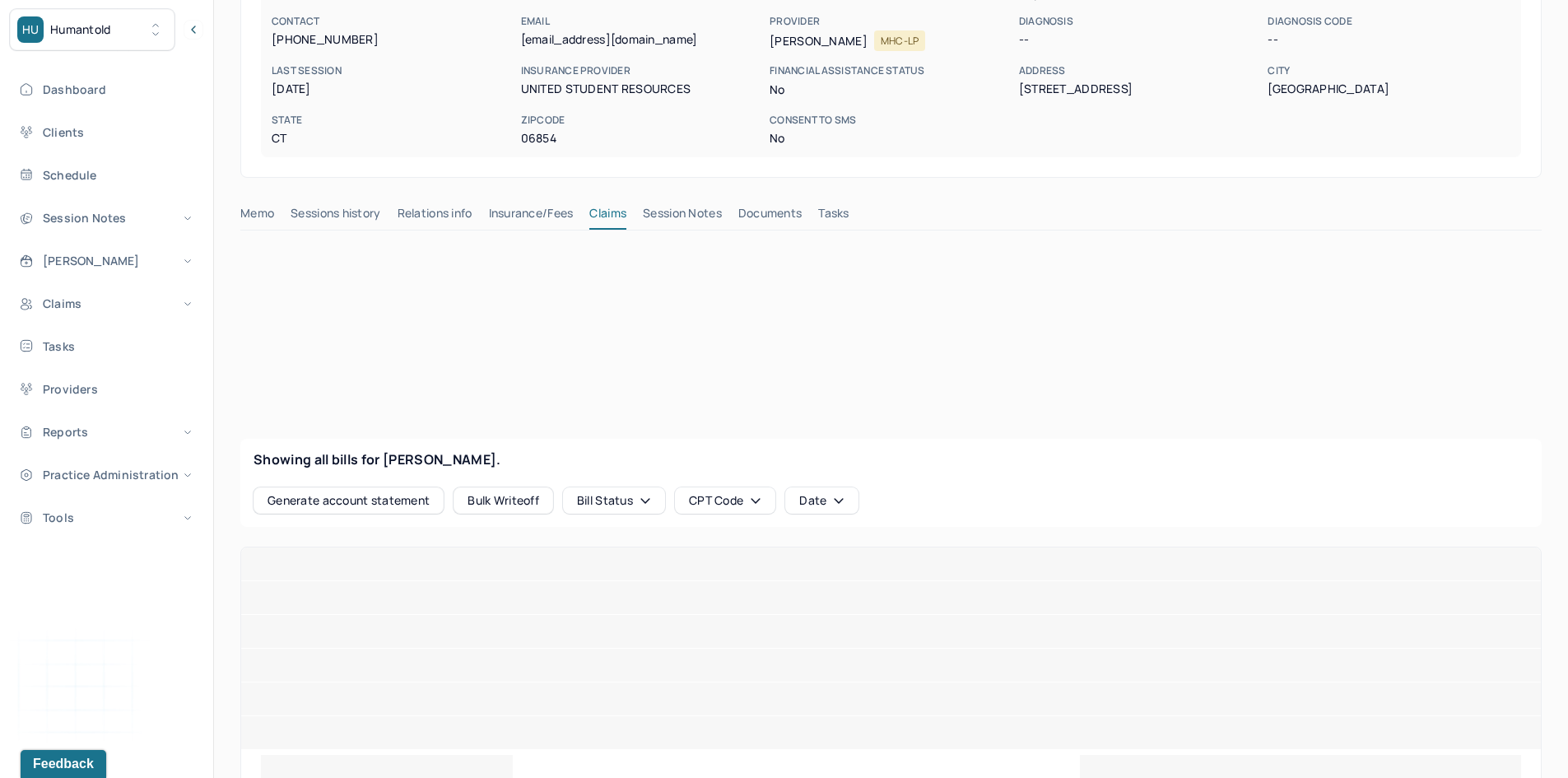 scroll, scrollTop: 412, scrollLeft: 0, axis: vertical 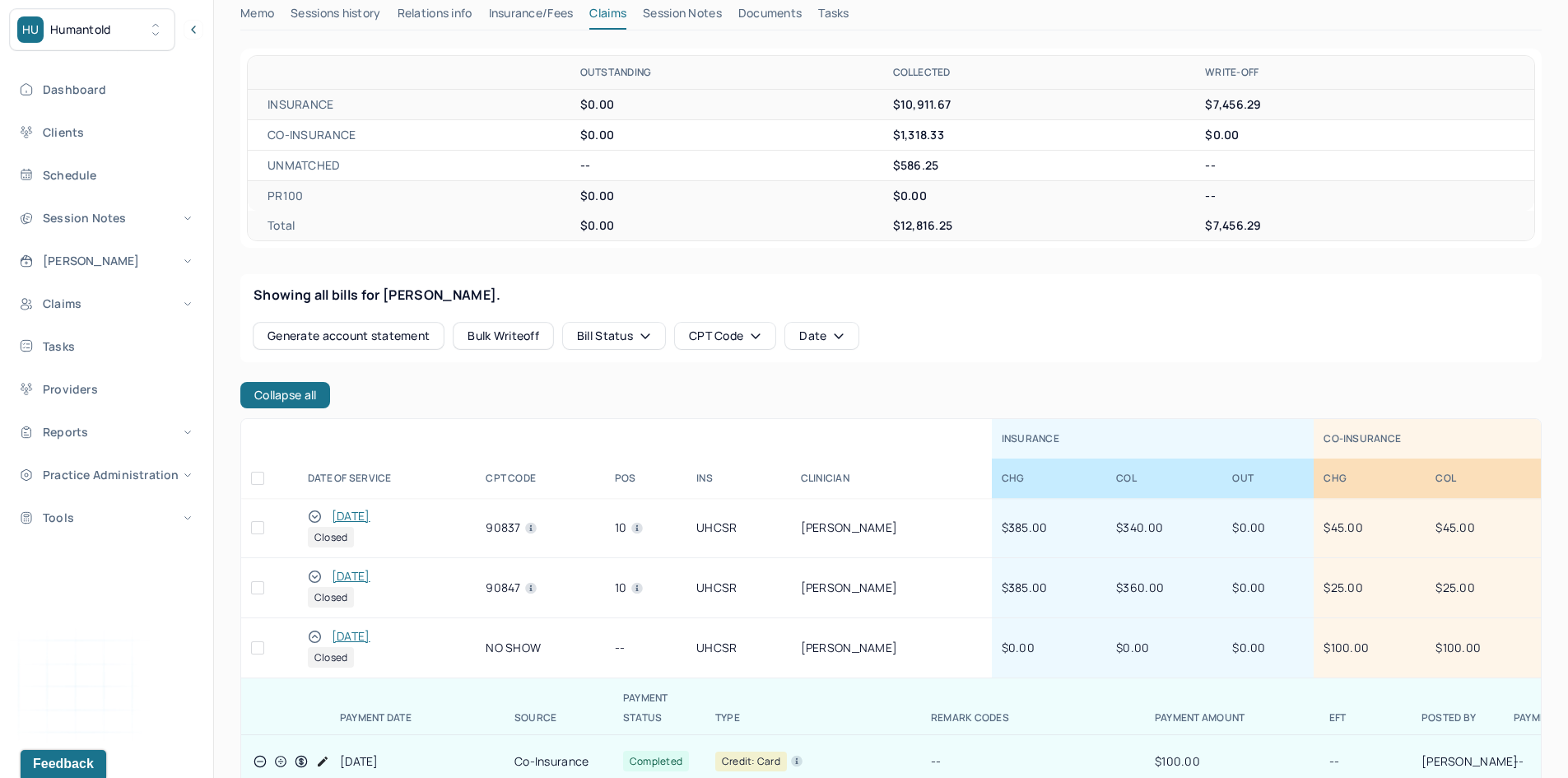 click 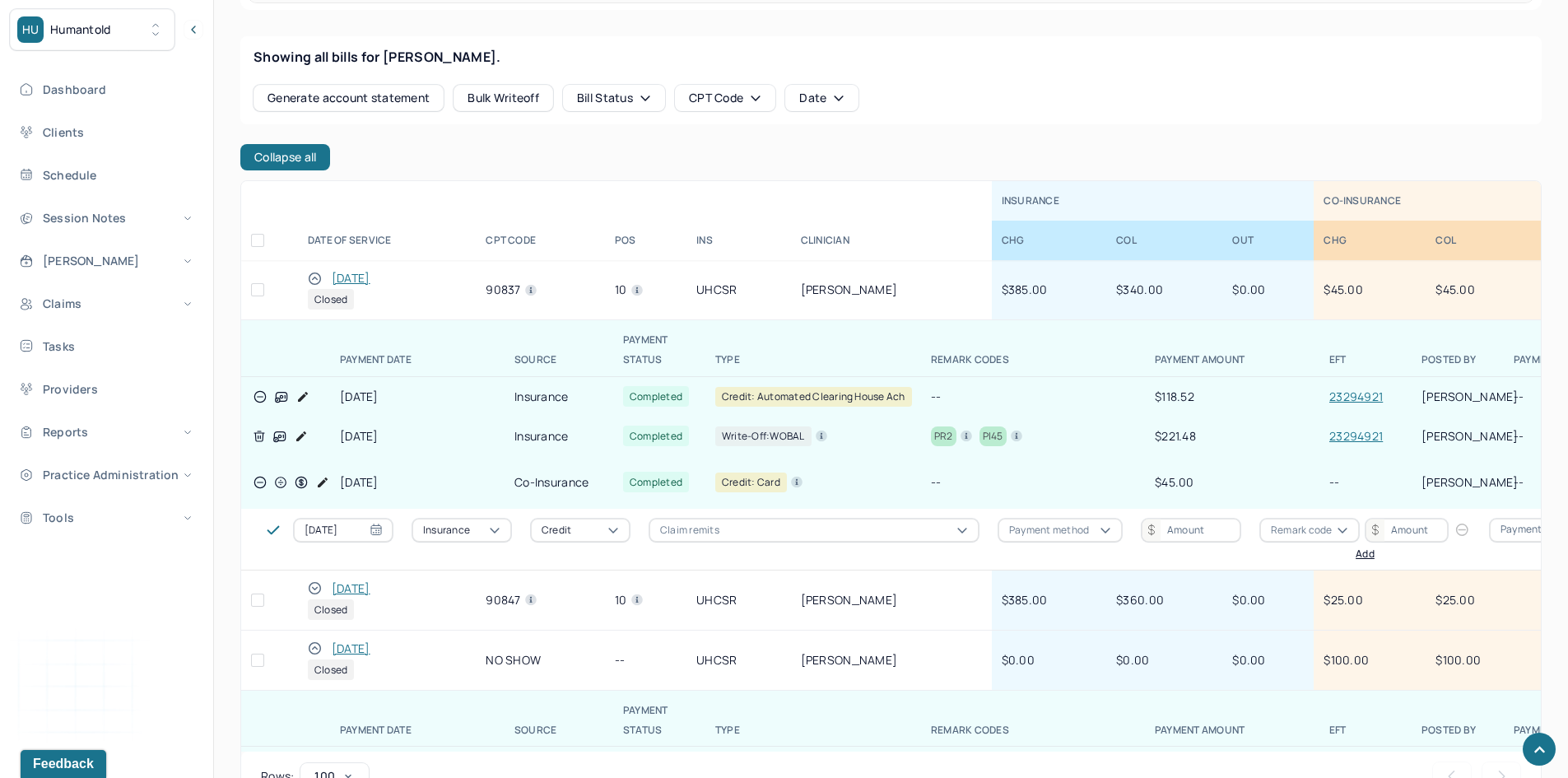 scroll, scrollTop: 659, scrollLeft: 0, axis: vertical 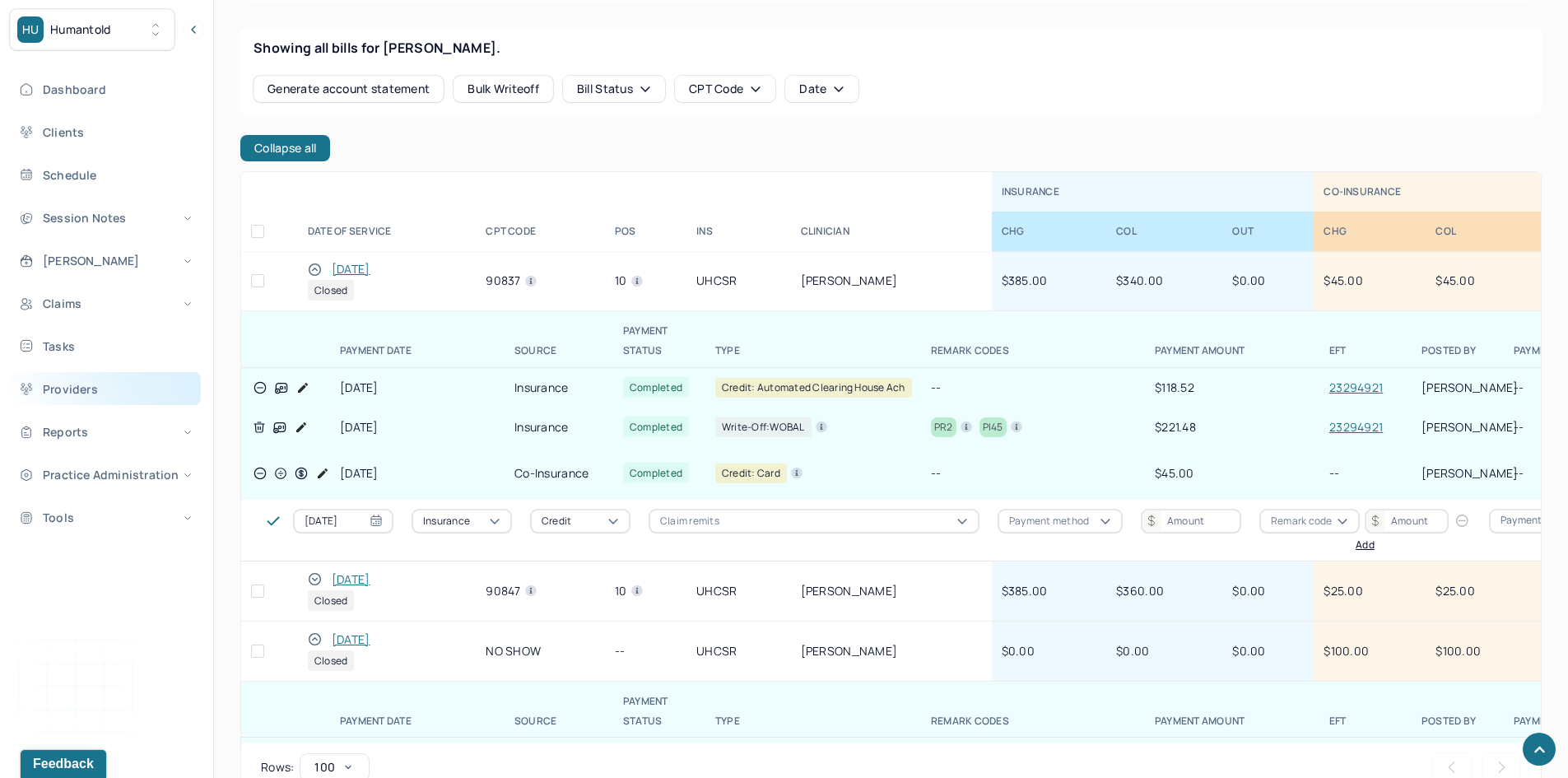 click on "Providers" at bounding box center (105, 389) 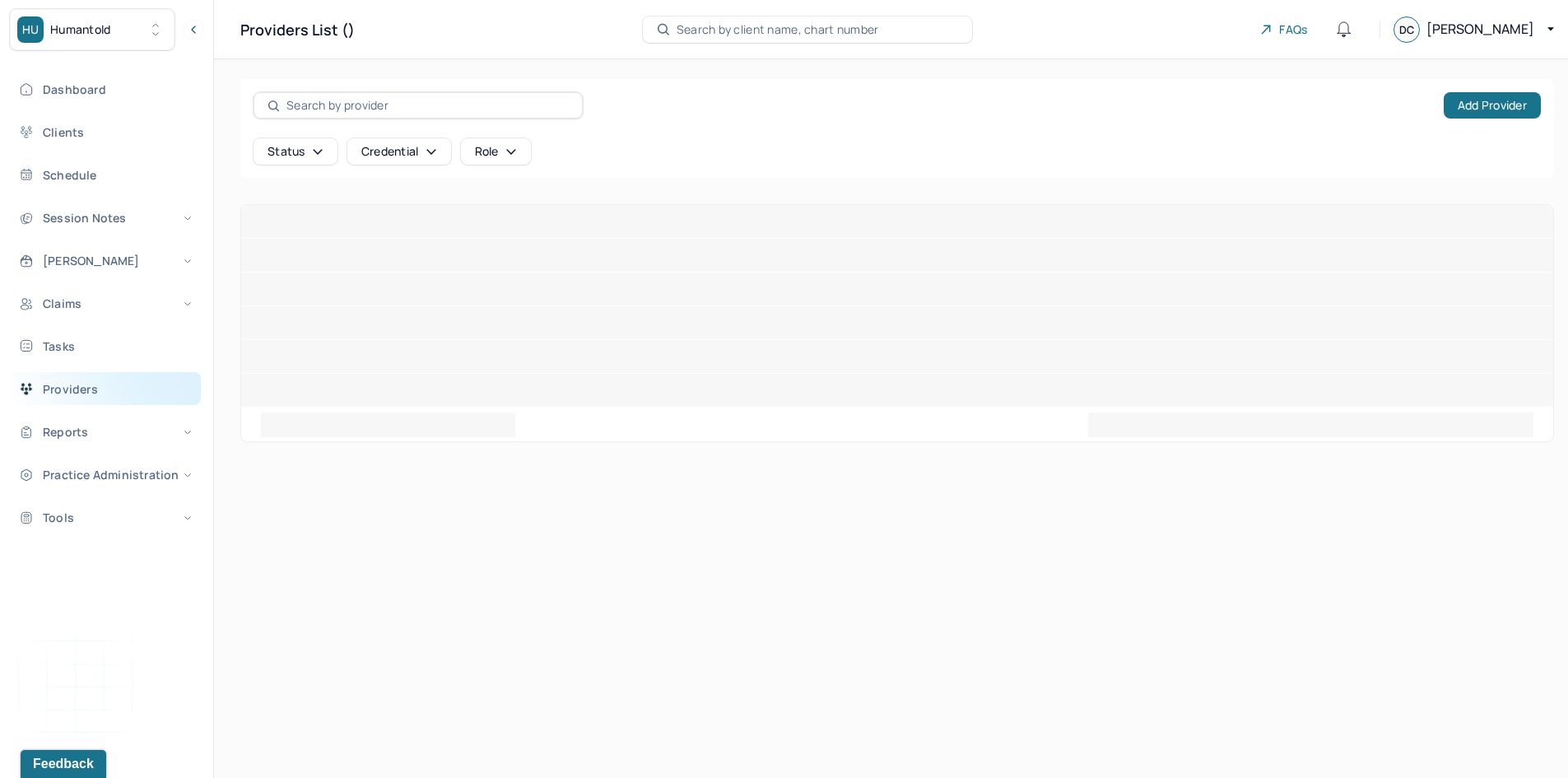 scroll, scrollTop: 0, scrollLeft: 0, axis: both 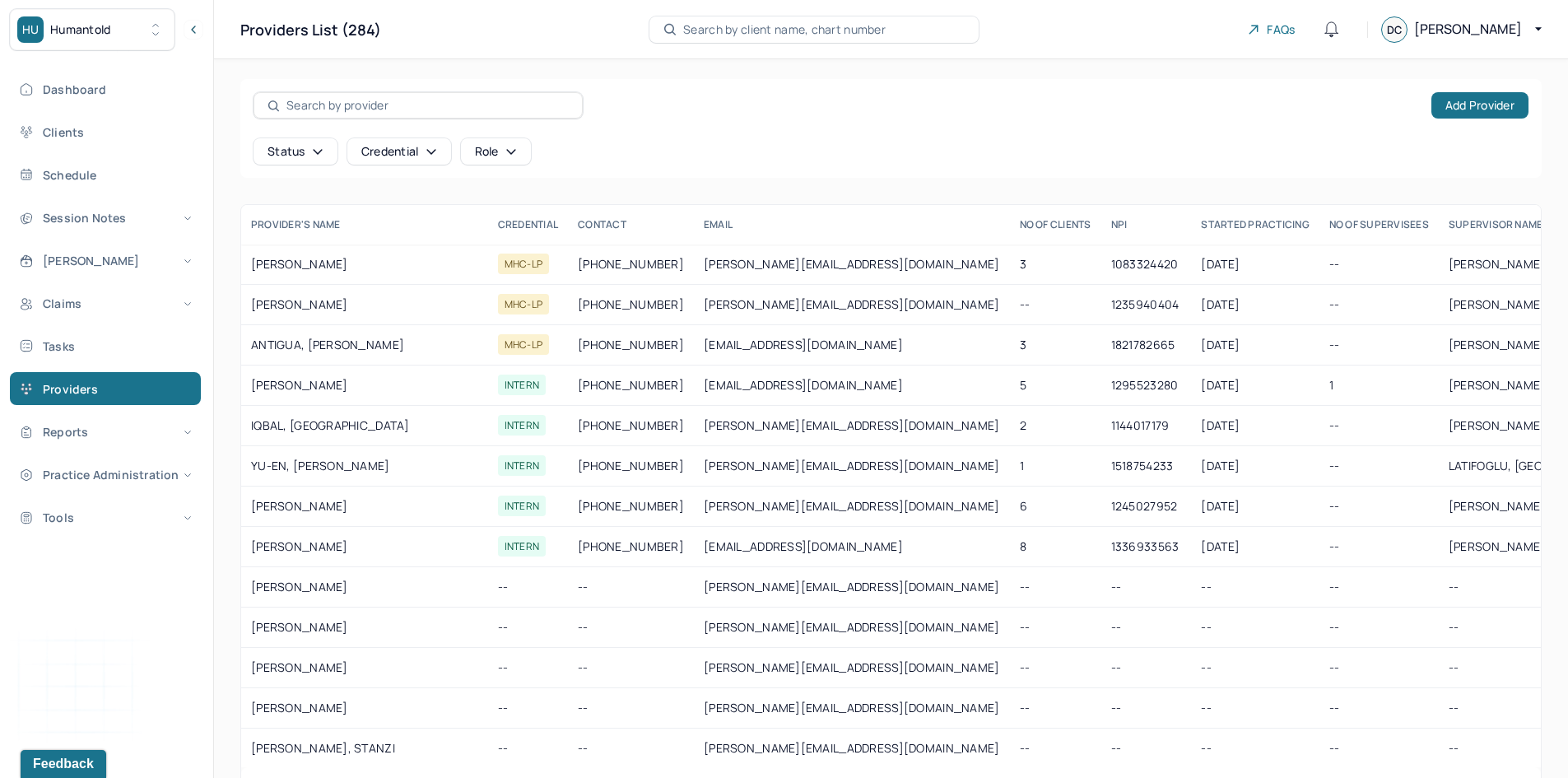 click at bounding box center (427, 105) 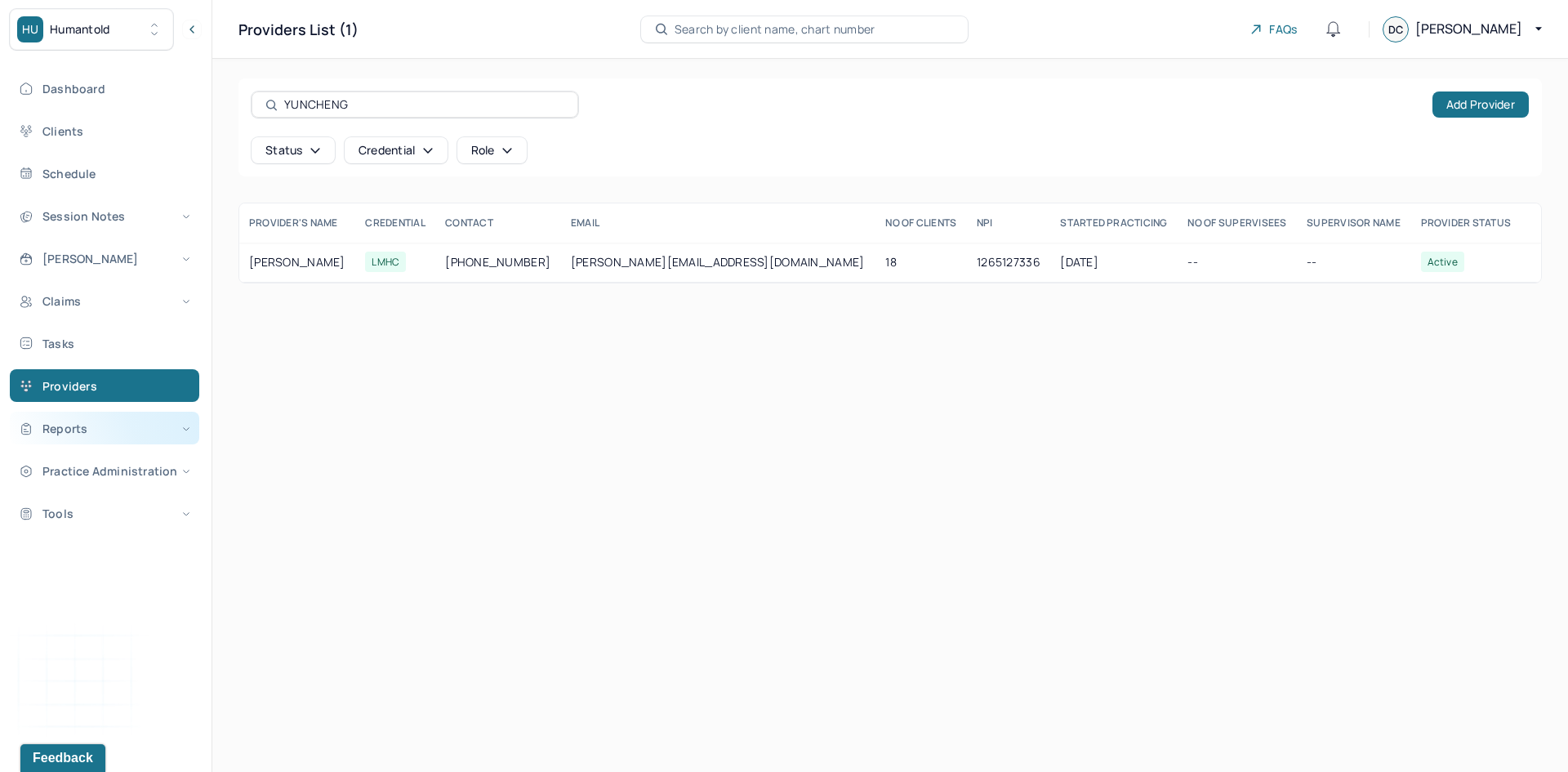 type on "YUNCHENG" 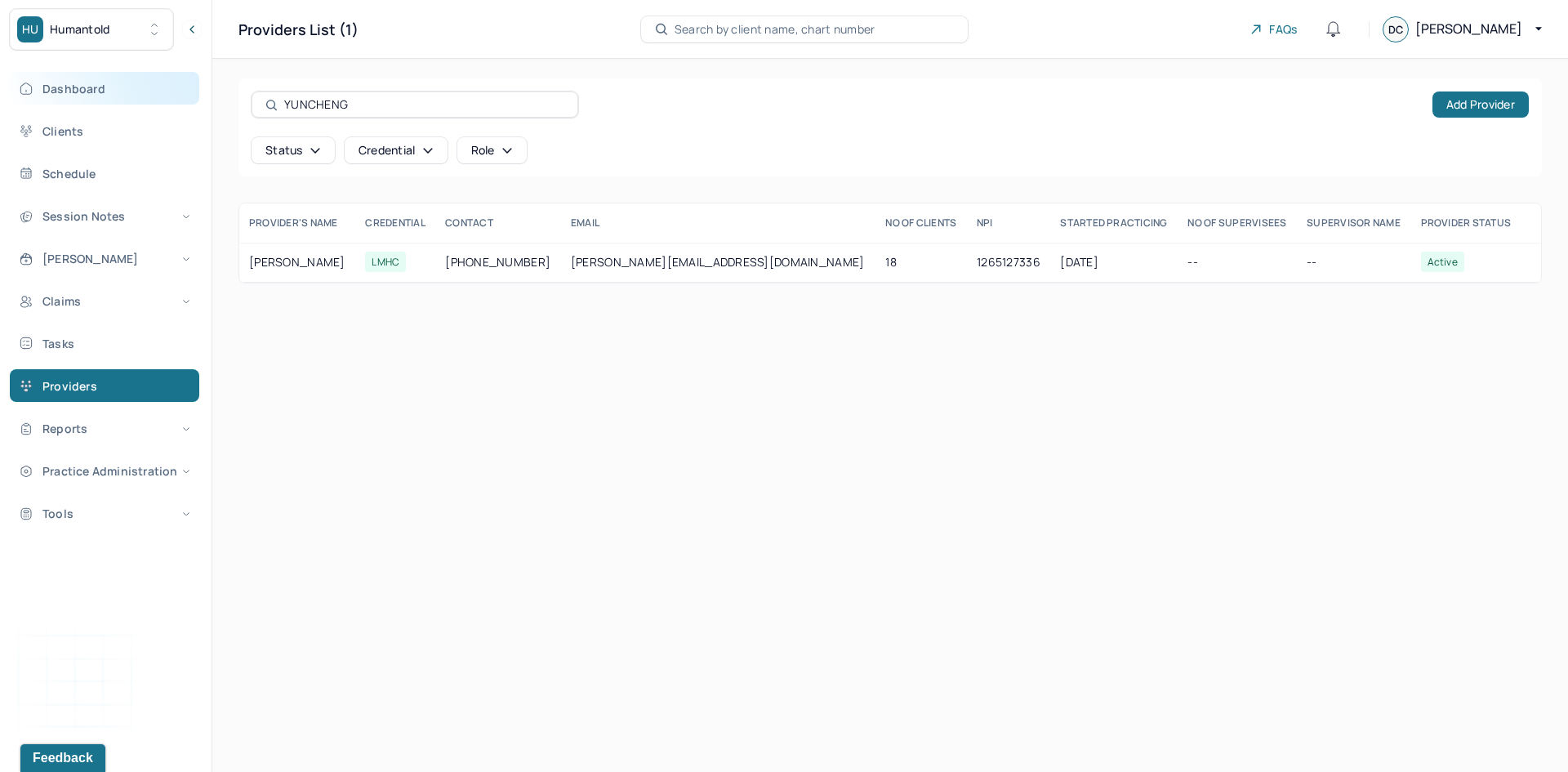 click on "Dashboard" at bounding box center [105, 88] 